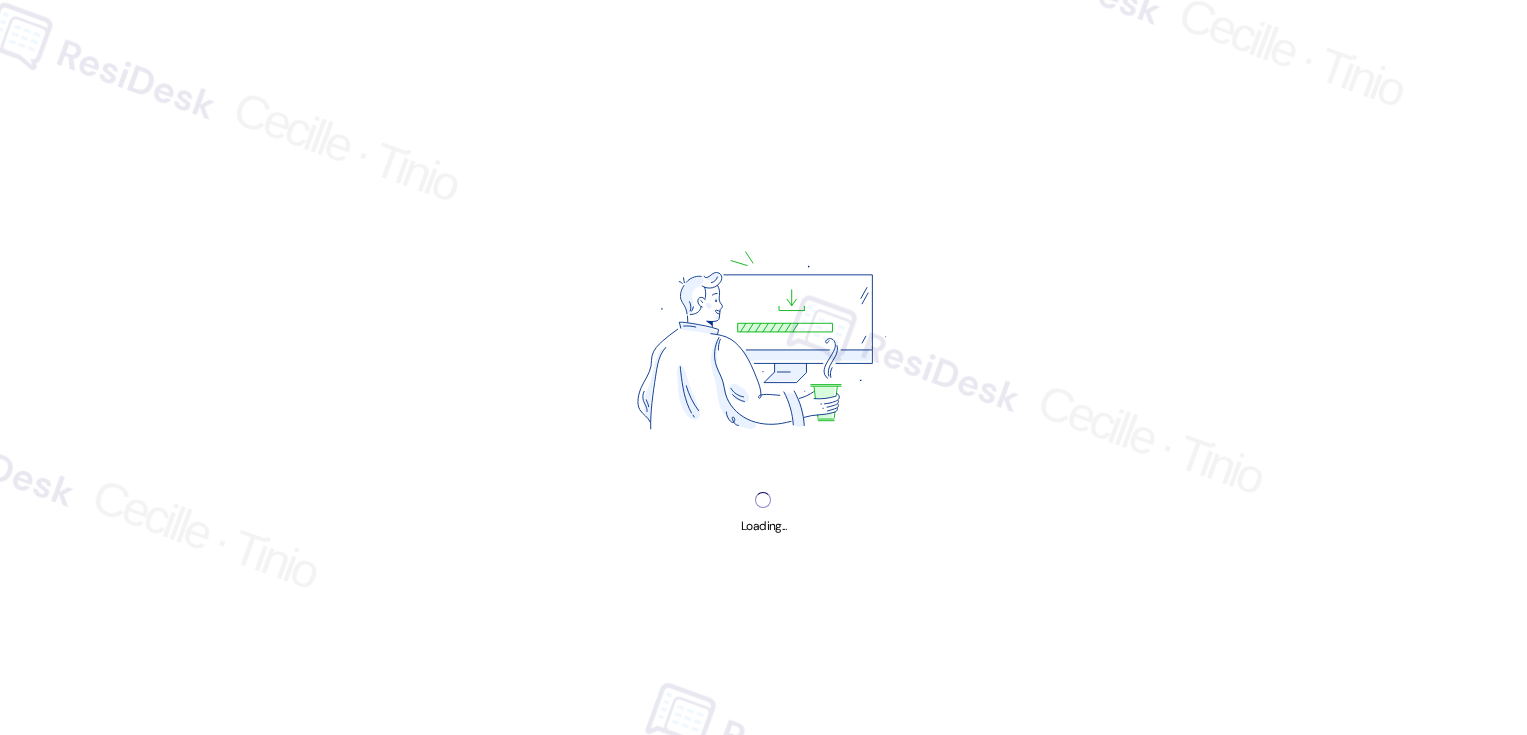scroll, scrollTop: 0, scrollLeft: 0, axis: both 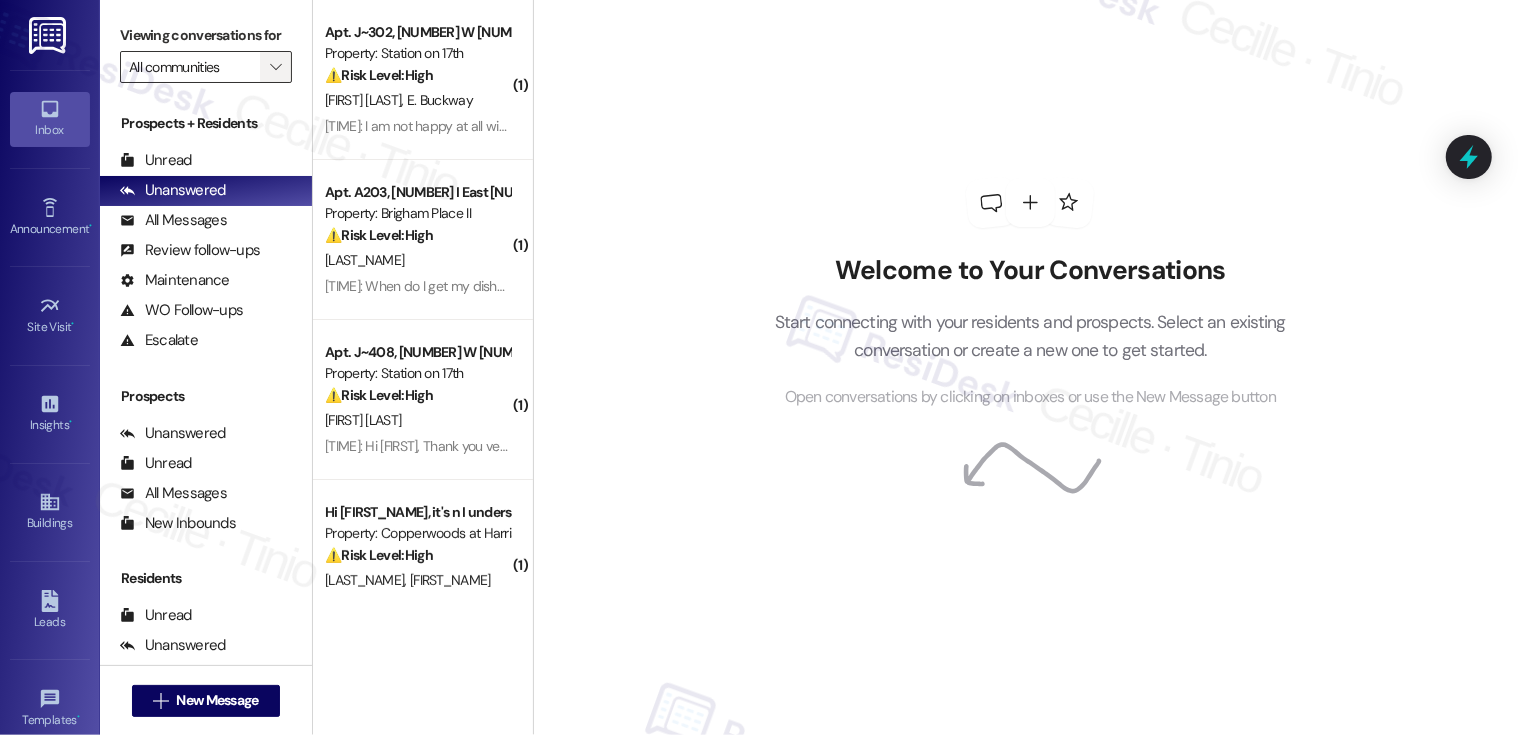 click on "" at bounding box center (275, 67) 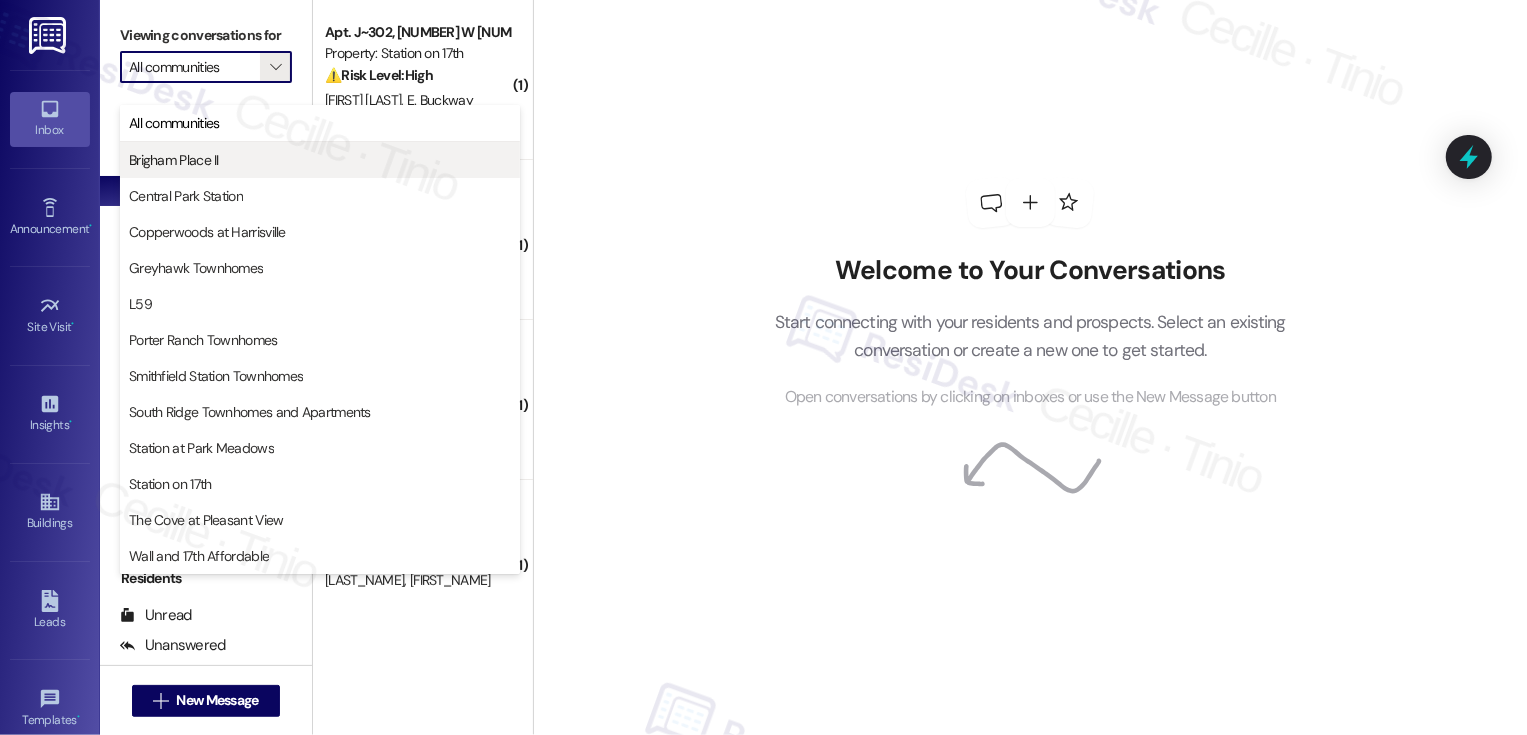 click on "Brigham Place II" at bounding box center (320, 160) 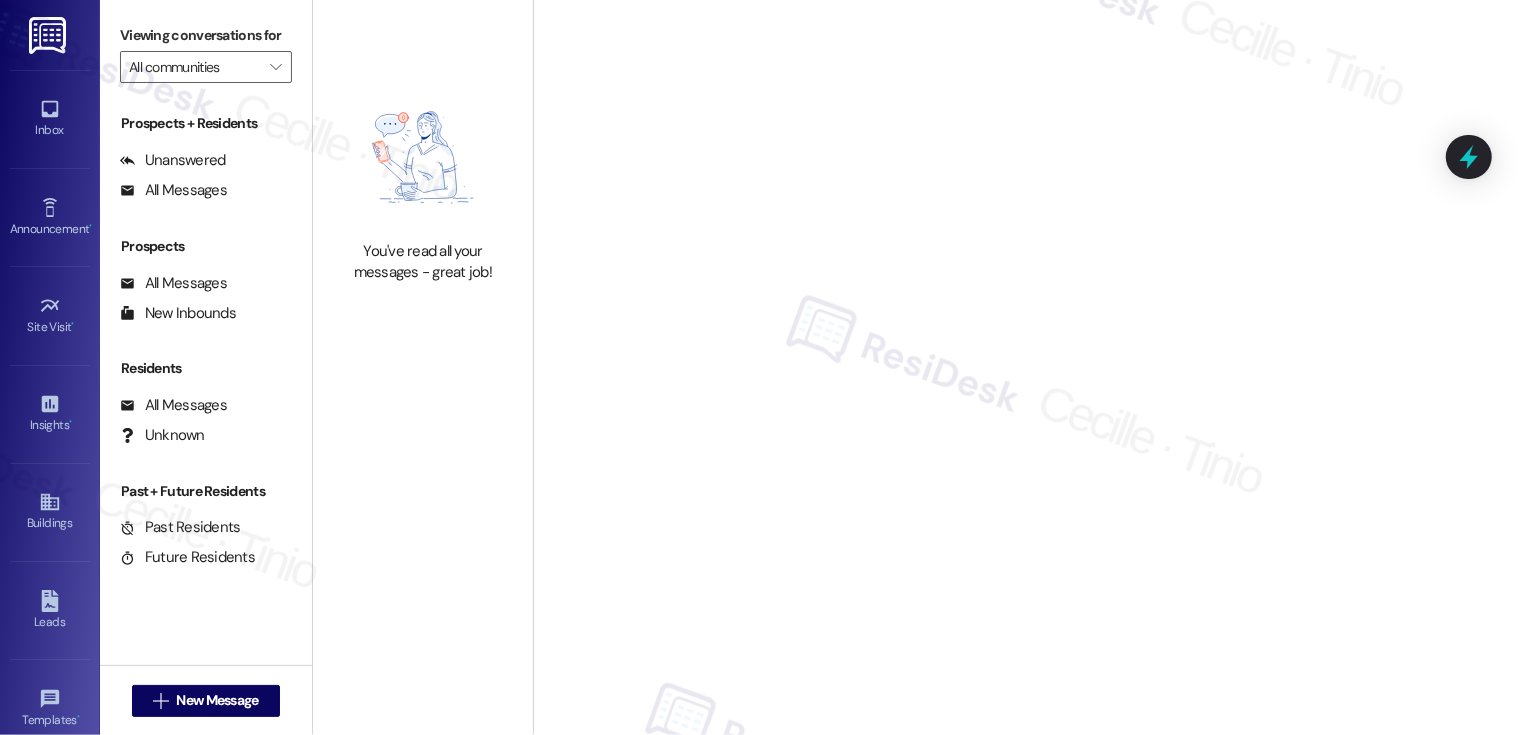 type on "Brigham Place II" 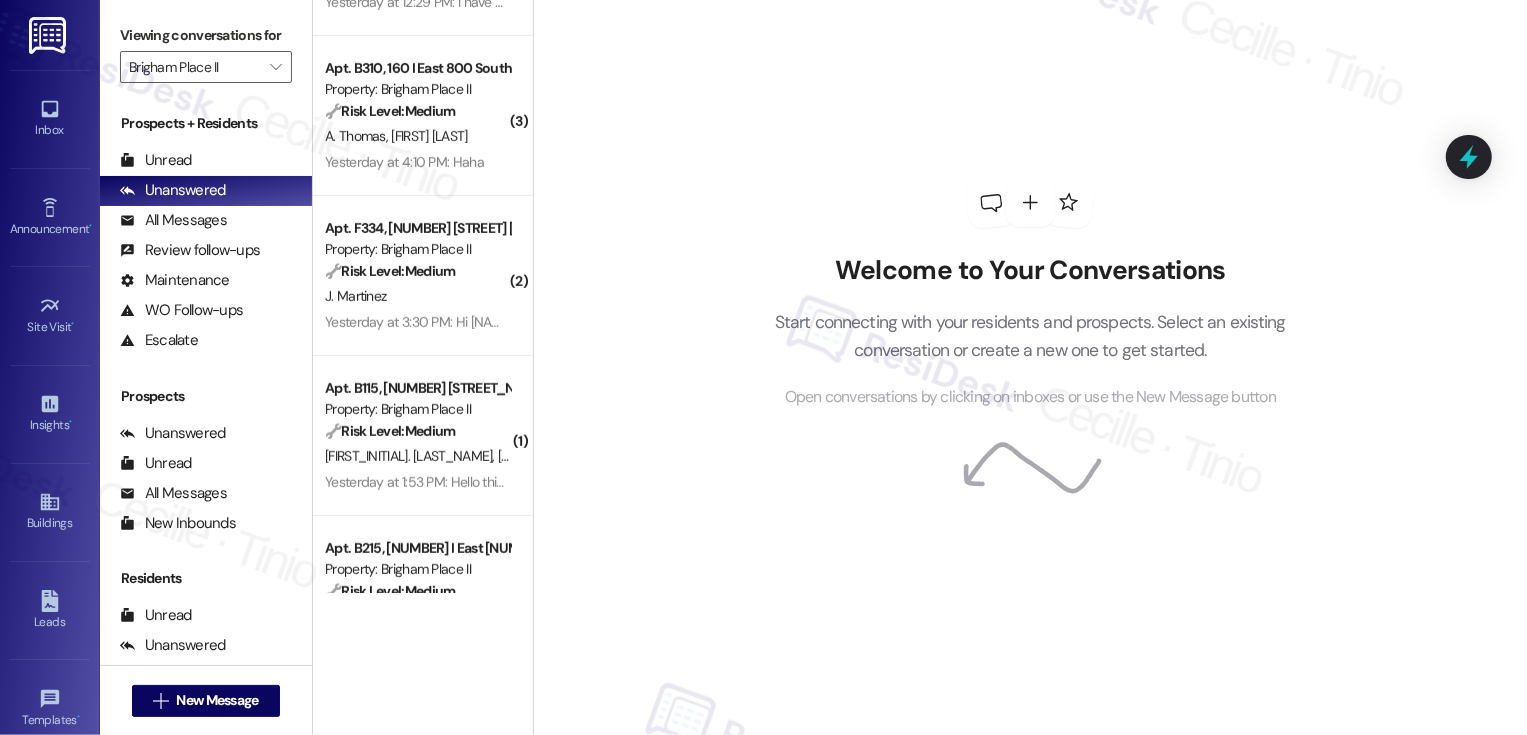 scroll, scrollTop: 0, scrollLeft: 0, axis: both 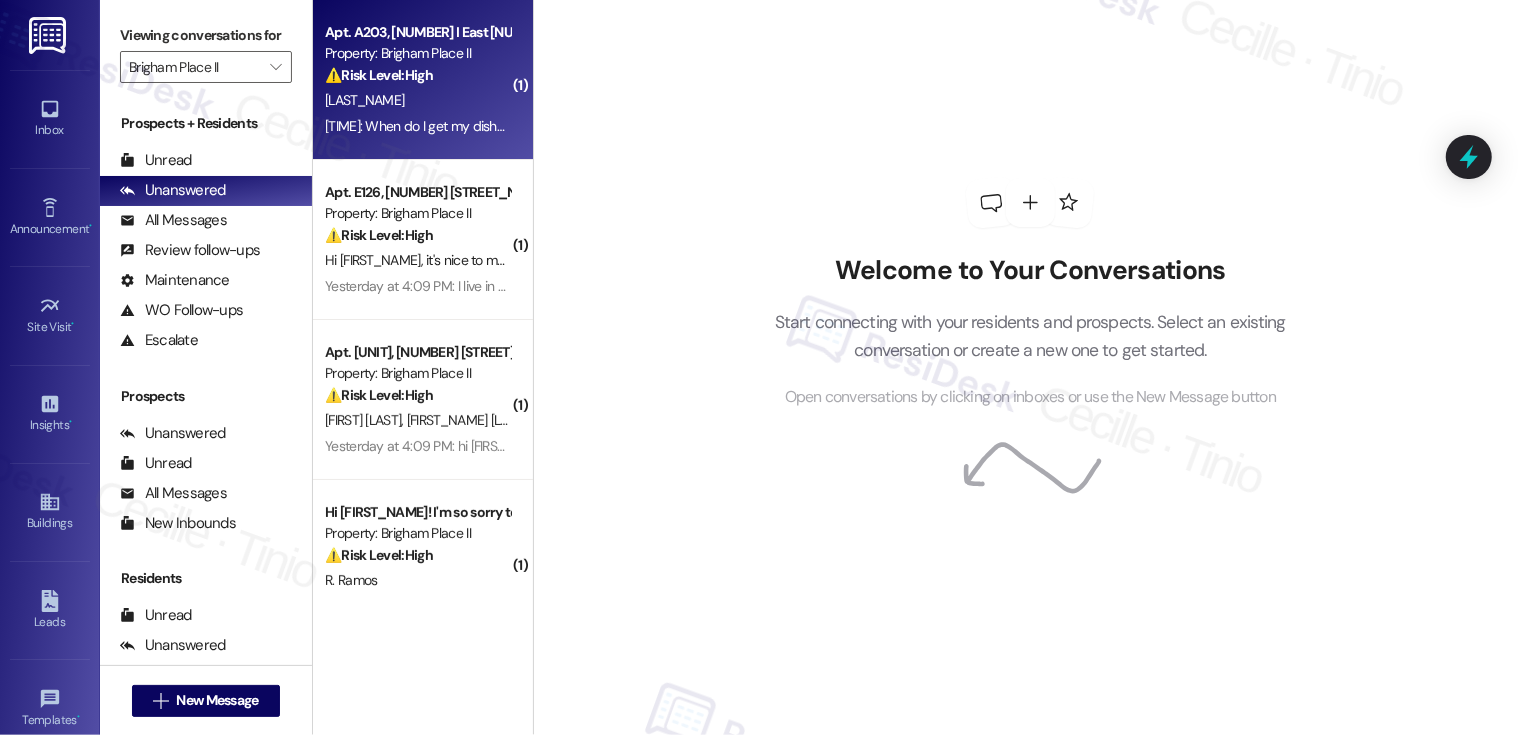 click on "⚠️  Risk Level:  High" at bounding box center [379, 75] 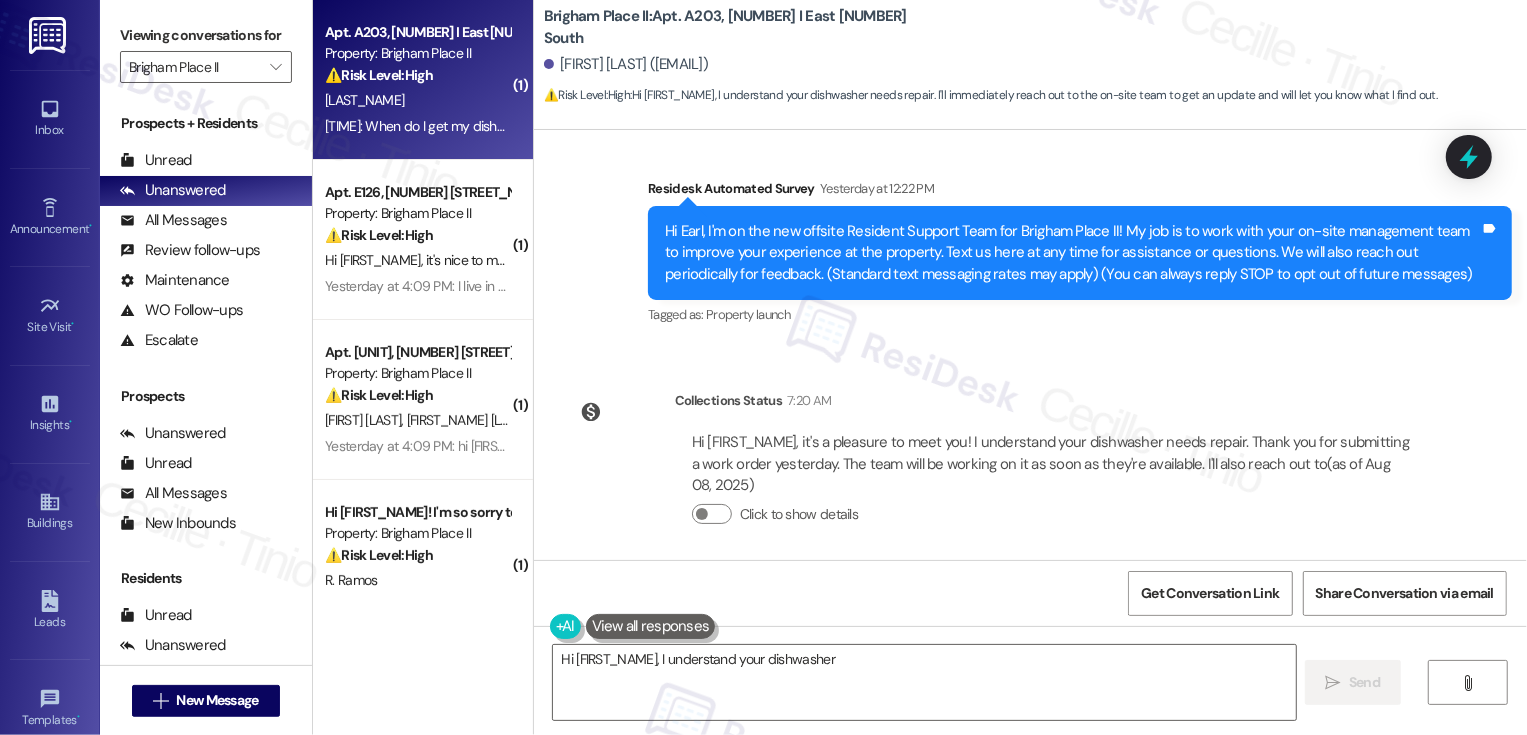 scroll, scrollTop: 271, scrollLeft: 0, axis: vertical 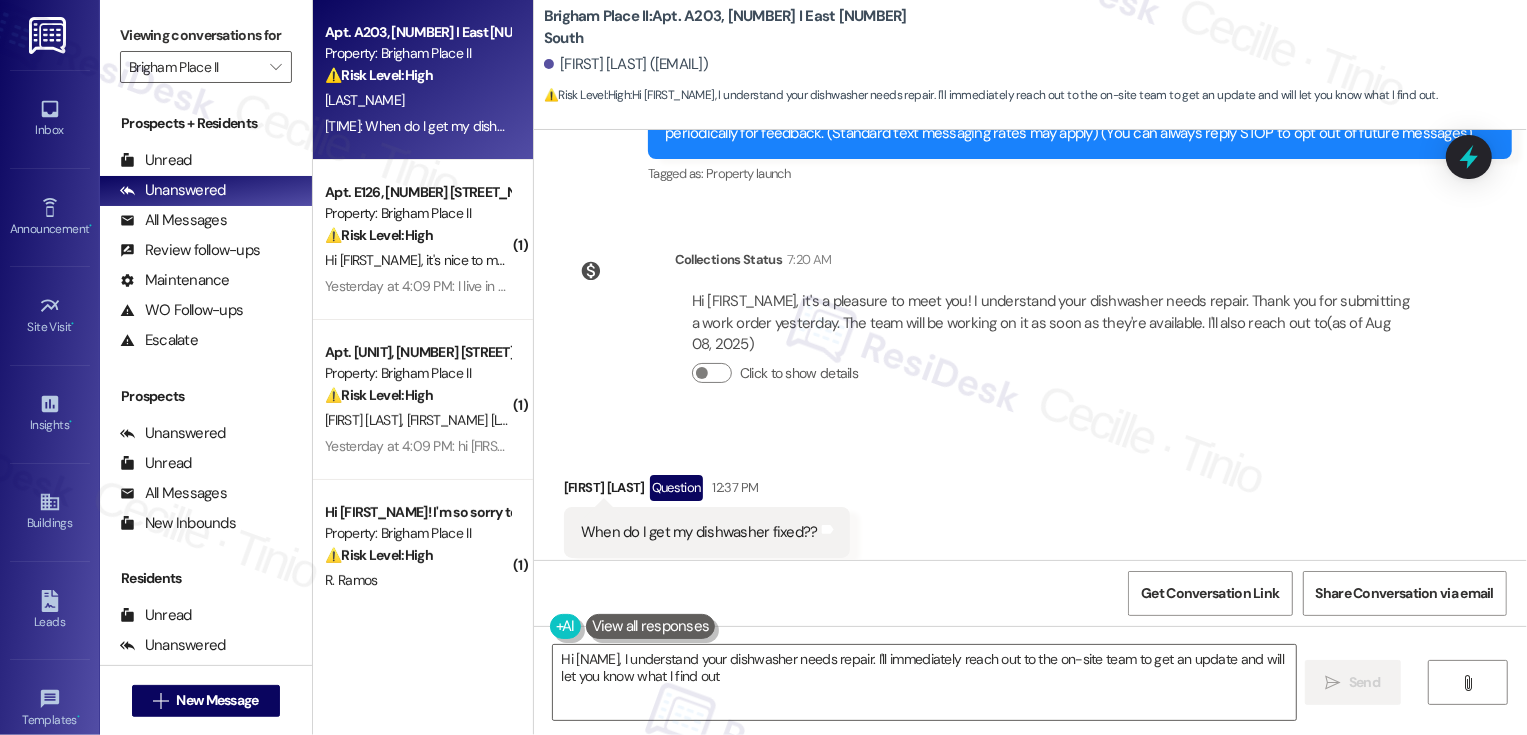 type on "Hi [FIRST_NAME], I understand your dishwasher needs repair. I'll immediately reach out to the on-site team to get an update and will let you know what I find out." 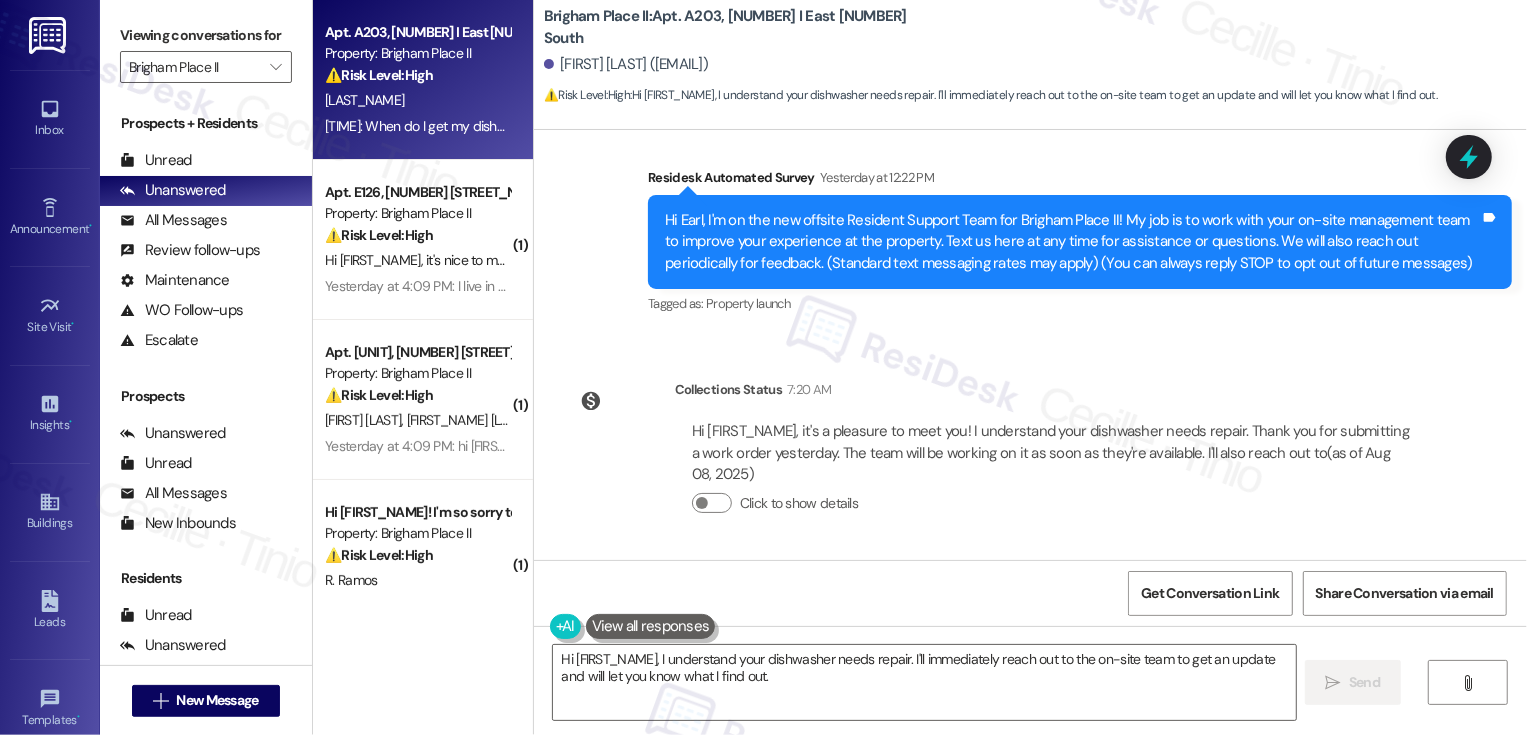 scroll, scrollTop: 272, scrollLeft: 0, axis: vertical 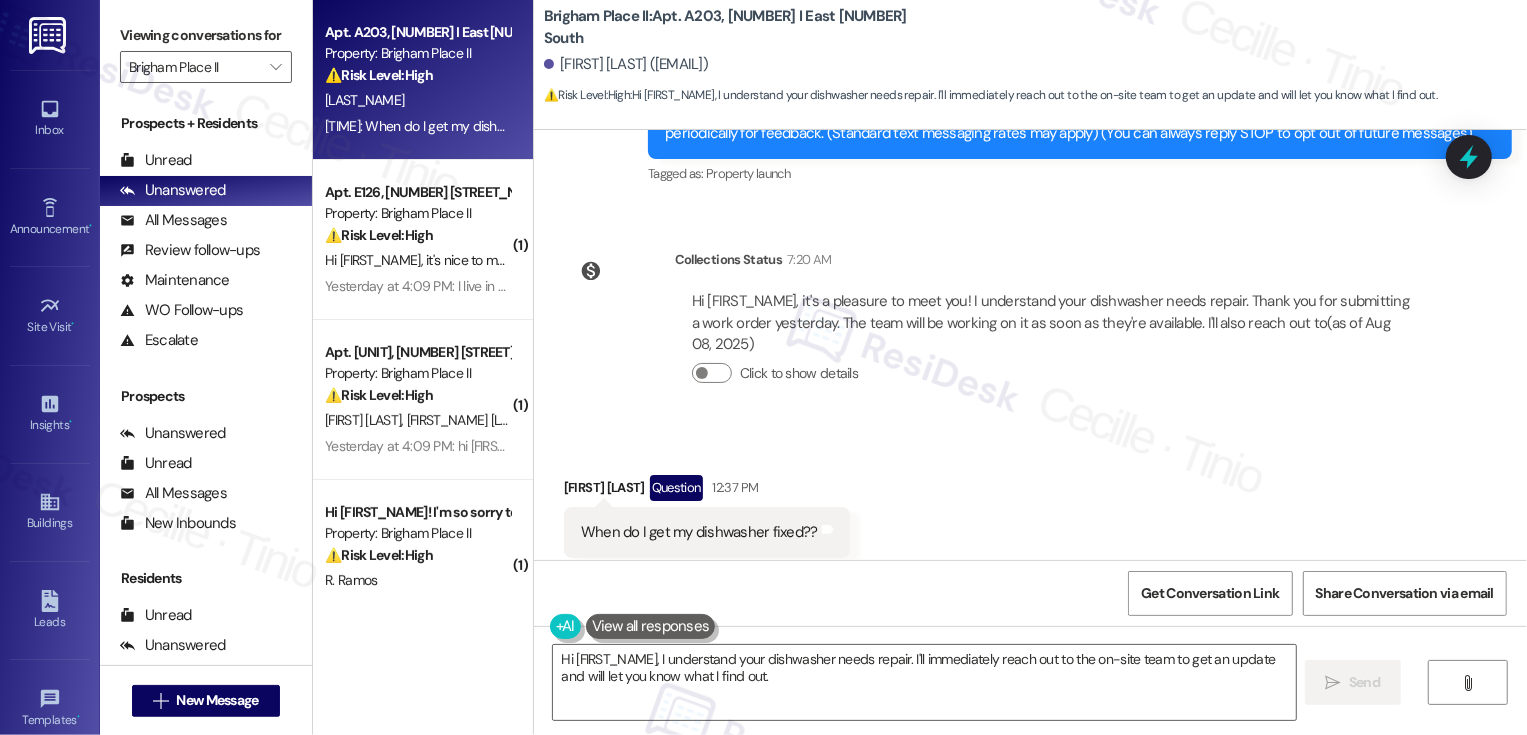 click on "Brigham Place II: Apt. A203, [NUMBER] [STREET_NAME] [DIRECTION] [NUMBER] [STREET_NAME]" at bounding box center [744, 27] 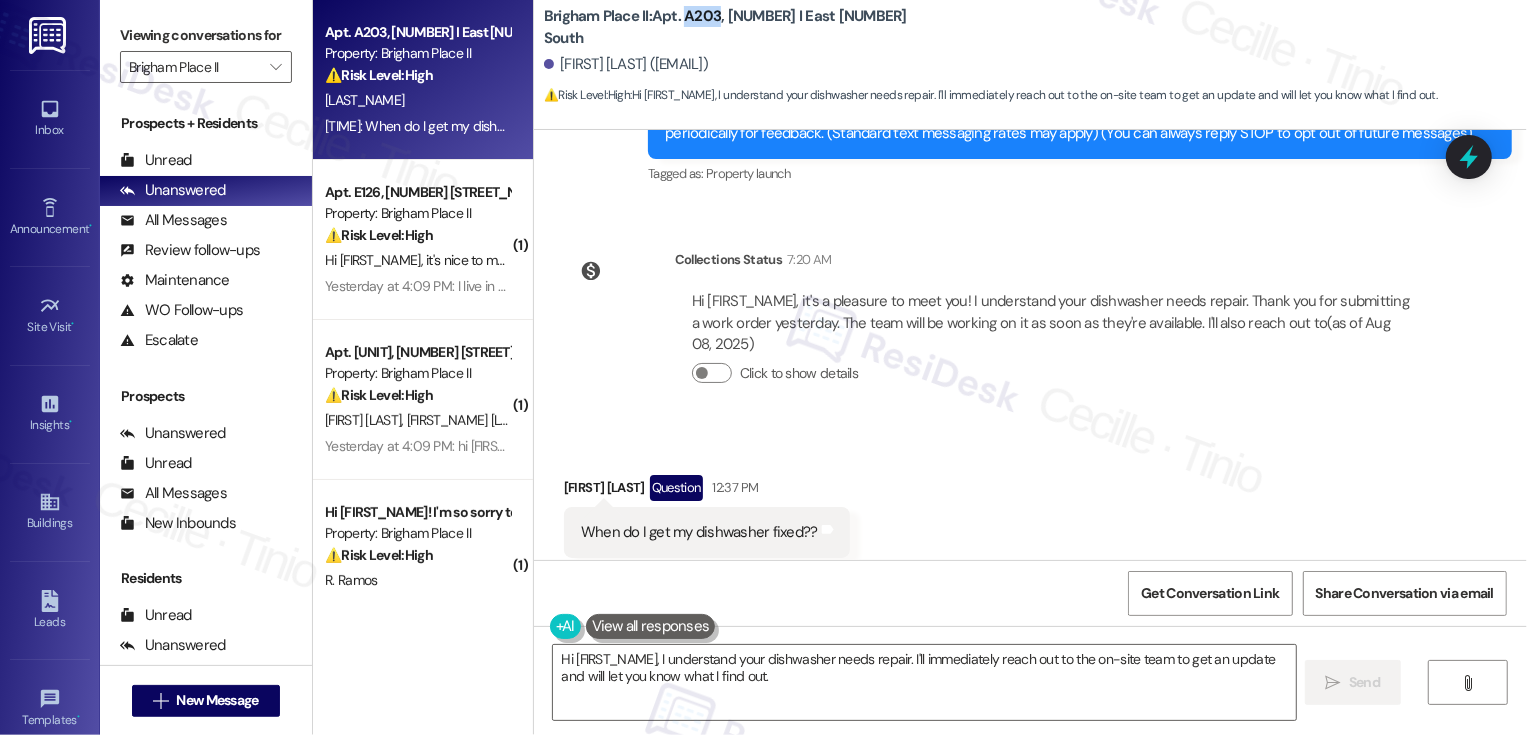copy on "A203" 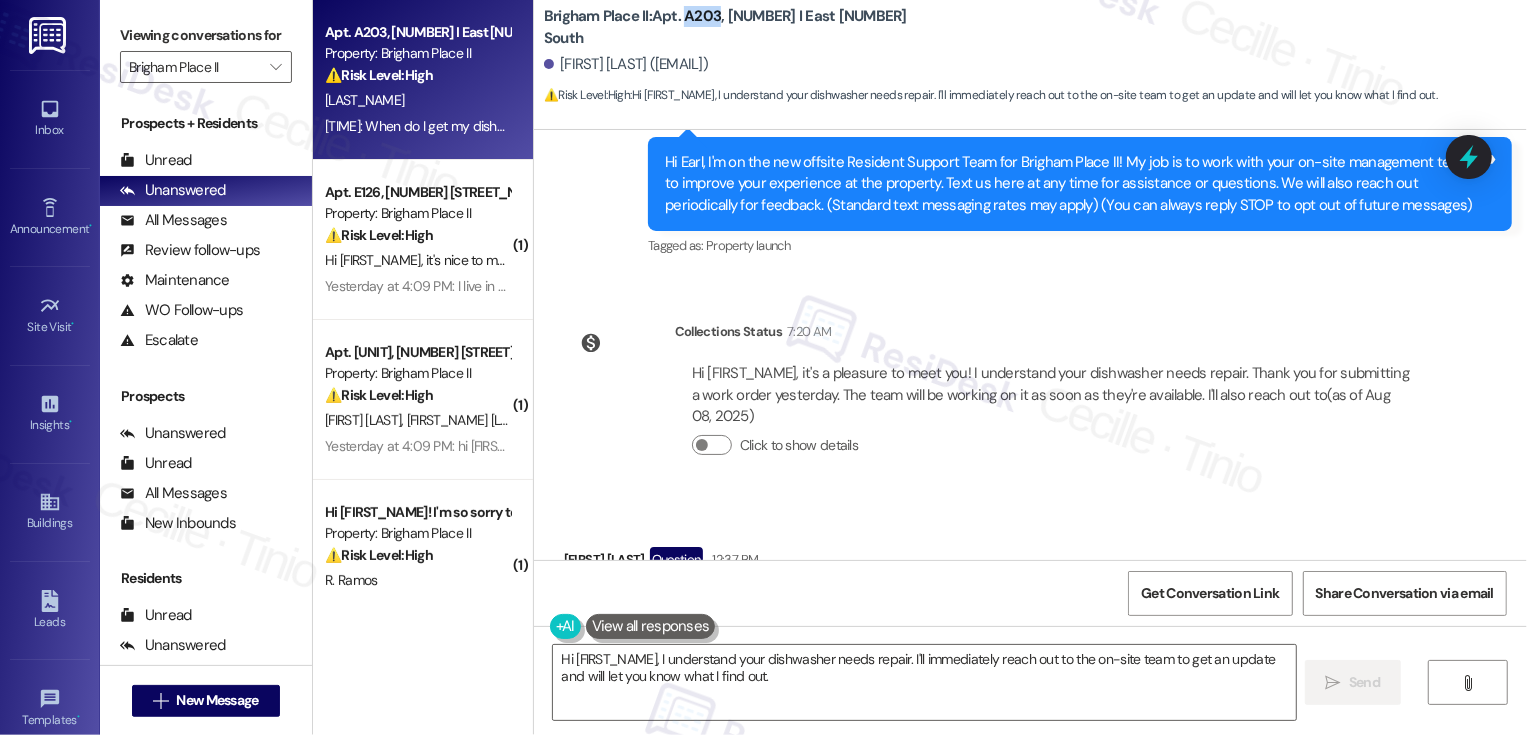 scroll, scrollTop: 272, scrollLeft: 0, axis: vertical 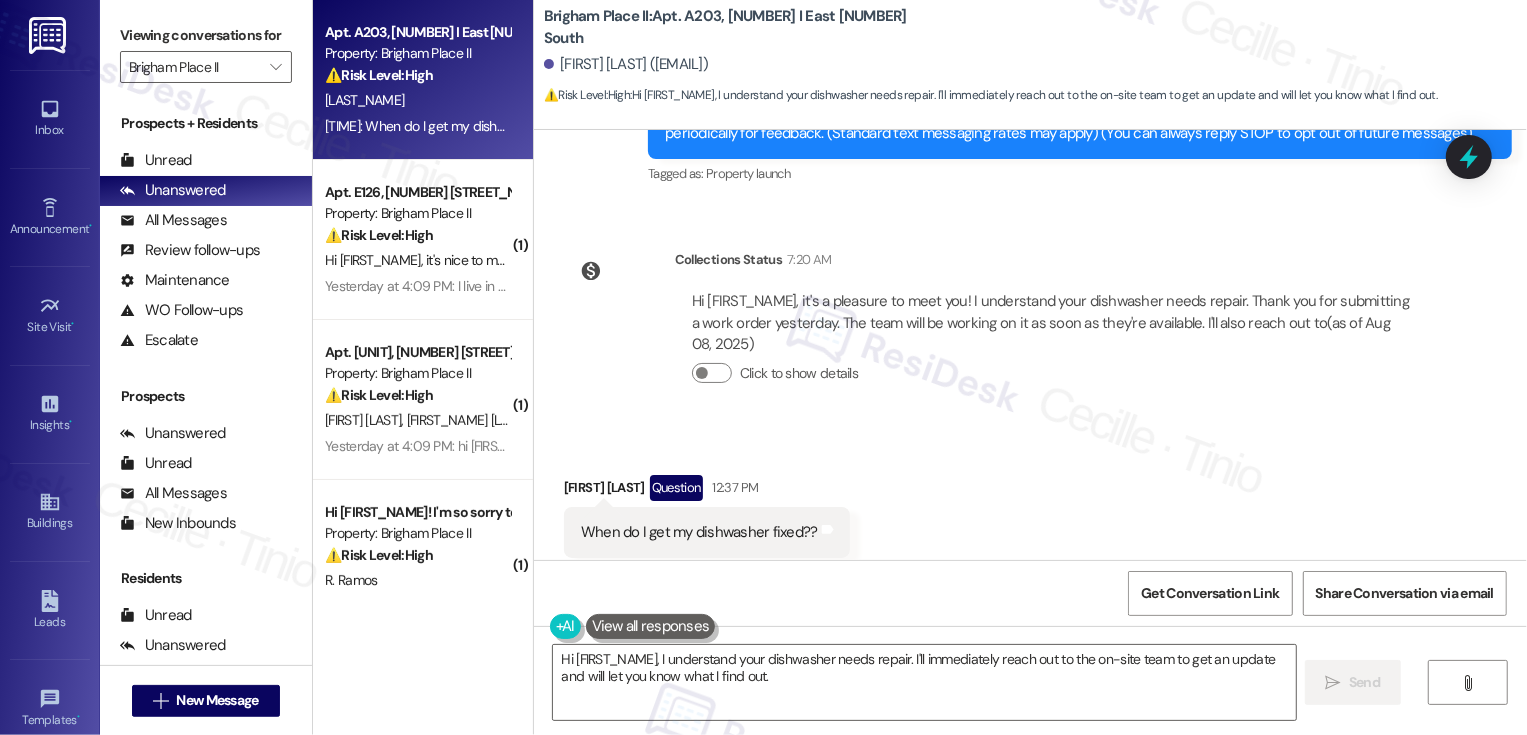click on "Received via SMS [FIRST_NAME] [LAST_NAME] Question 12:37 PM When do I get my dishwasher fixed?? Tags and notes Tagged as: Maintenance request Click to highlight conversations about Maintenance request" at bounding box center (1030, 516) 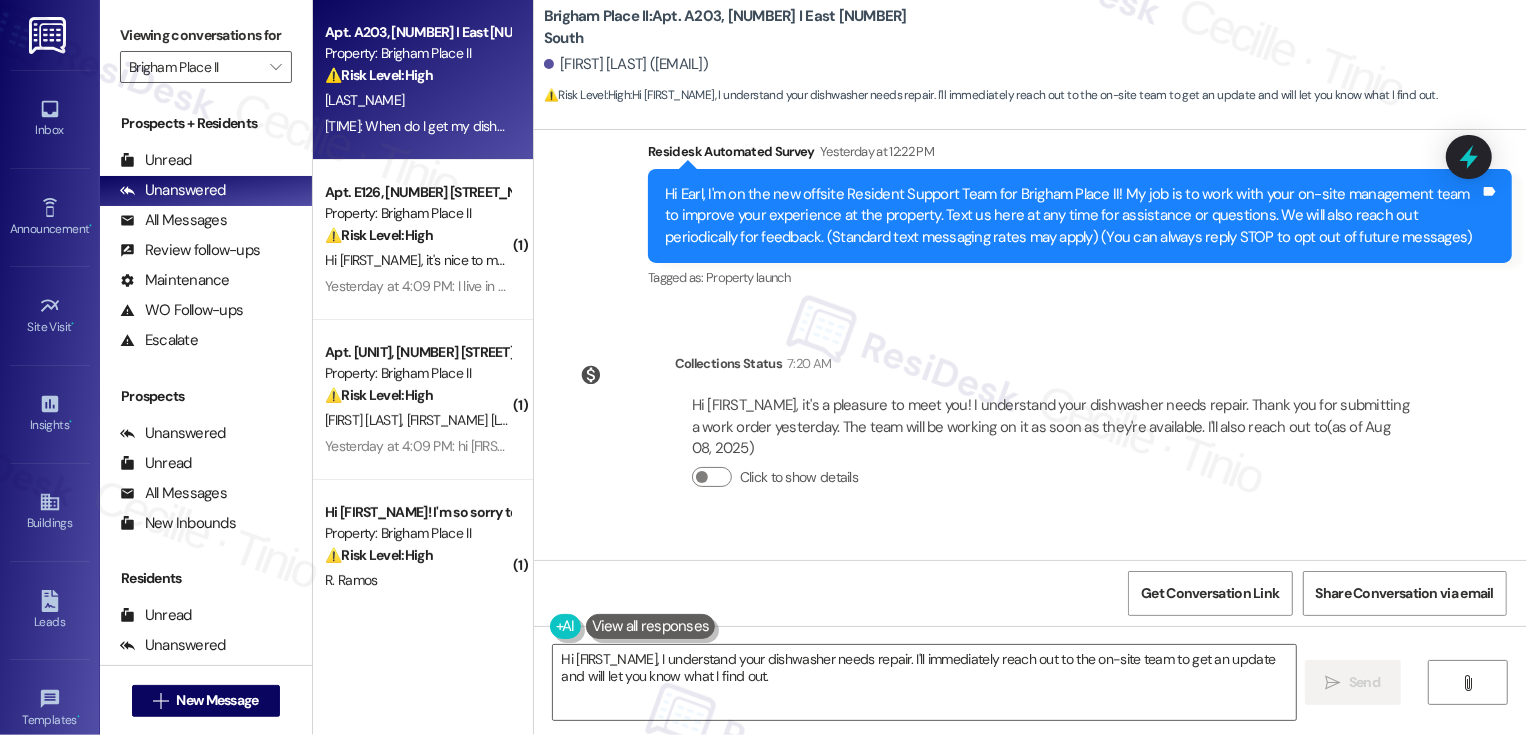 scroll, scrollTop: 272, scrollLeft: 0, axis: vertical 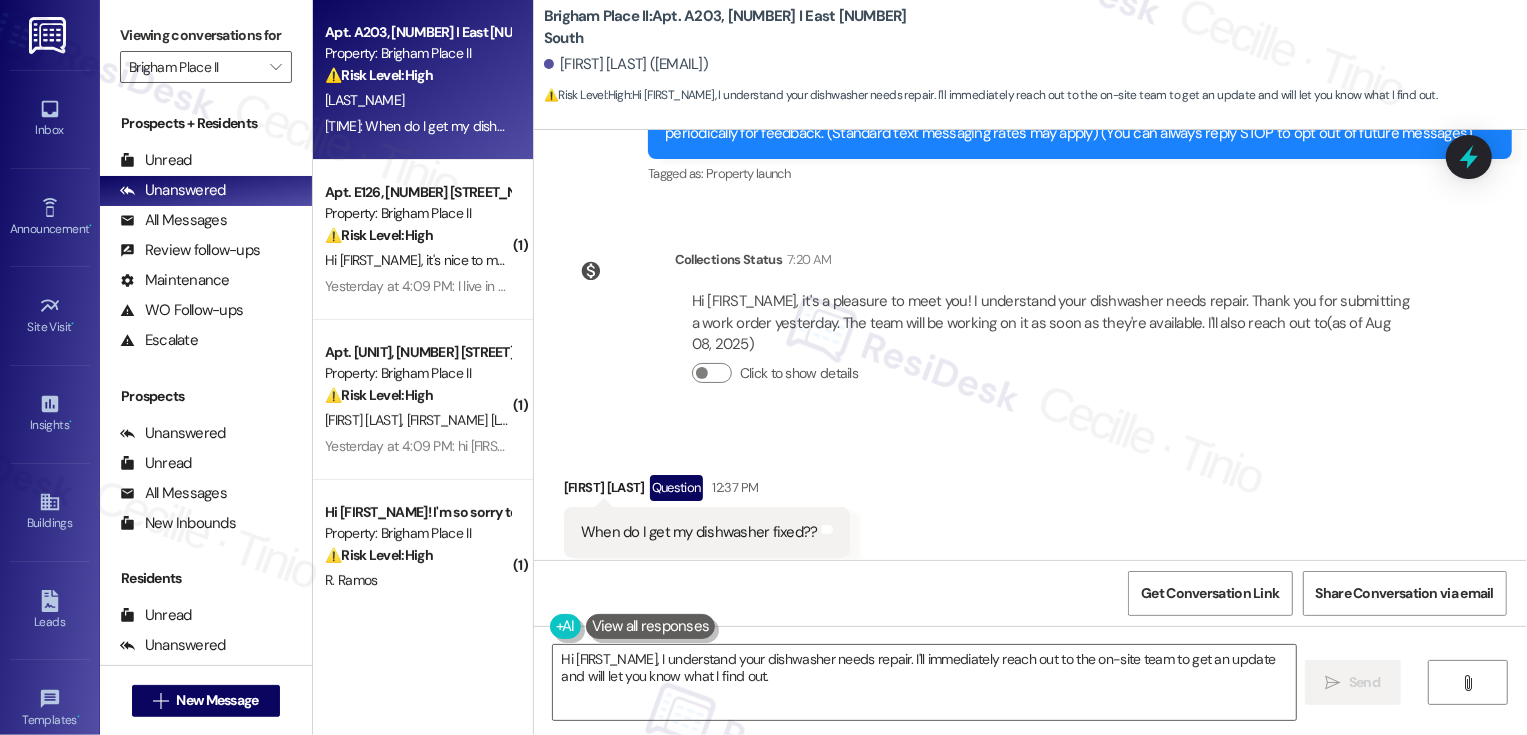 click on "Received via SMS [FIRST_NAME] [LAST_NAME] Question 12:37 PM When do I get my dishwasher fixed?? Tags and notes Tagged as: Maintenance request Click to highlight conversations about Maintenance request" at bounding box center (1030, 516) 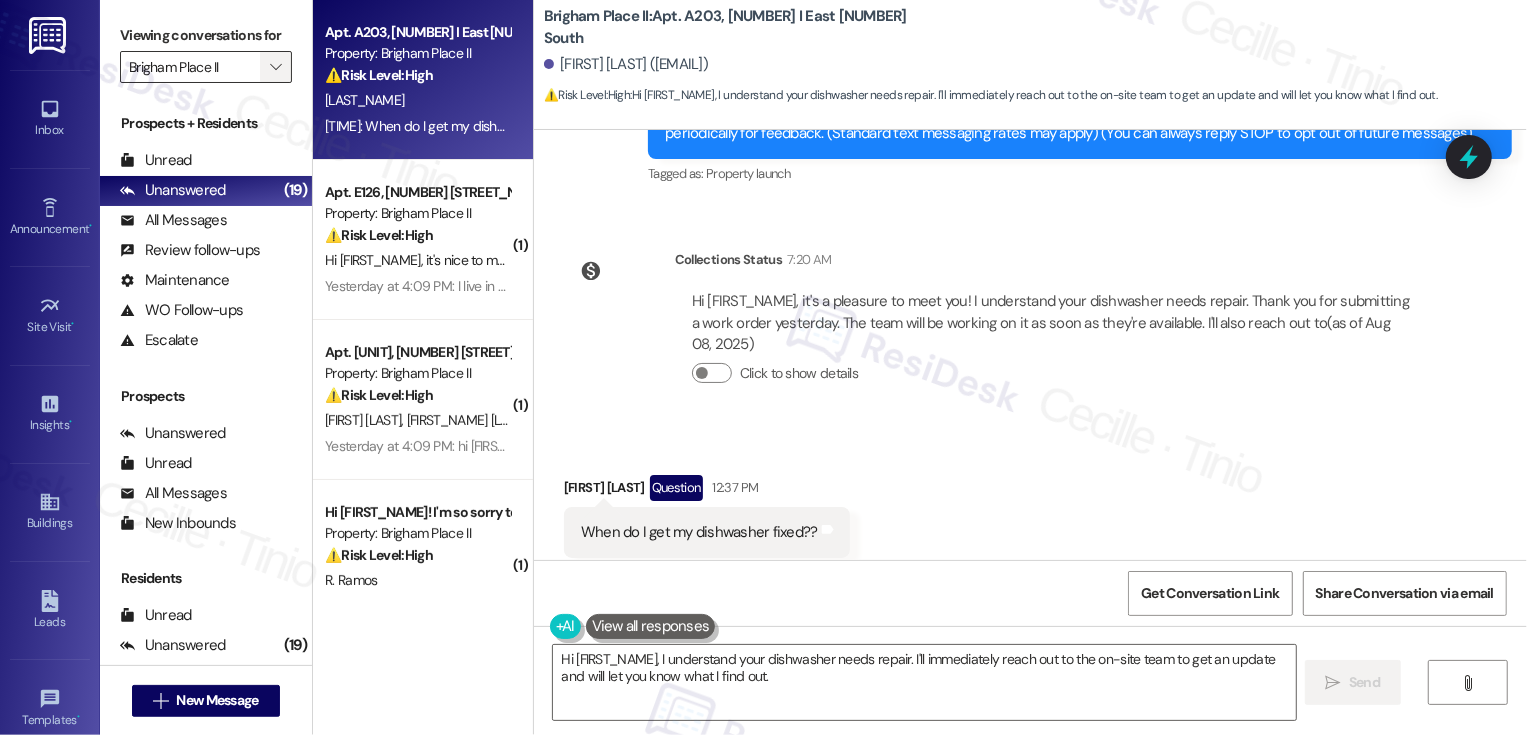 click on "" at bounding box center (276, 67) 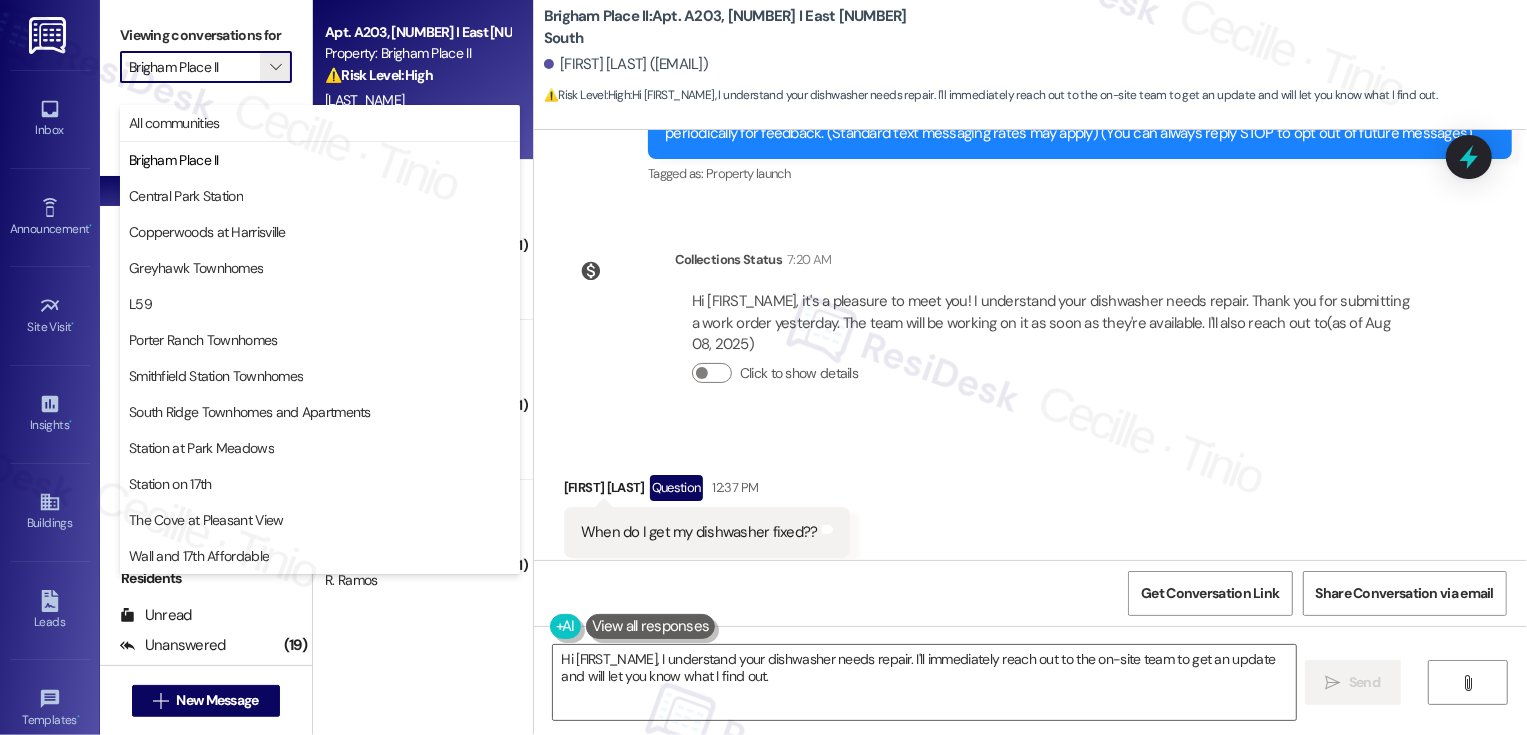 click on "Apt. [NUMBER], [NUMBER] [STREET] [NUMBER] [STREET] Property: Brigham Place II ⚠️ Risk Level: High The resident is inquiring about a broken dishwasher. This falls under urgent general maintenance as it affects the functionality of an appliance in the unit. E. [LAST_NAME] 12:37 PM: When do I get my dishwasher fixed?? 12:37 PM: When do I get my dishwasher fixed?? ( 1 ) Apt. [NUMBER], [NUMBER] [STREET] [NUMBER] [STREET] Property: Brigham Place II ⚠️ Risk Level: High The resident reports non-functioning outdoor lights, creating a safety concern due to darkness and difficulty seeing. The issue has persisted for six months despite prior reports, indicating a failure to address a potential safety hazard. This requires urgent attention. S. [LAST_NAME] ( 1 ) Apt. [NUMBER], [NUMBER] [STREET] [NUMBER] [STREET] Property: Brigham Place II ⚠️ Risk Level: High [FIRST_NAME] [LAST_NAME] B. [LAST_NAME] Yesterday at 4:09 PM: hi [FIRST_NAME]! this is perfect timing actually. our AC is having problems again & we'd really appreciate if someone could come take a look at it. thanks! ( 1 ) ⚠️ High ( 1)" at bounding box center (423, 367) 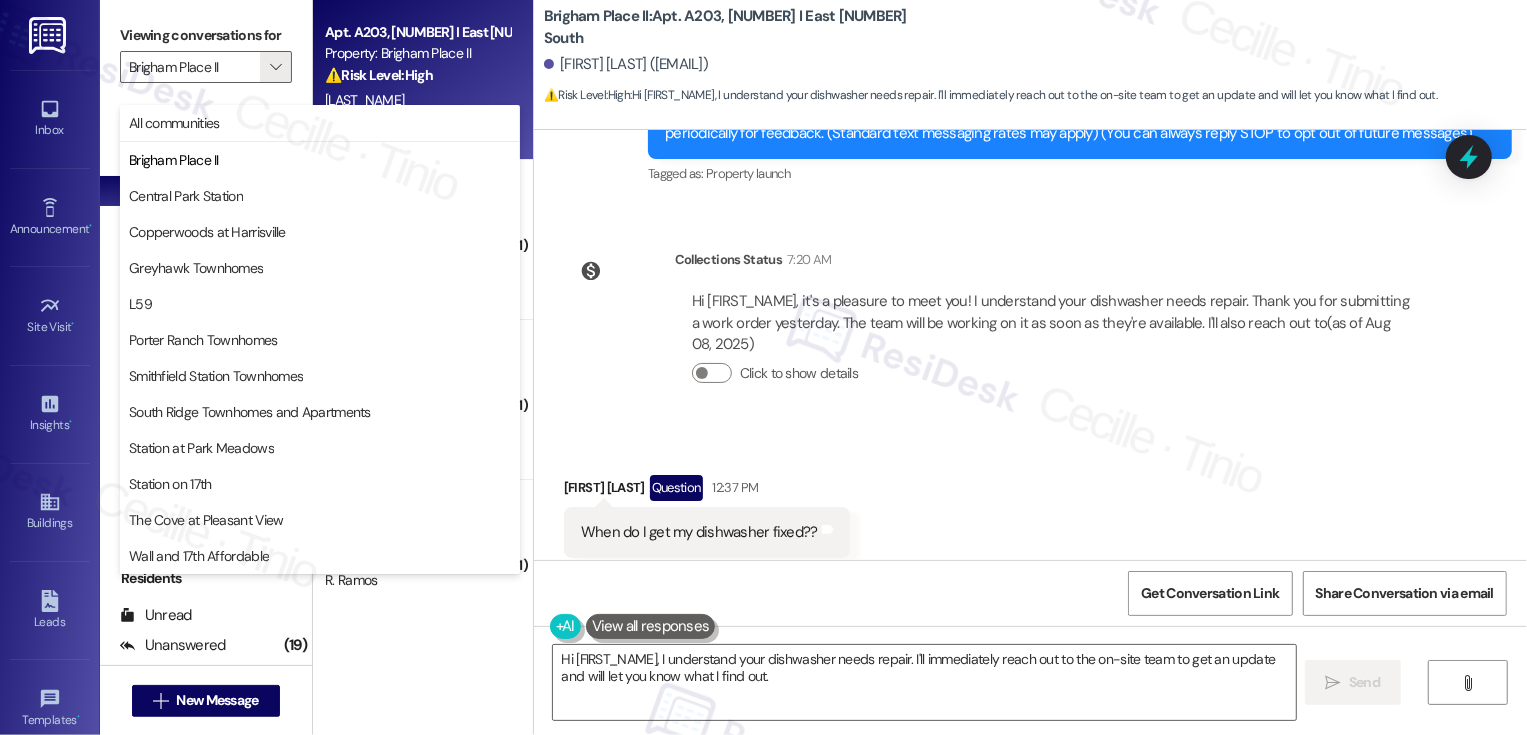 click on "[NAME] [LAST_NAME] Question 12:37 PM" at bounding box center [707, 491] 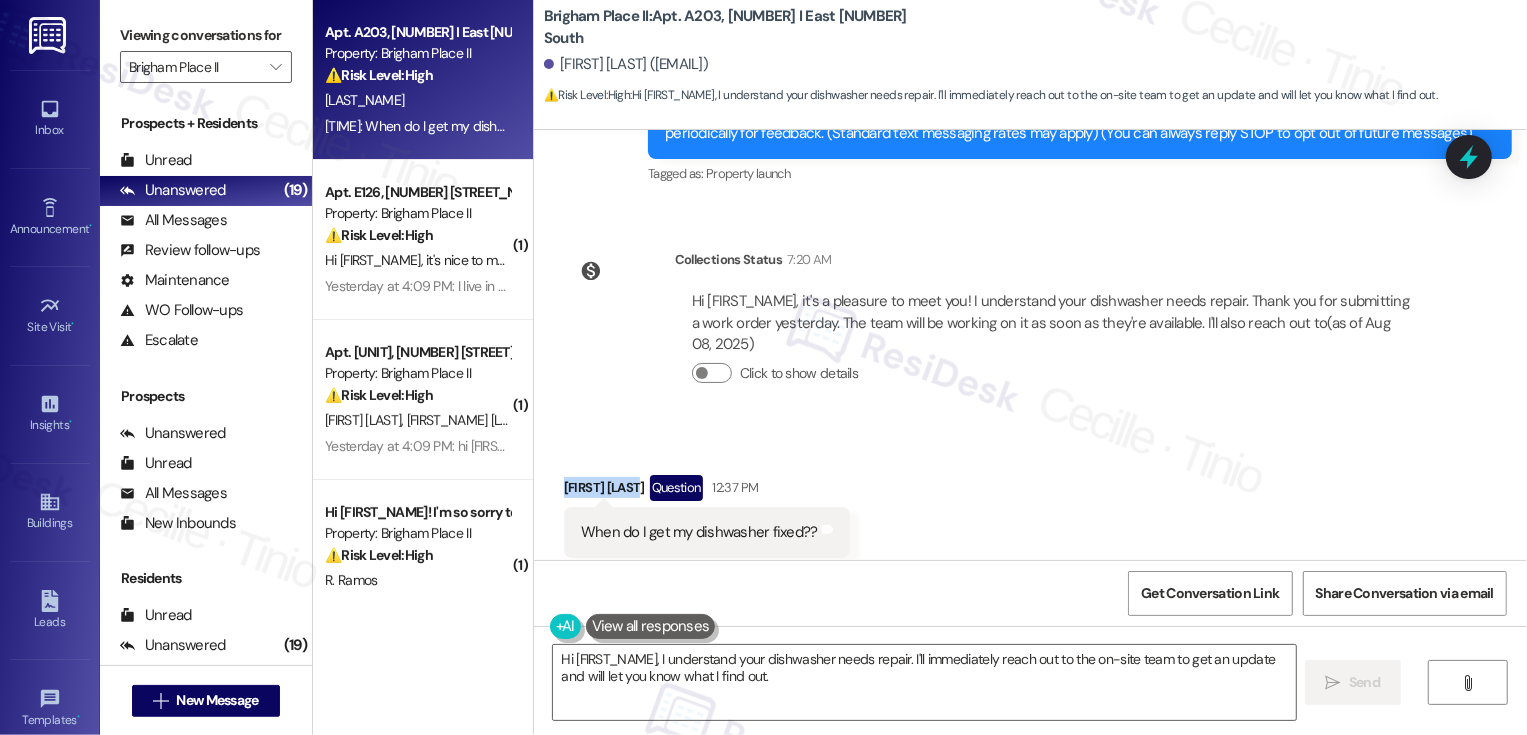 drag, startPoint x: 552, startPoint y: 445, endPoint x: 628, endPoint y: 440, distance: 76.1643 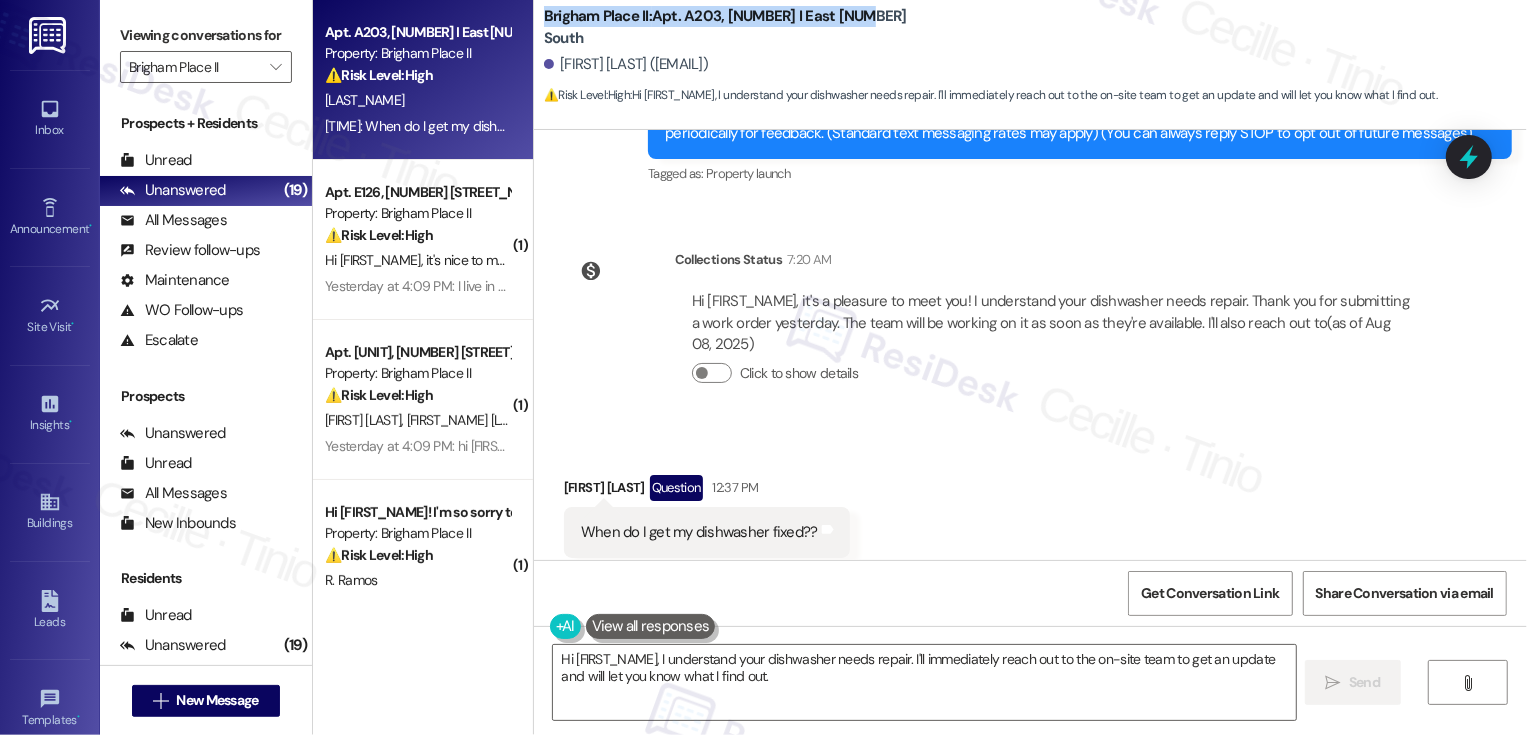 drag, startPoint x: 534, startPoint y: 27, endPoint x: 847, endPoint y: 38, distance: 313.19324 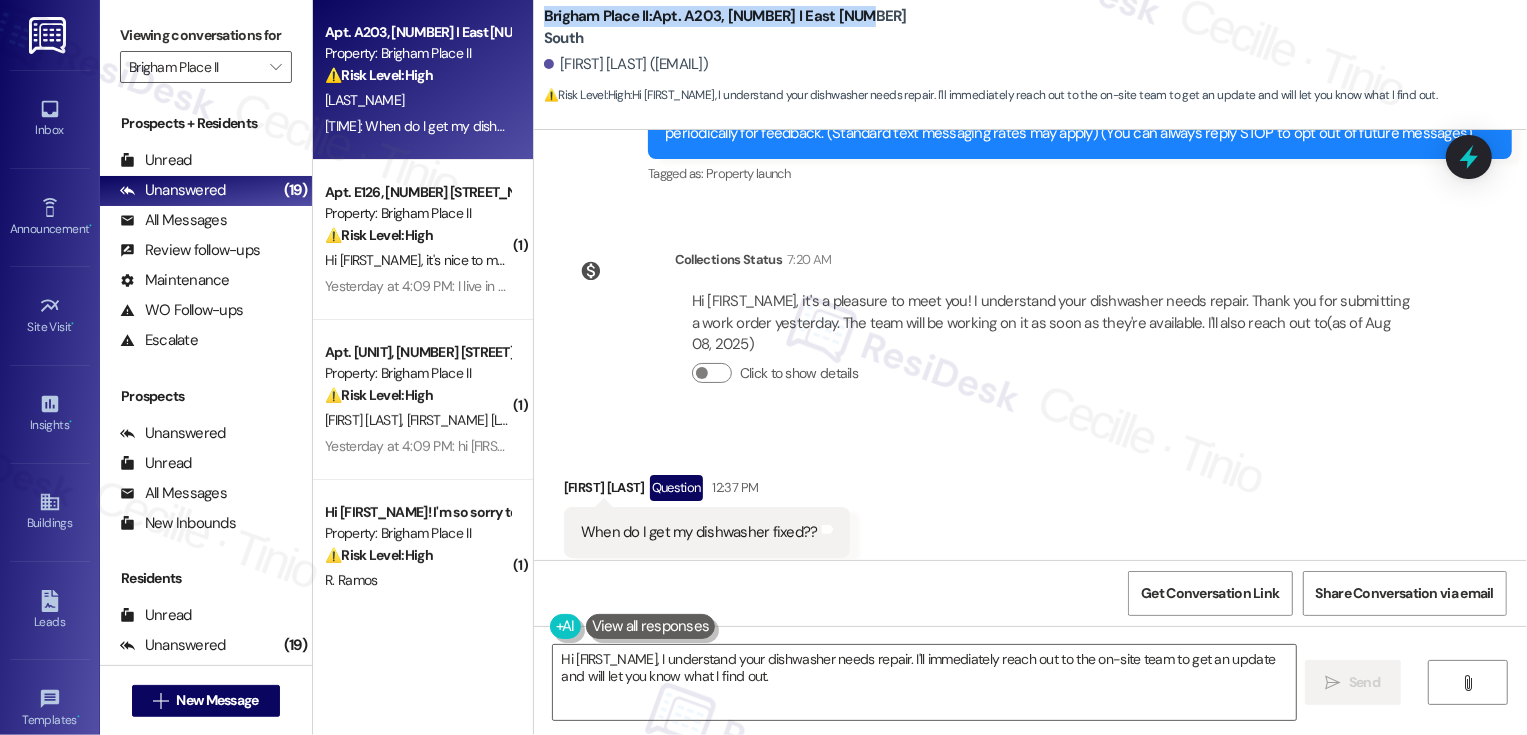 copy on "Brigham Place II: Apt. A203, [NUMBER] [STREET_NAME] [DIRECTION] [NUMBER] [STREET_NAME]" 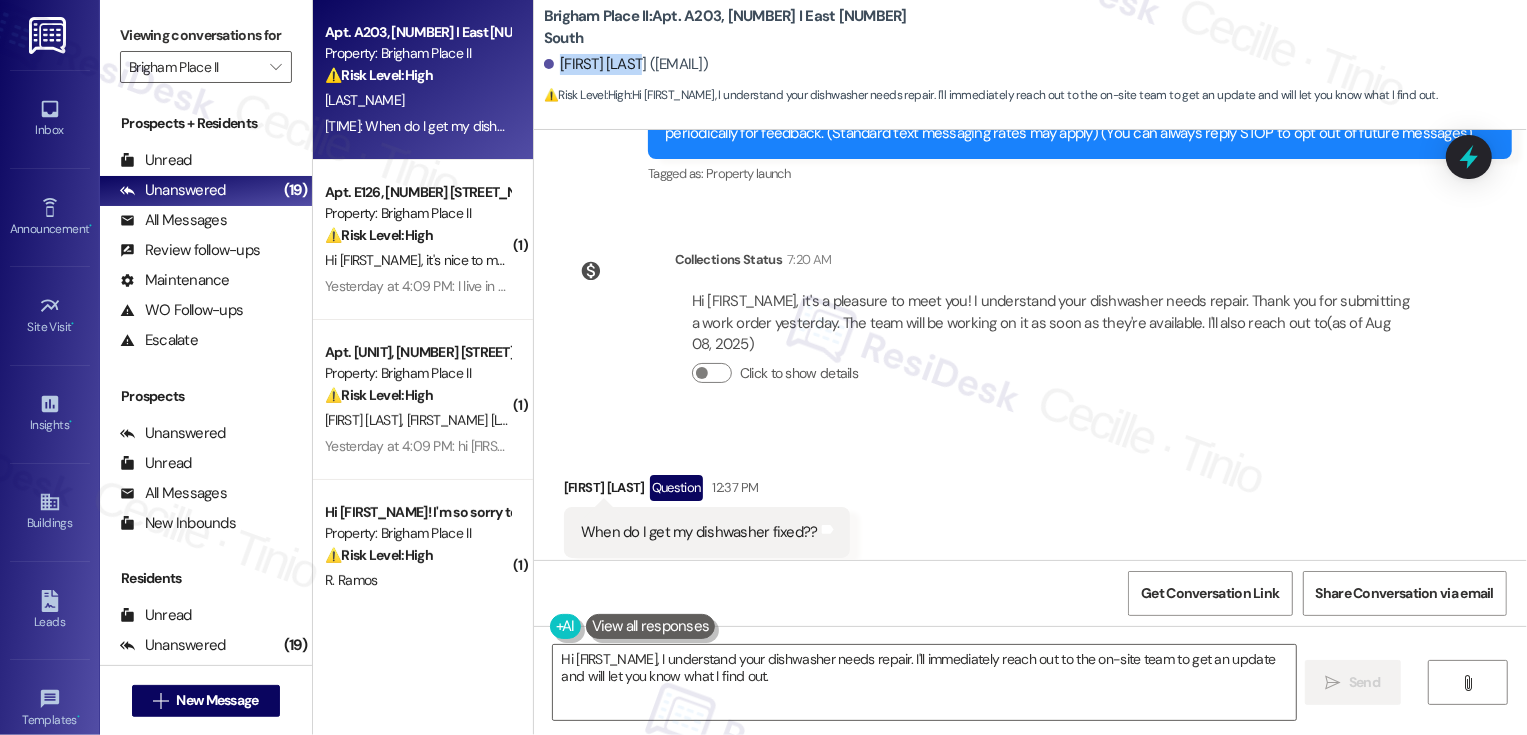 drag, startPoint x: 546, startPoint y: 62, endPoint x: 622, endPoint y: 62, distance: 76 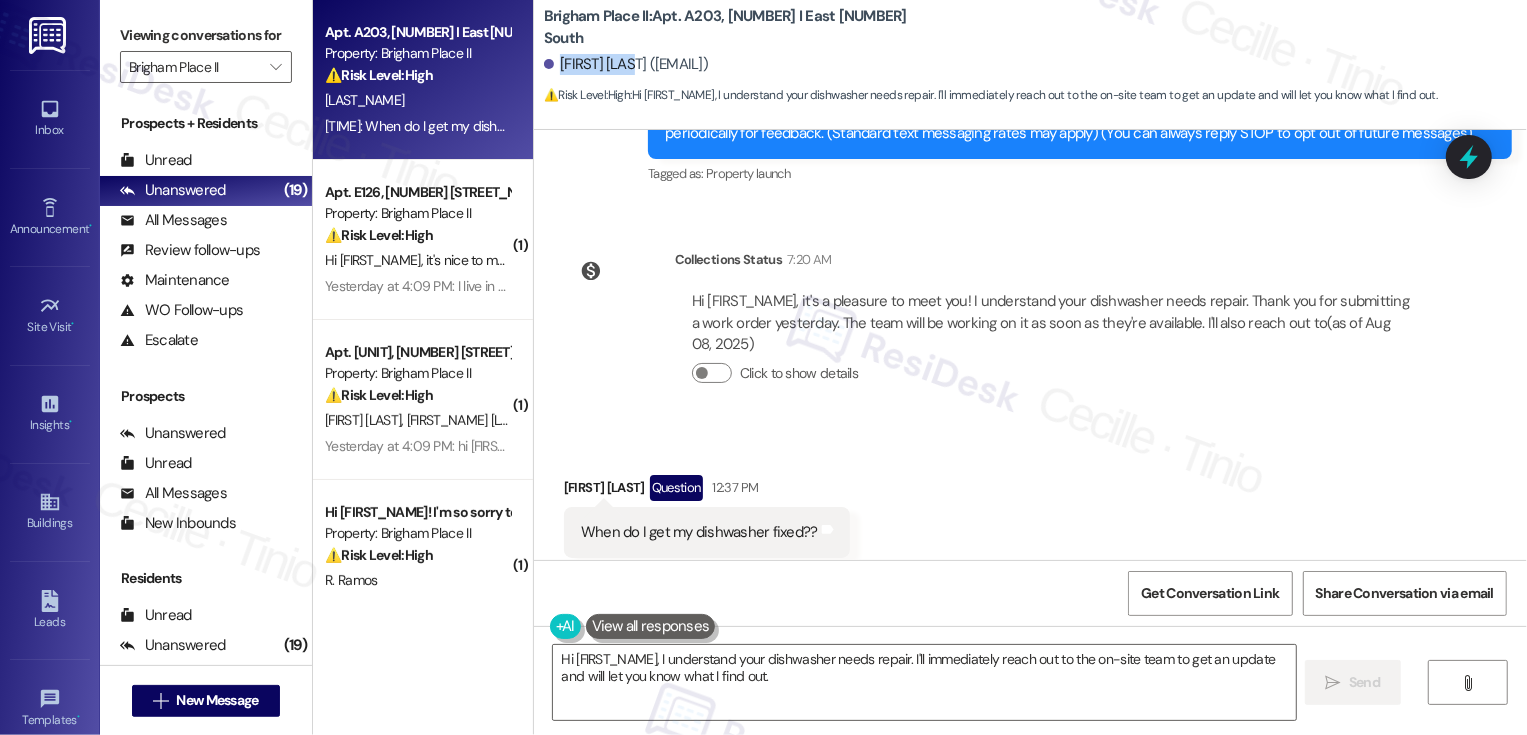 copy on "[NAME] [LAST_NAME]" 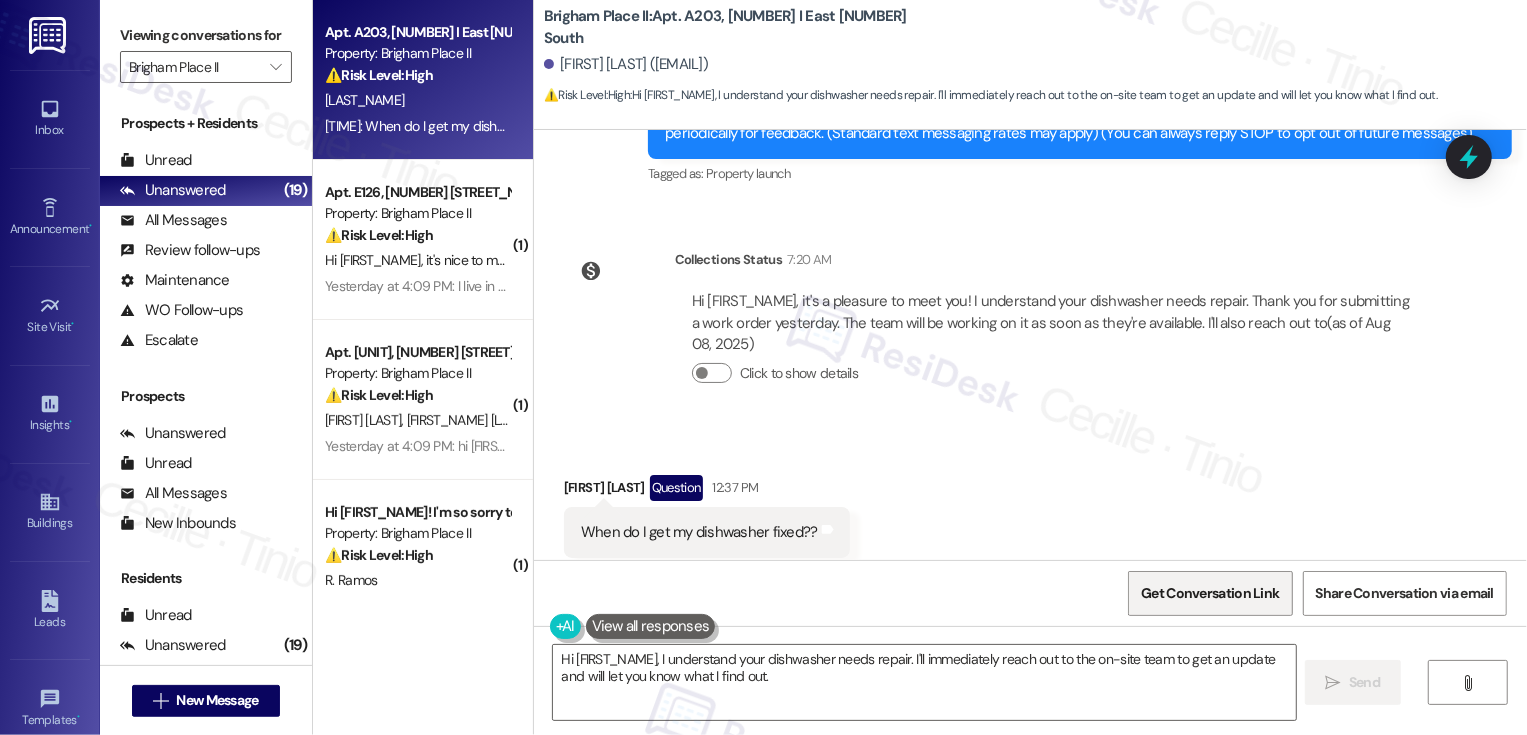 click on "Get Conversation Link" at bounding box center [1210, 593] 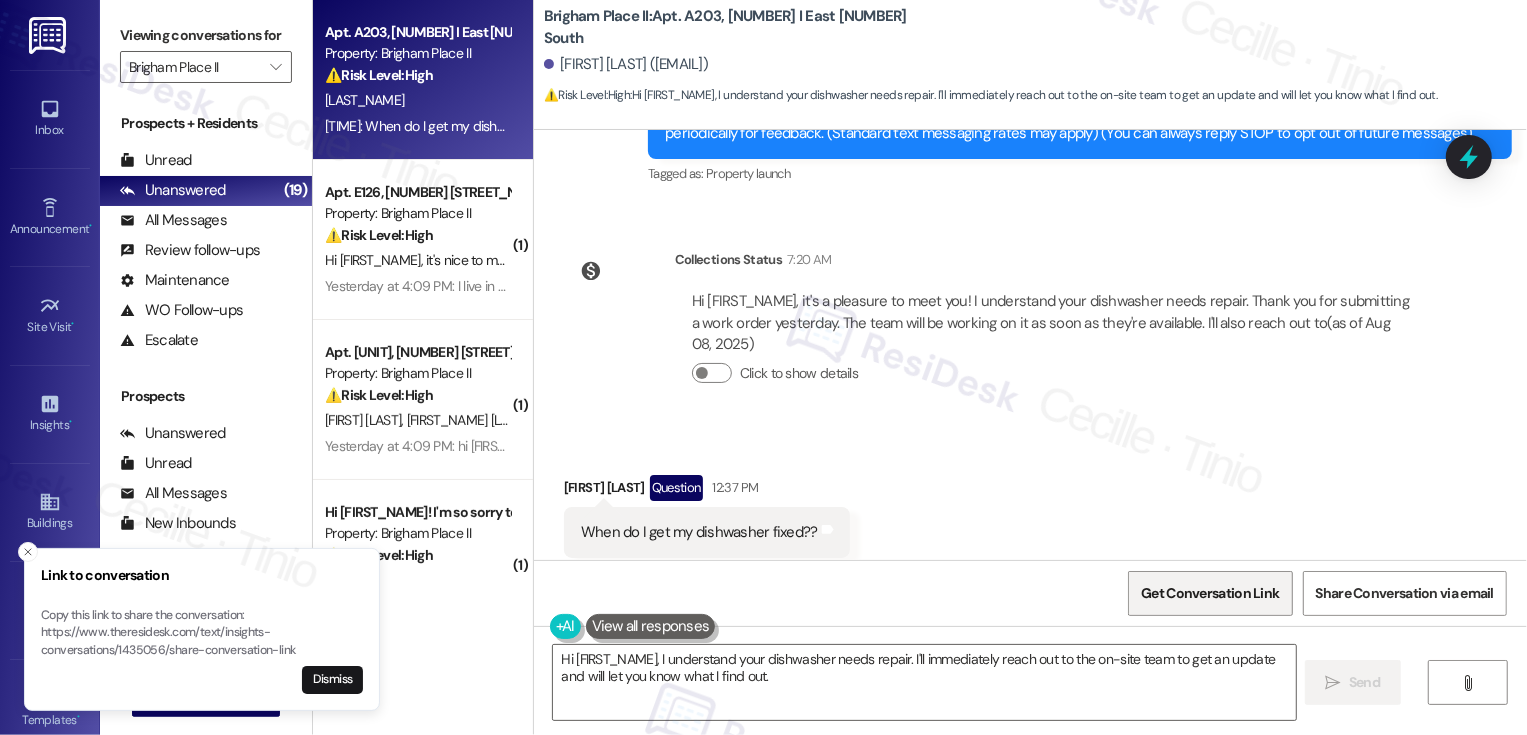 click on "Get Conversation Link" at bounding box center (1210, 593) 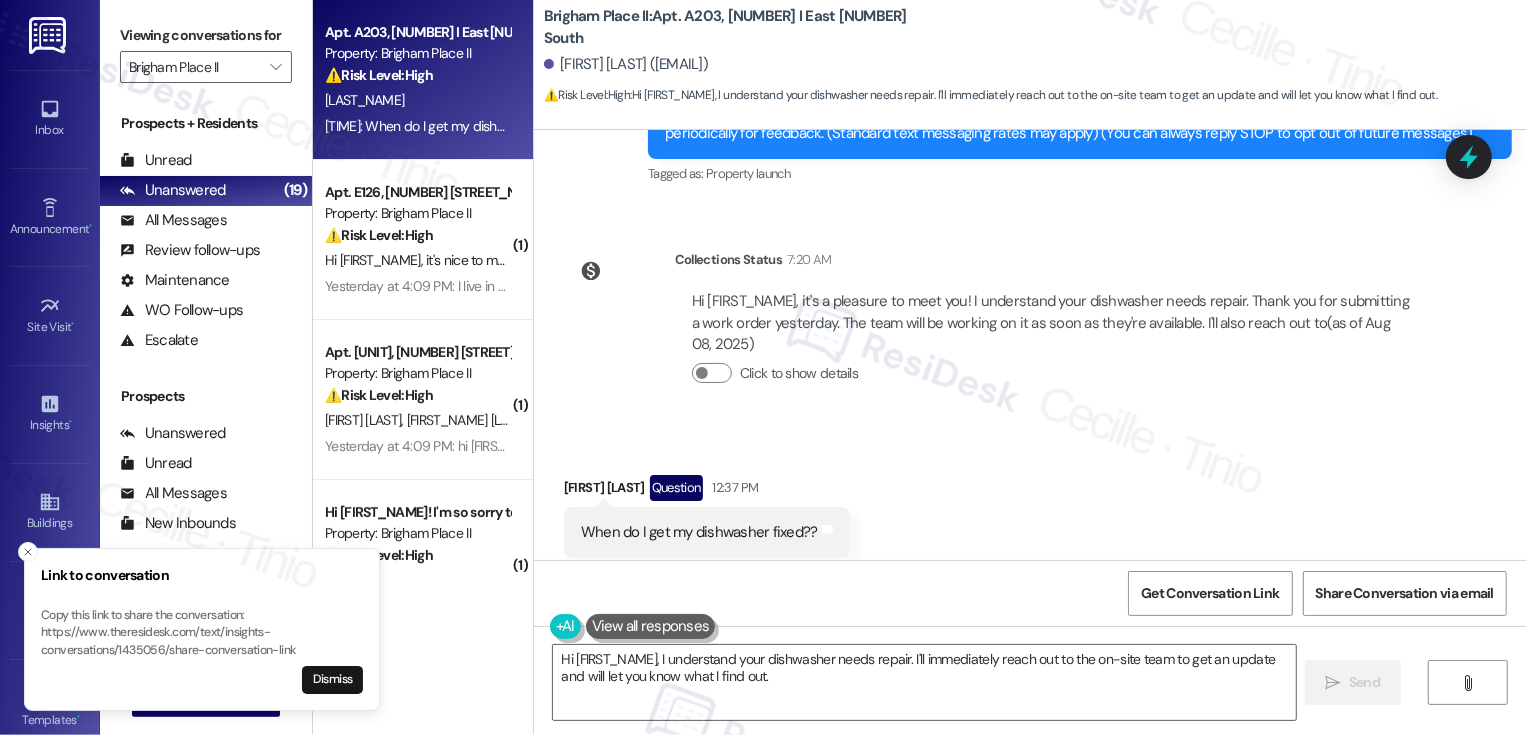 click on "Copy this link to share the conversation: https://www.theresidesk.com/text/insights-conversations/1435056/share-conversation-link" at bounding box center (202, 633) 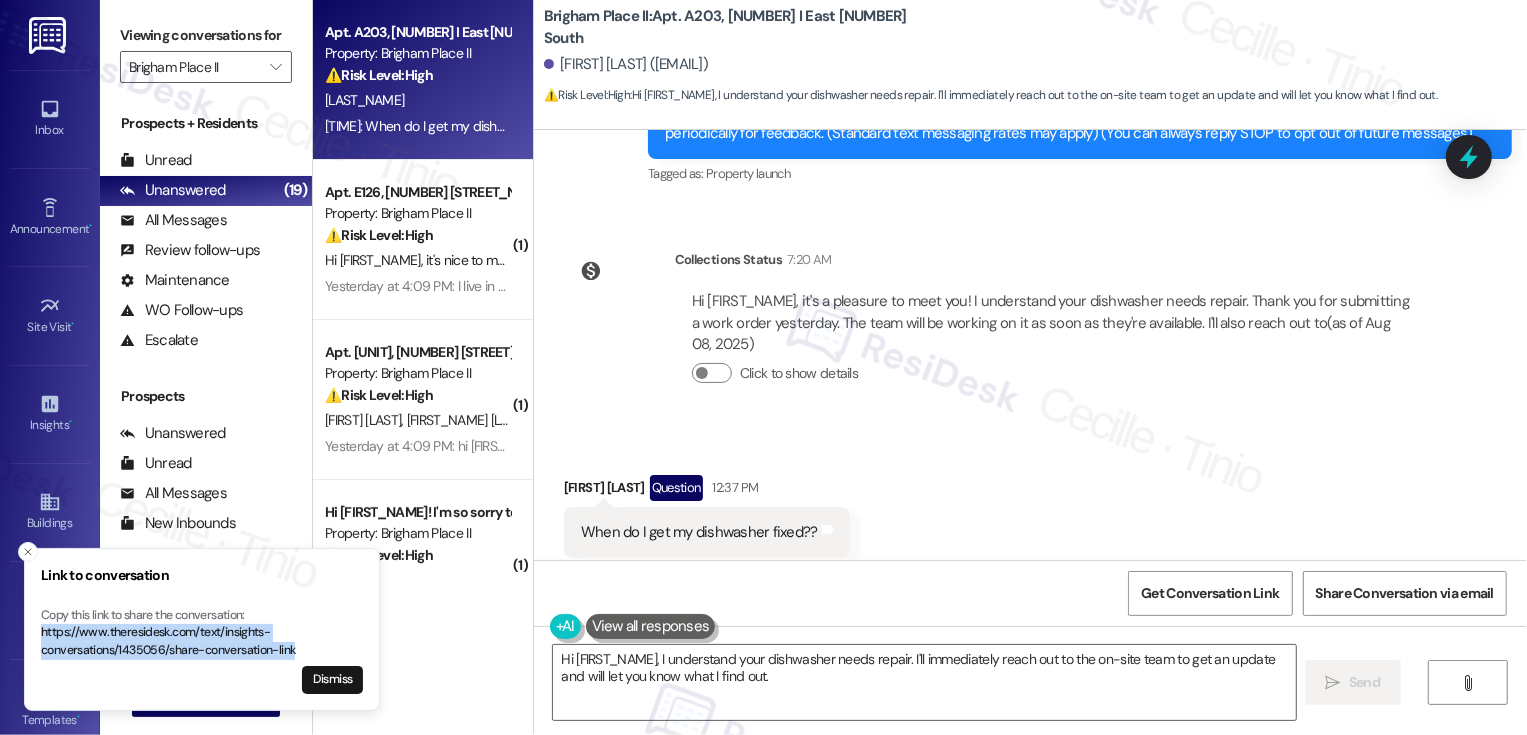 drag, startPoint x: 41, startPoint y: 634, endPoint x: 293, endPoint y: 649, distance: 252.44603 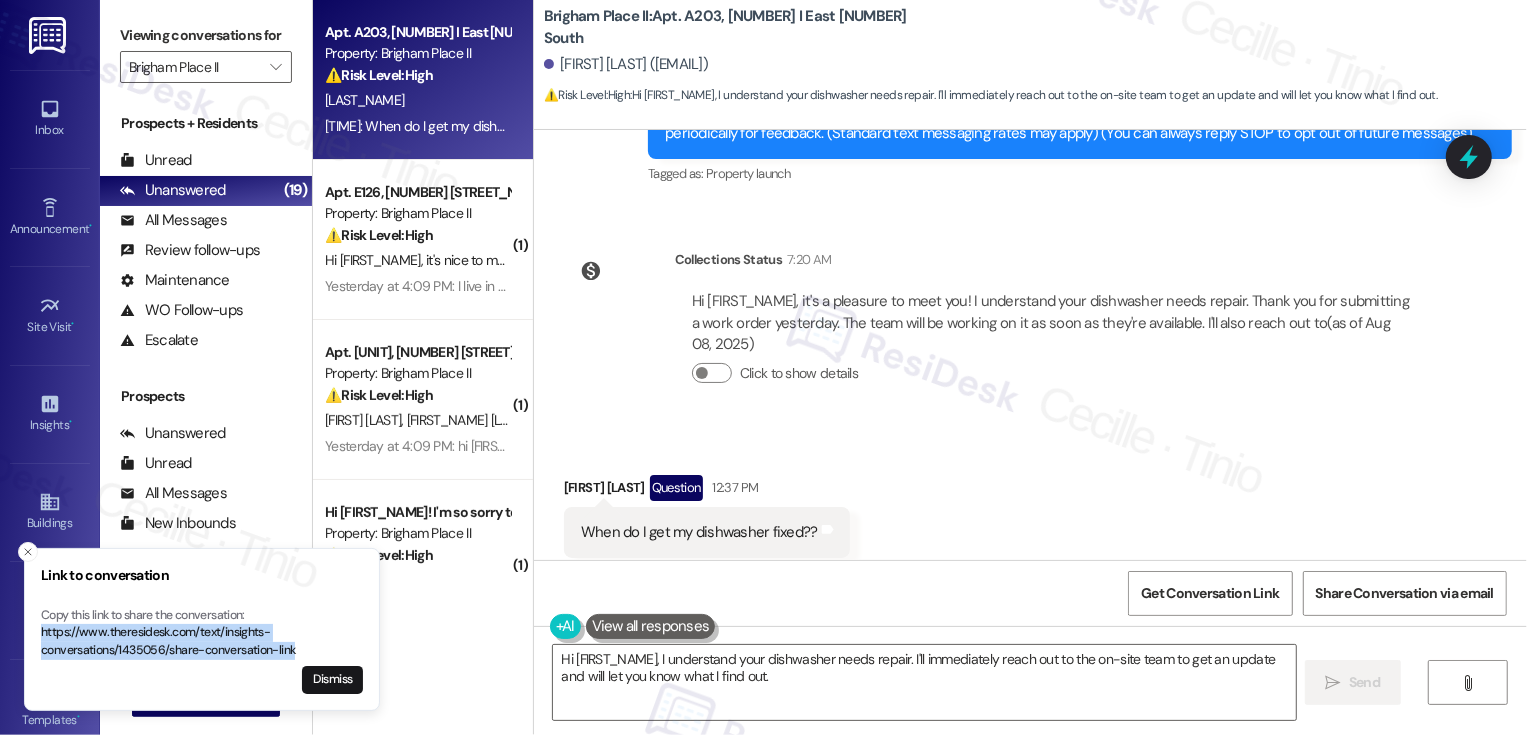 copy on "https://www.theresidesk.com/text/insights-conversations/1435056/share-conversation-link" 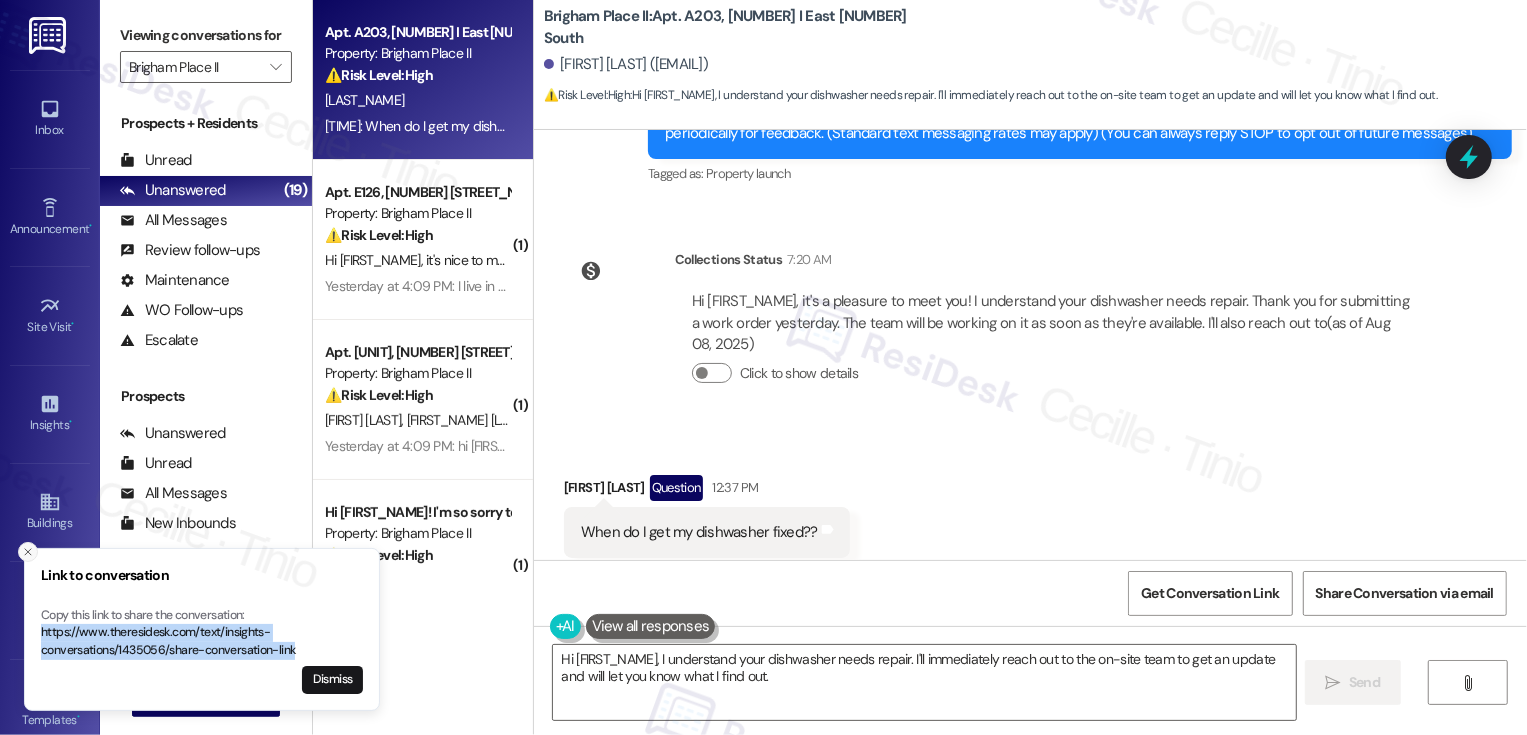 click at bounding box center (28, 552) 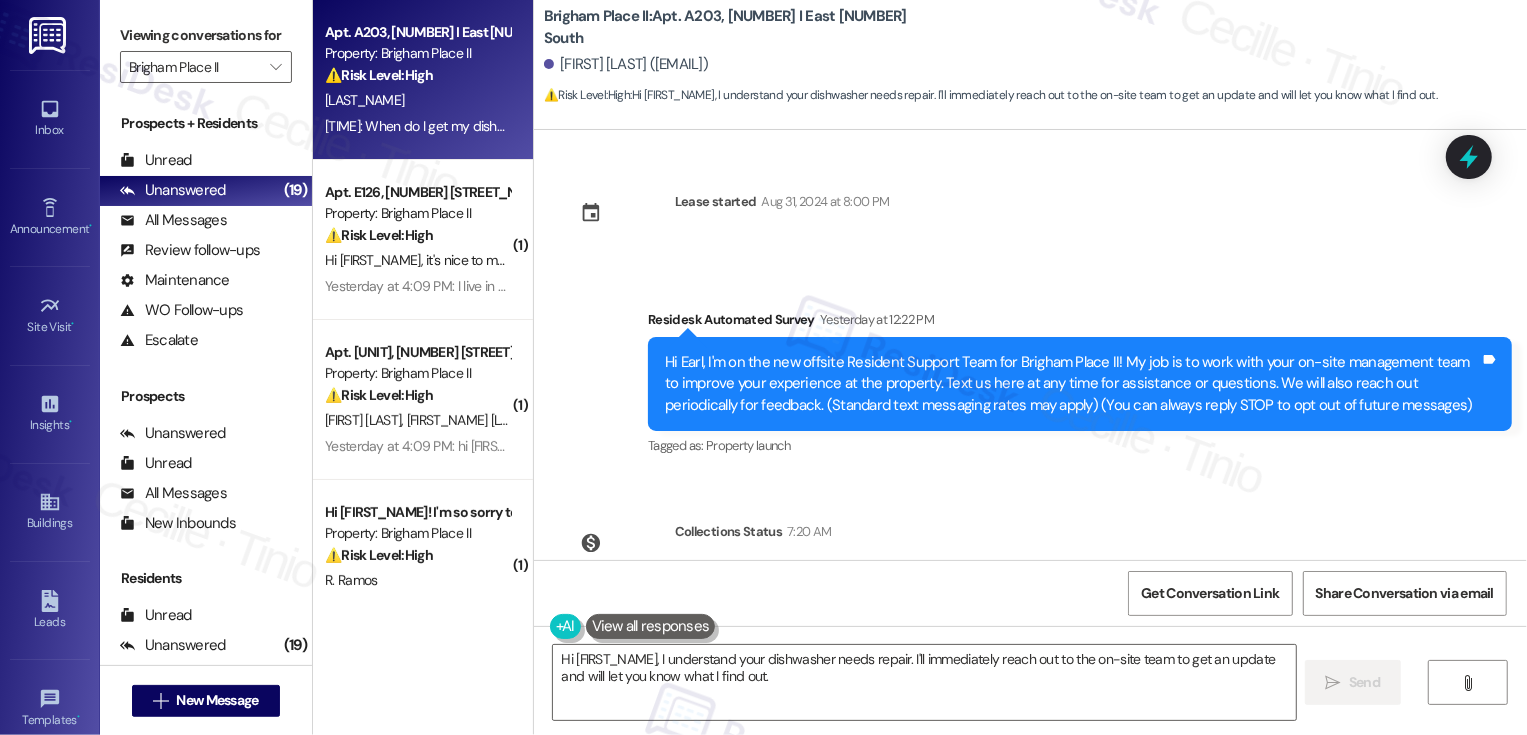 scroll, scrollTop: 272, scrollLeft: 0, axis: vertical 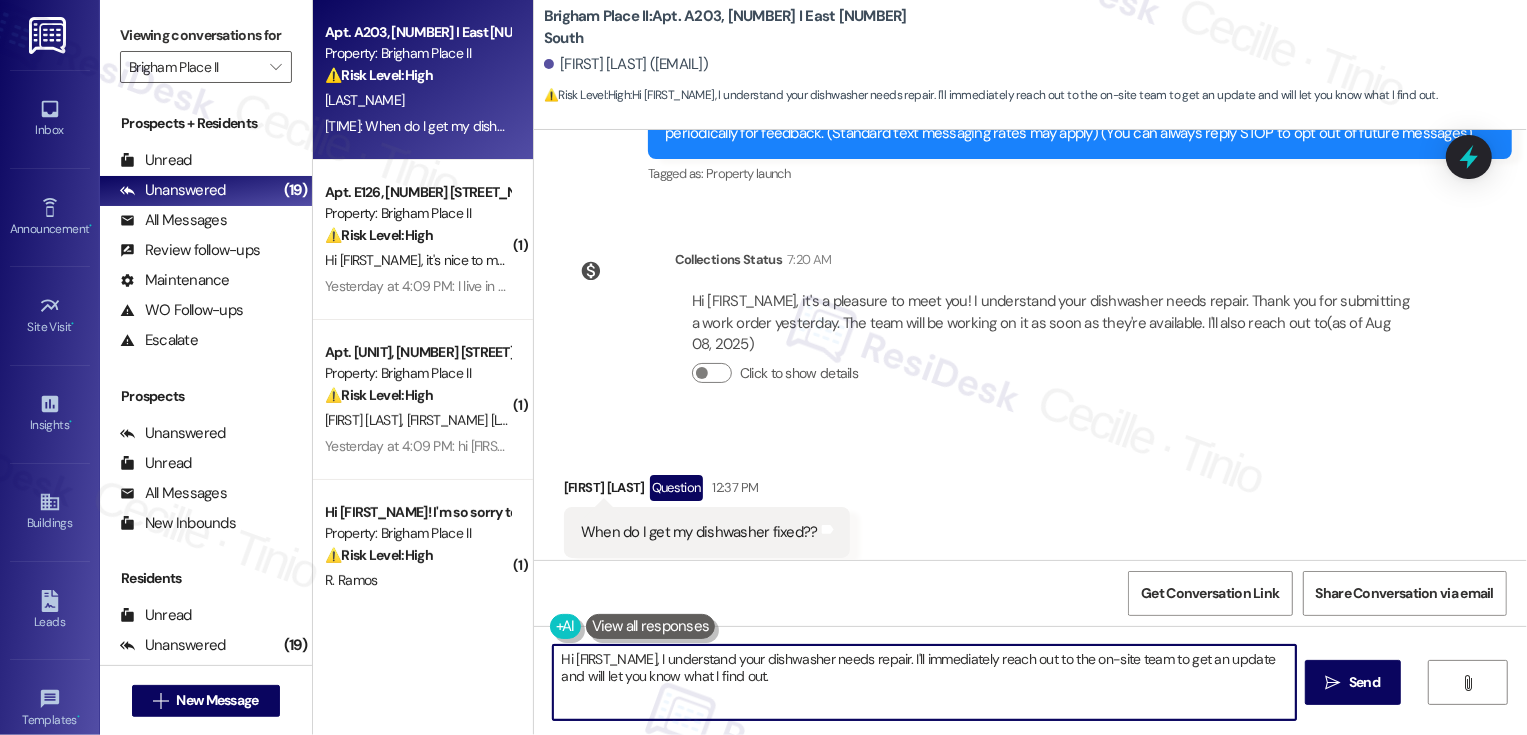 drag, startPoint x: 902, startPoint y: 656, endPoint x: 941, endPoint y: 693, distance: 53.75872 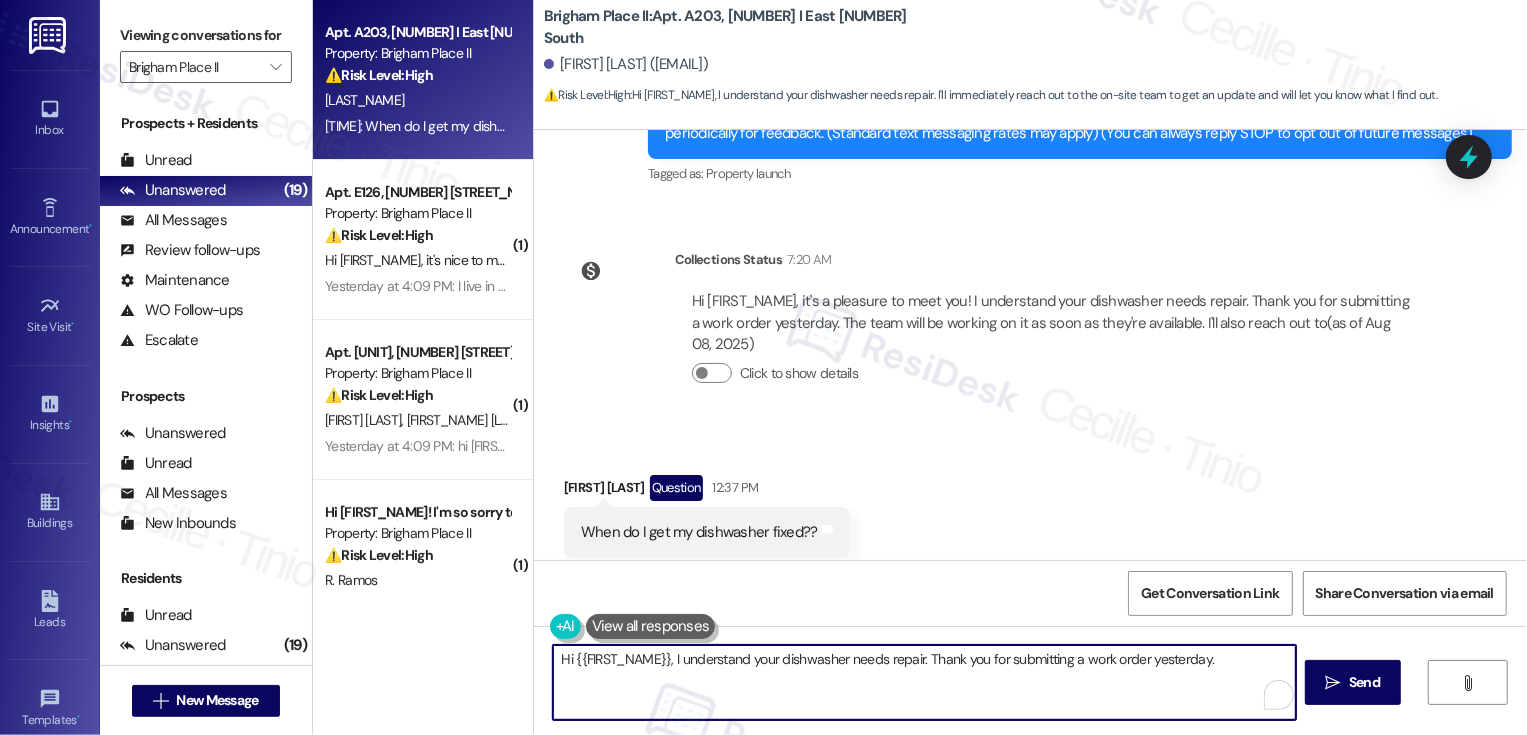 click on "Hi {{FIRST_NAME}}, I understand your dishwasher needs repair. Thank you for submitting a work order yesterday." at bounding box center (924, 682) 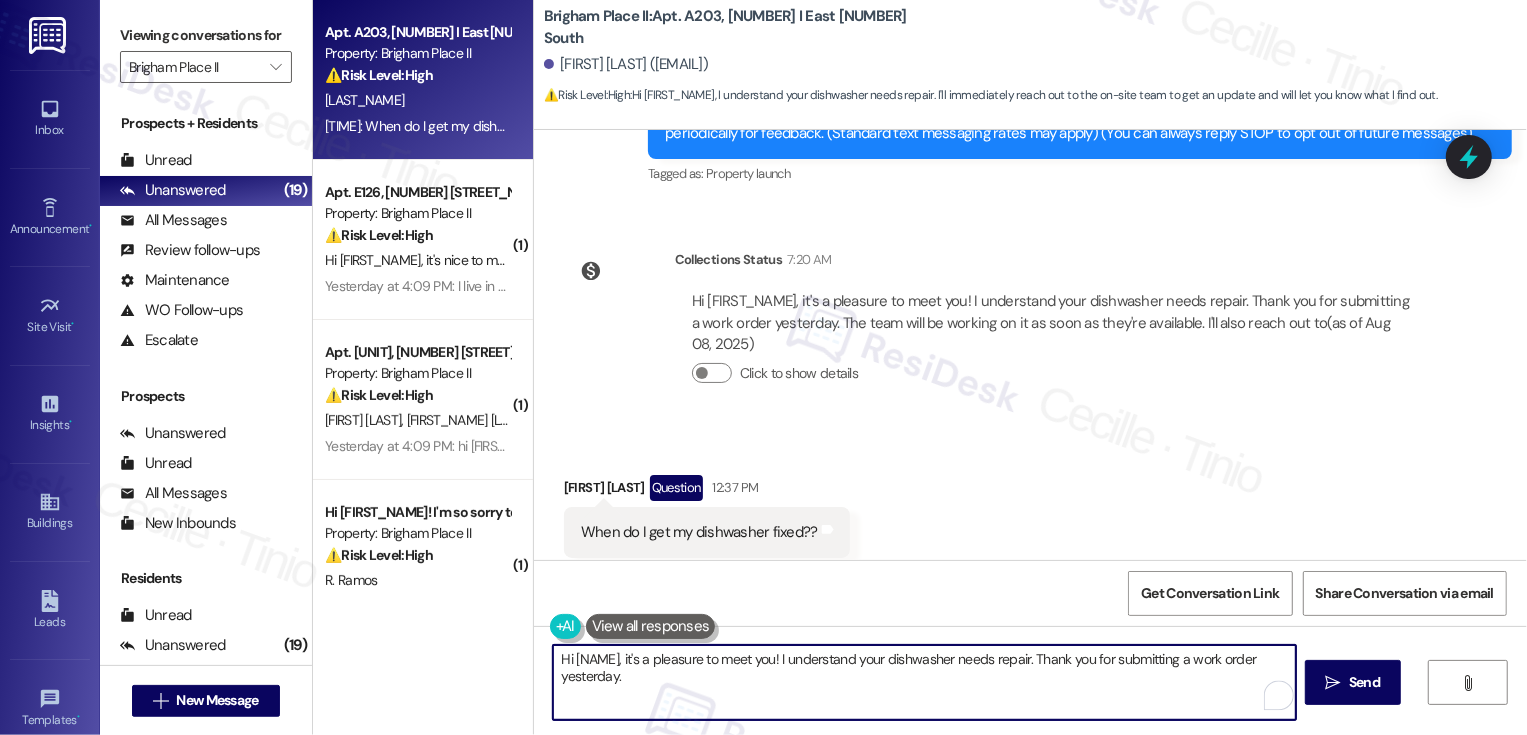 click on "Hi [NAME], it's a pleasure to meet you! I understand your dishwasher needs repair. Thank you for submitting a work order yesterday." at bounding box center (924, 682) 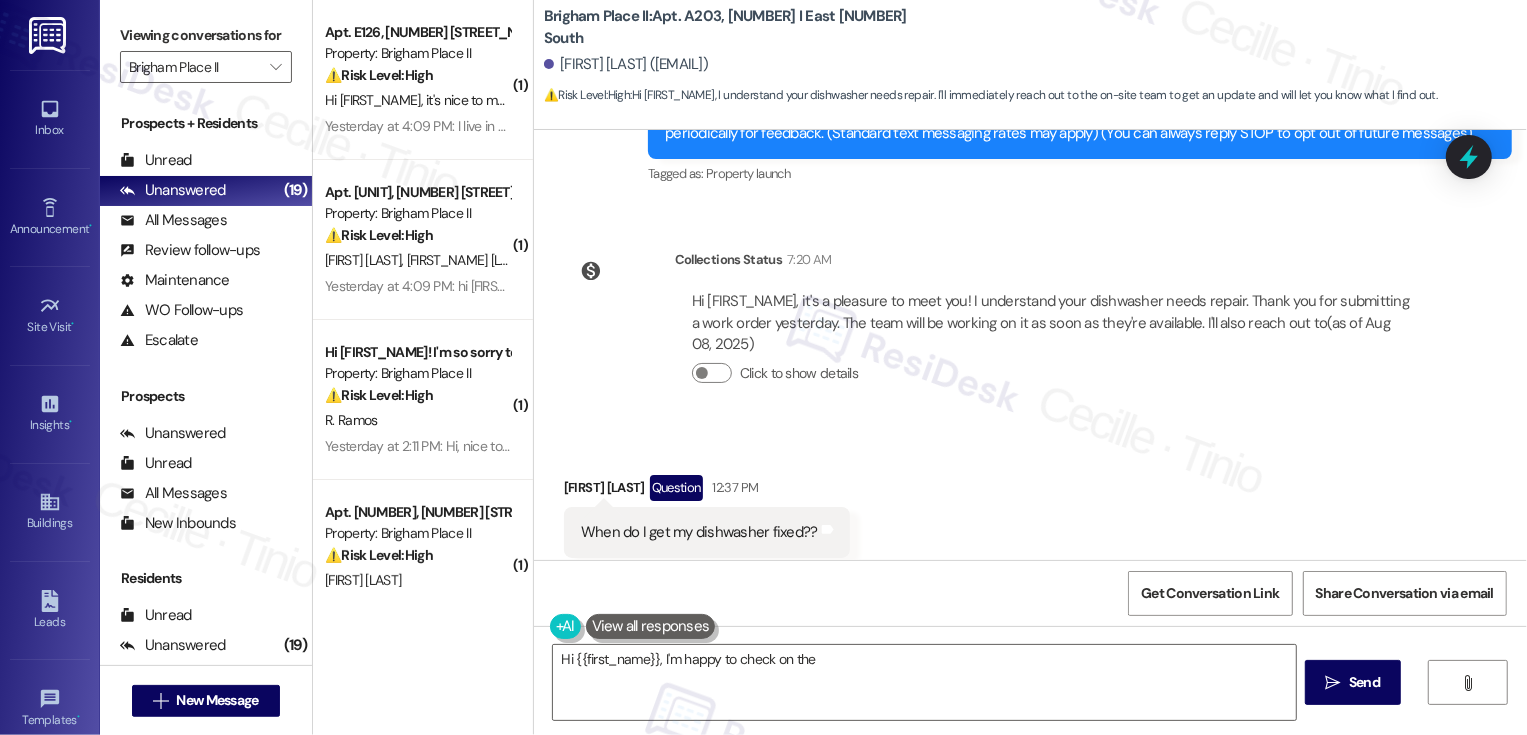 scroll, scrollTop: 271, scrollLeft: 0, axis: vertical 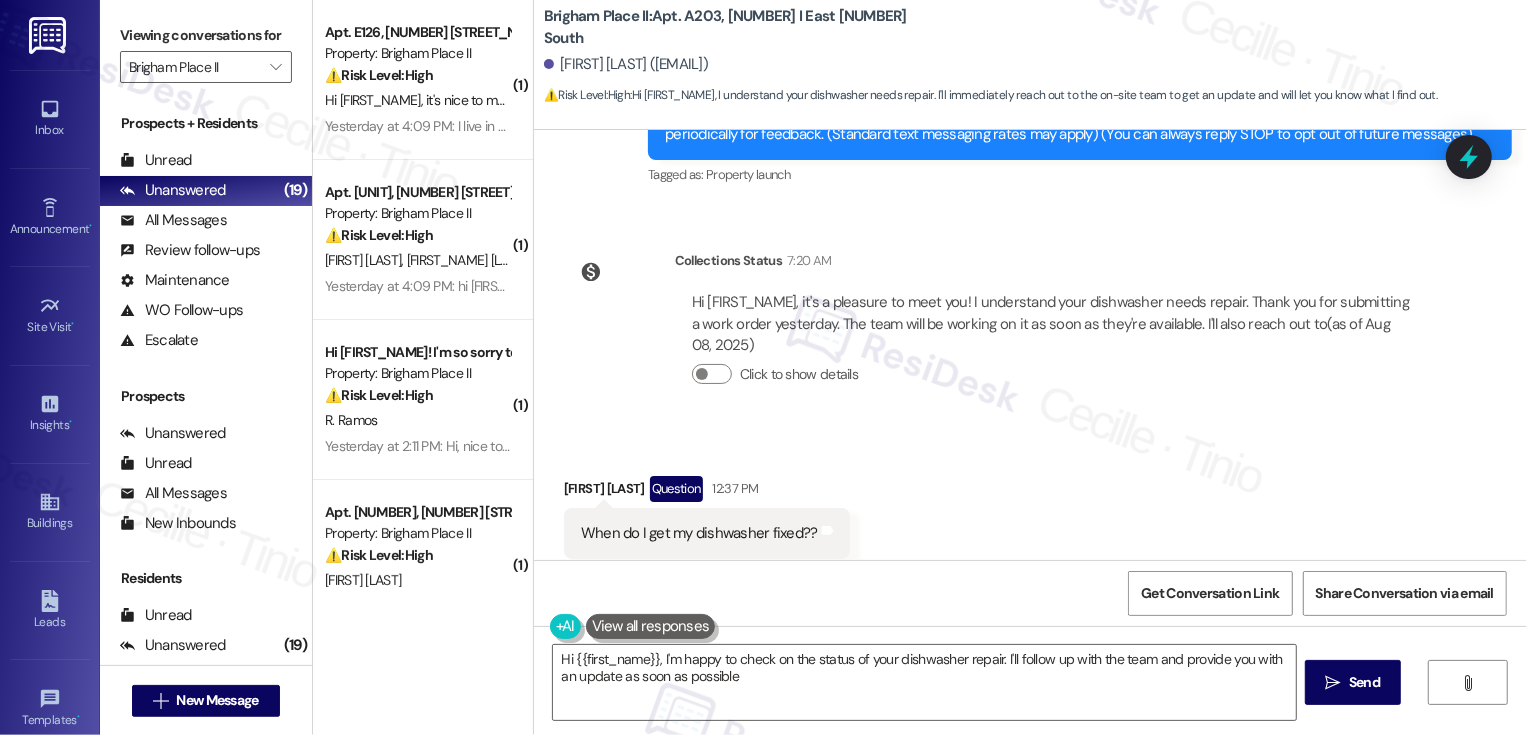 type on "Hi [FIRST_NAME], I'm happy to check on the status of your dishwasher repair. I'll follow up with the team and provide you with an update as soon as possible!" 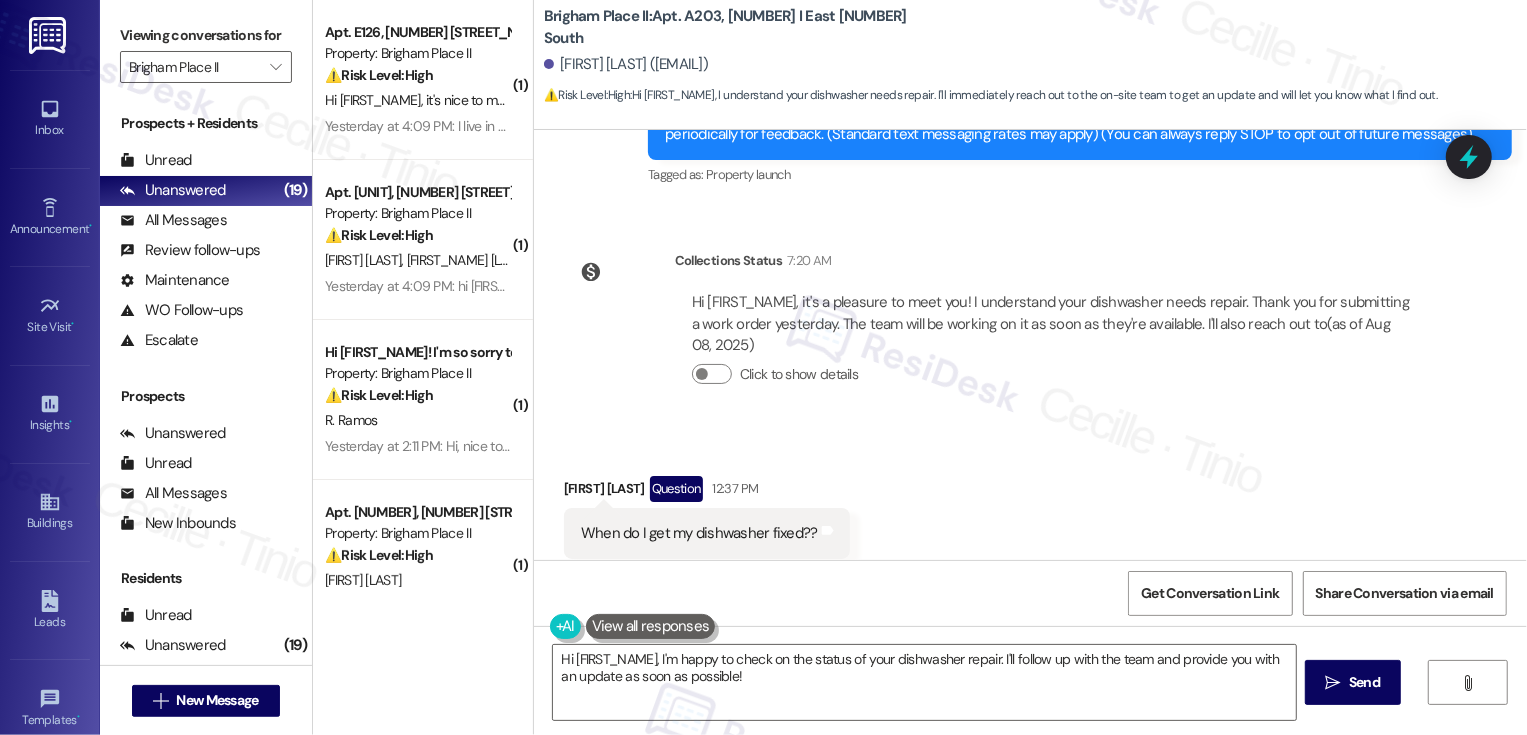 click on "Received via SMS [FIRST_NAME] [LAST_NAME] Question 12:37 PM When do I get my dishwasher fixed?? Tags and notes Tagged as: Maintenance request Click to highlight conversations about Maintenance request" at bounding box center [1030, 517] 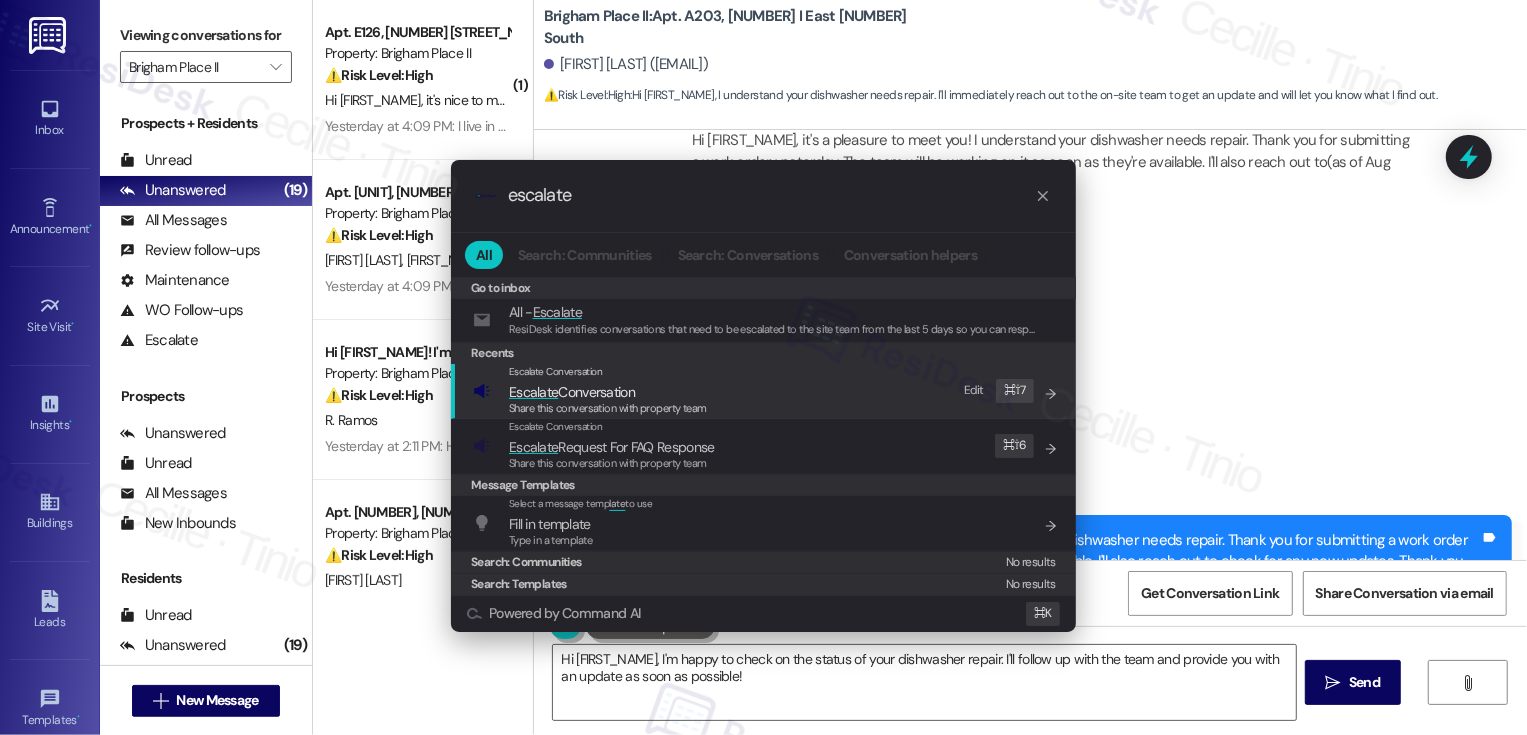 type on "escalate" 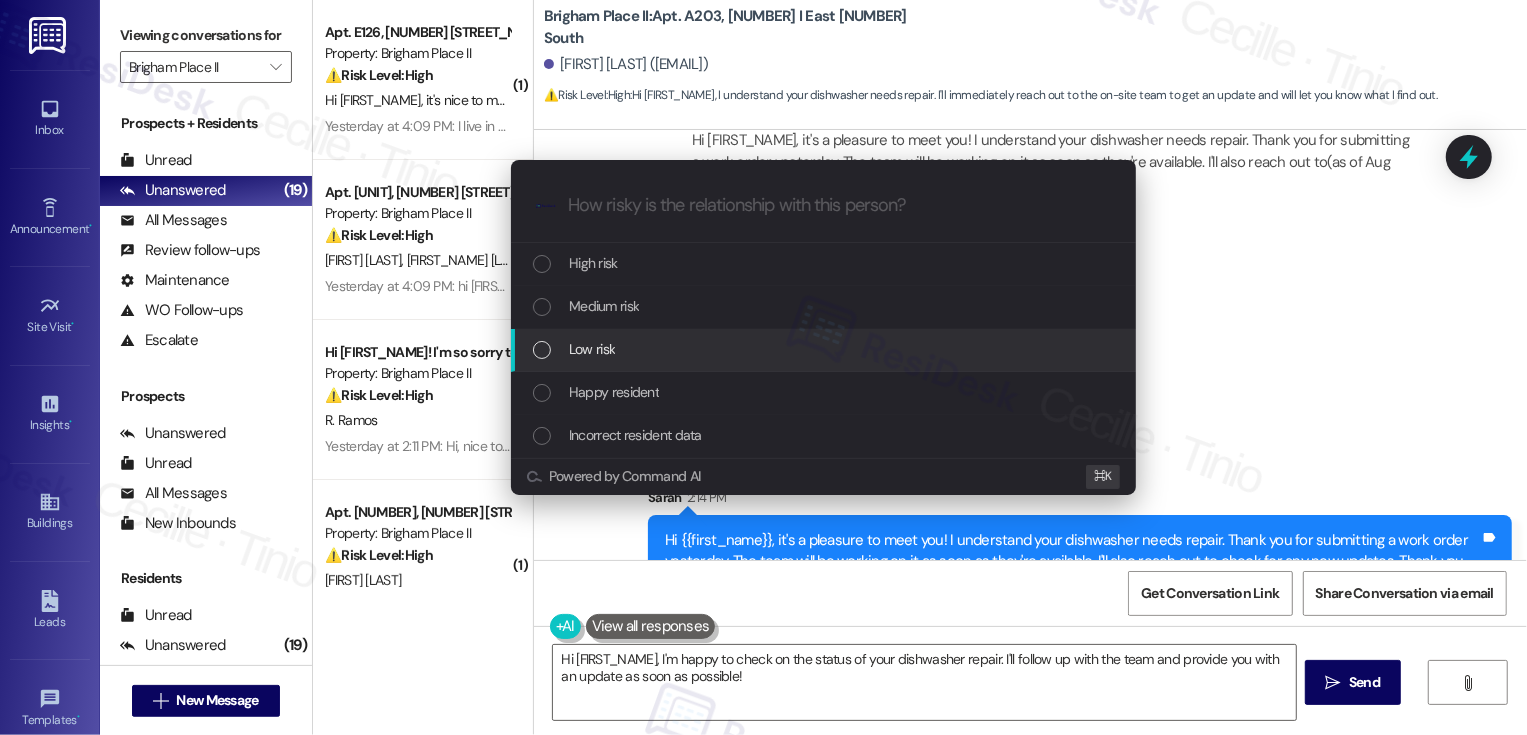 click on "Low risk" at bounding box center (592, 349) 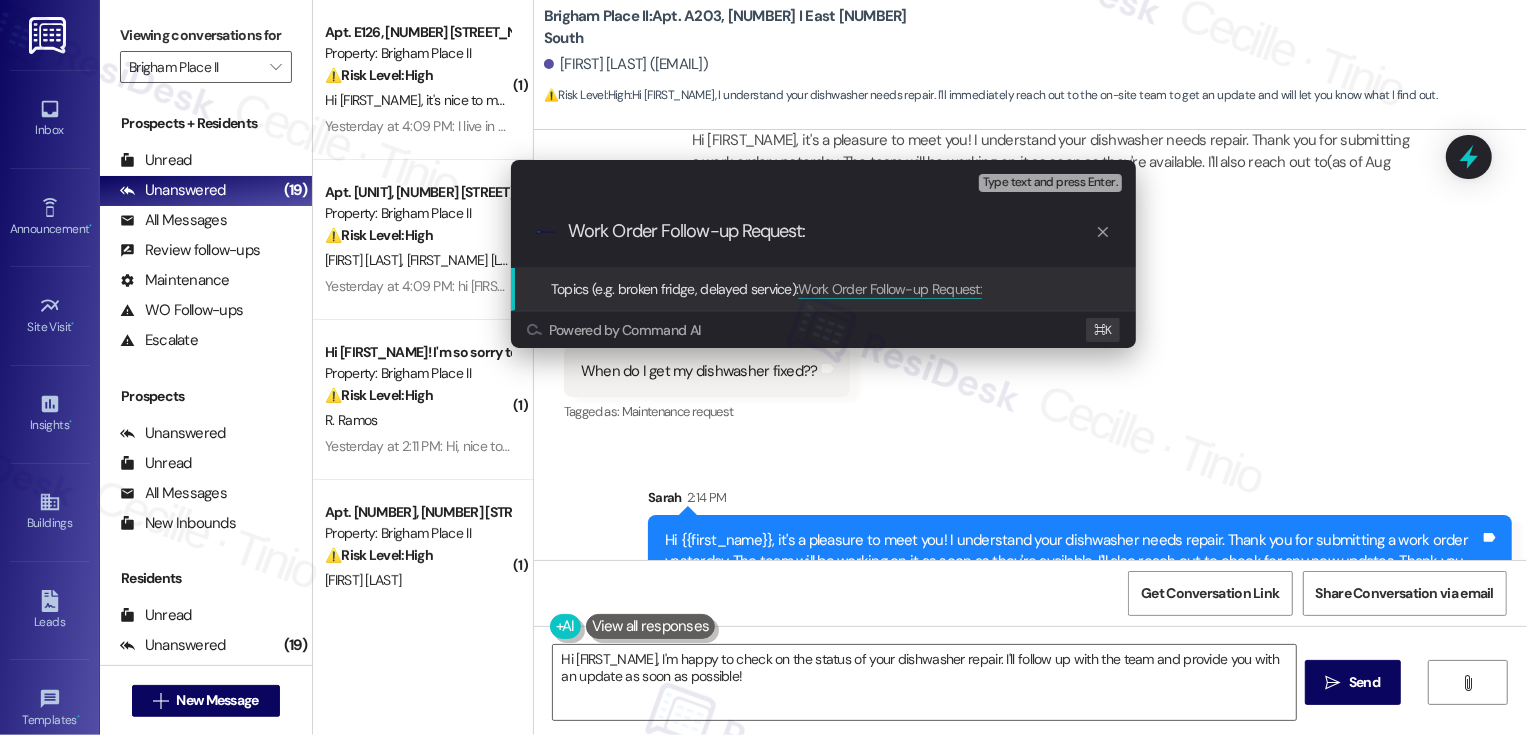 paste on "2070" 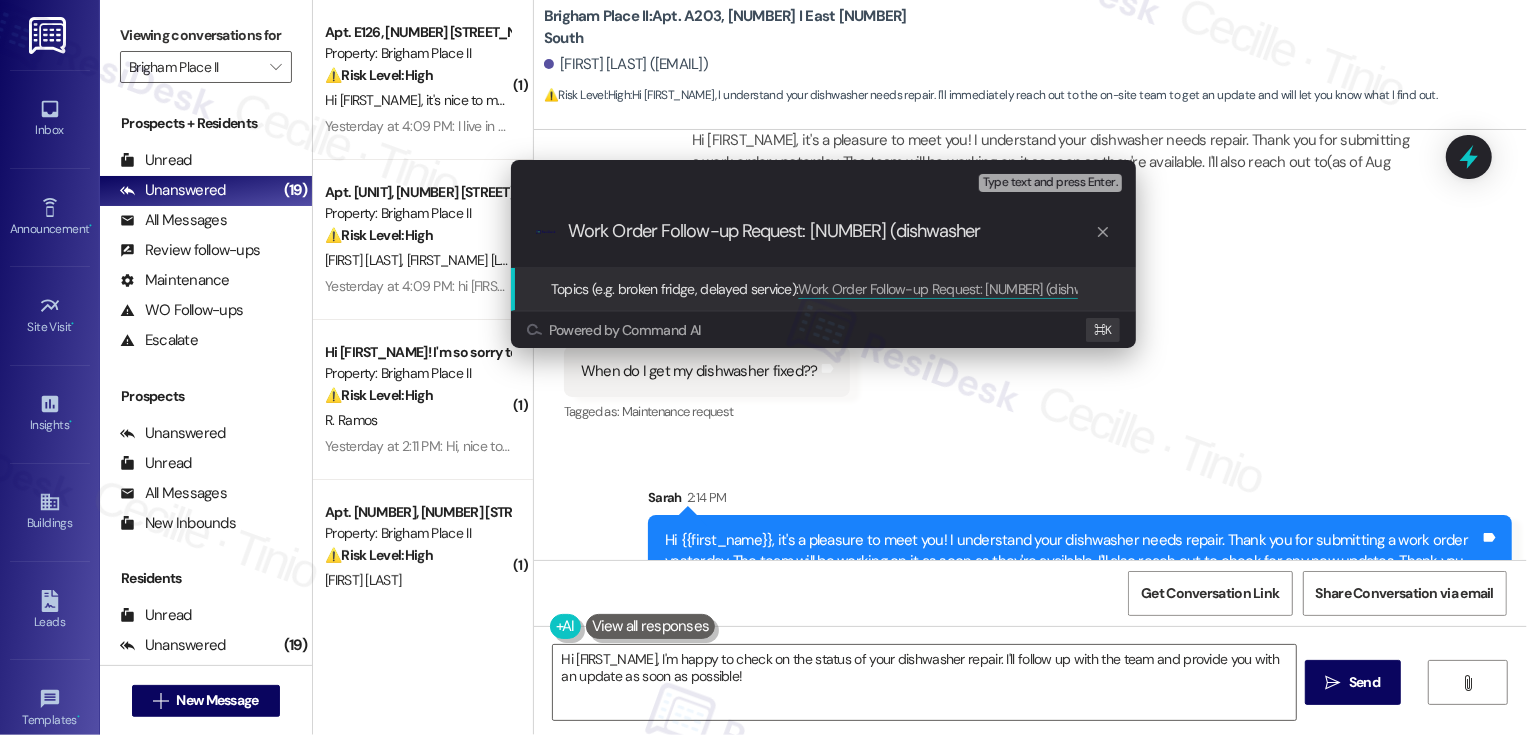 type on "Work Order Follow-up Request: 2070 (dishwasher)" 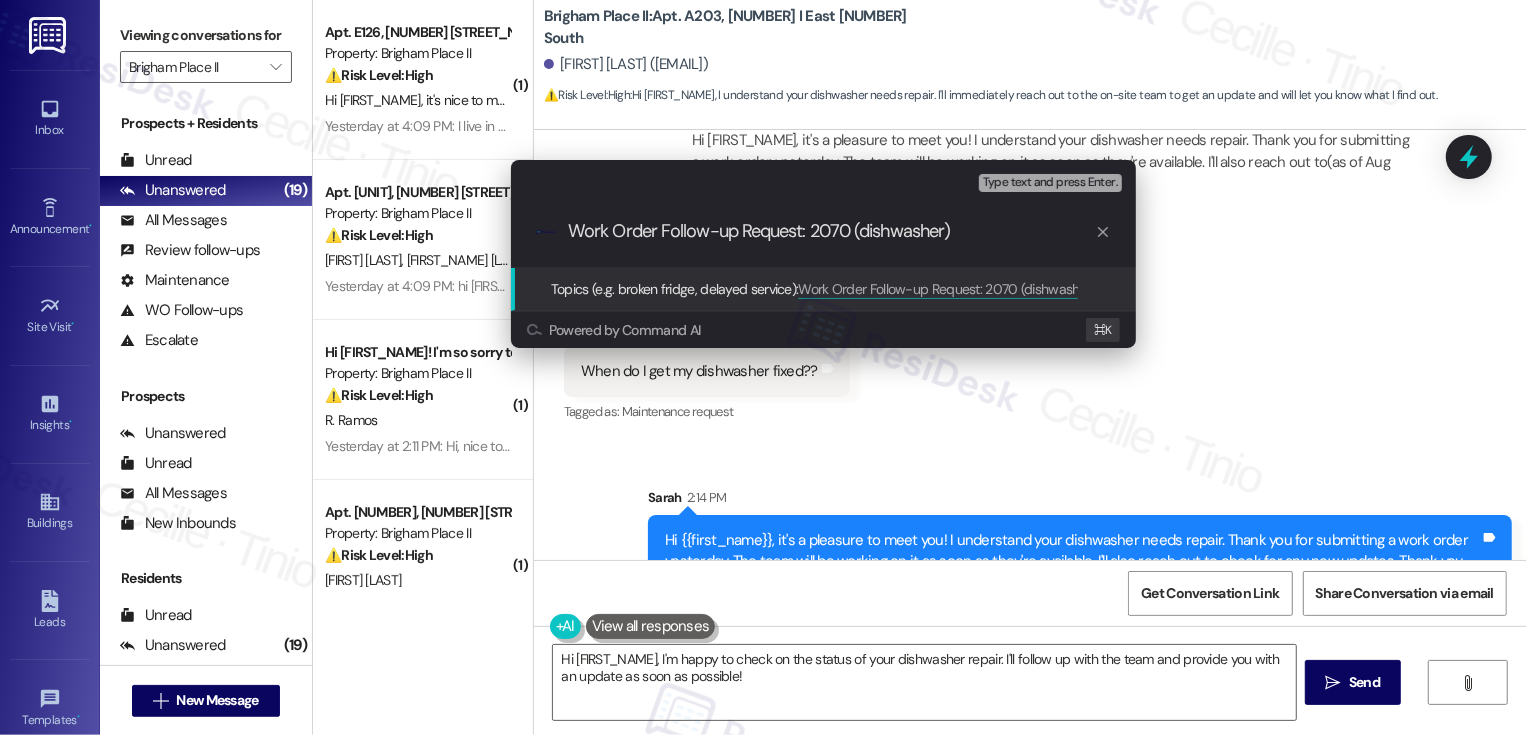 type 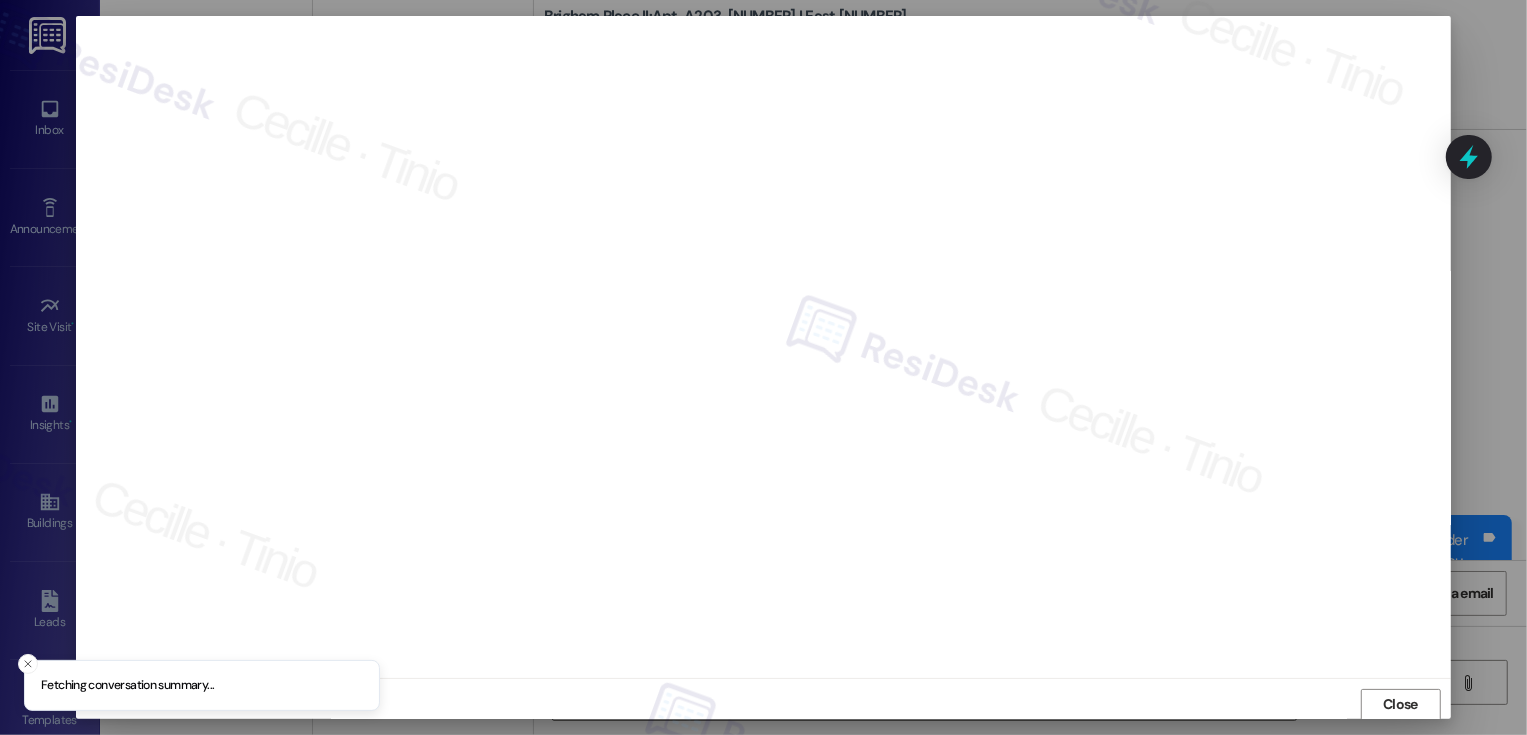 scroll, scrollTop: 1, scrollLeft: 0, axis: vertical 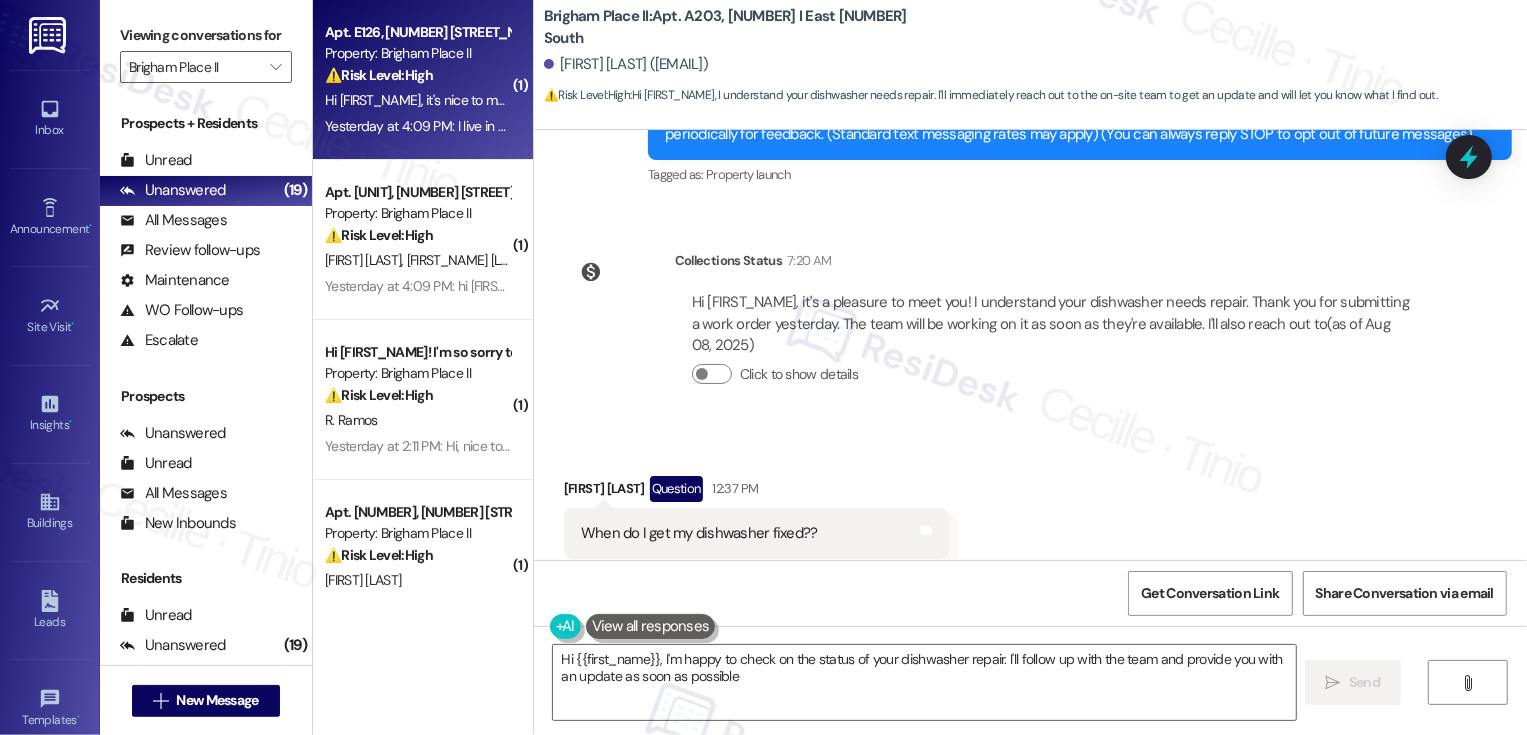 type on "Hi [FIRST_NAME], I'm happy to check on the status of your dishwasher repair. I'll follow up with the team and provide you with an update as soon as possible!" 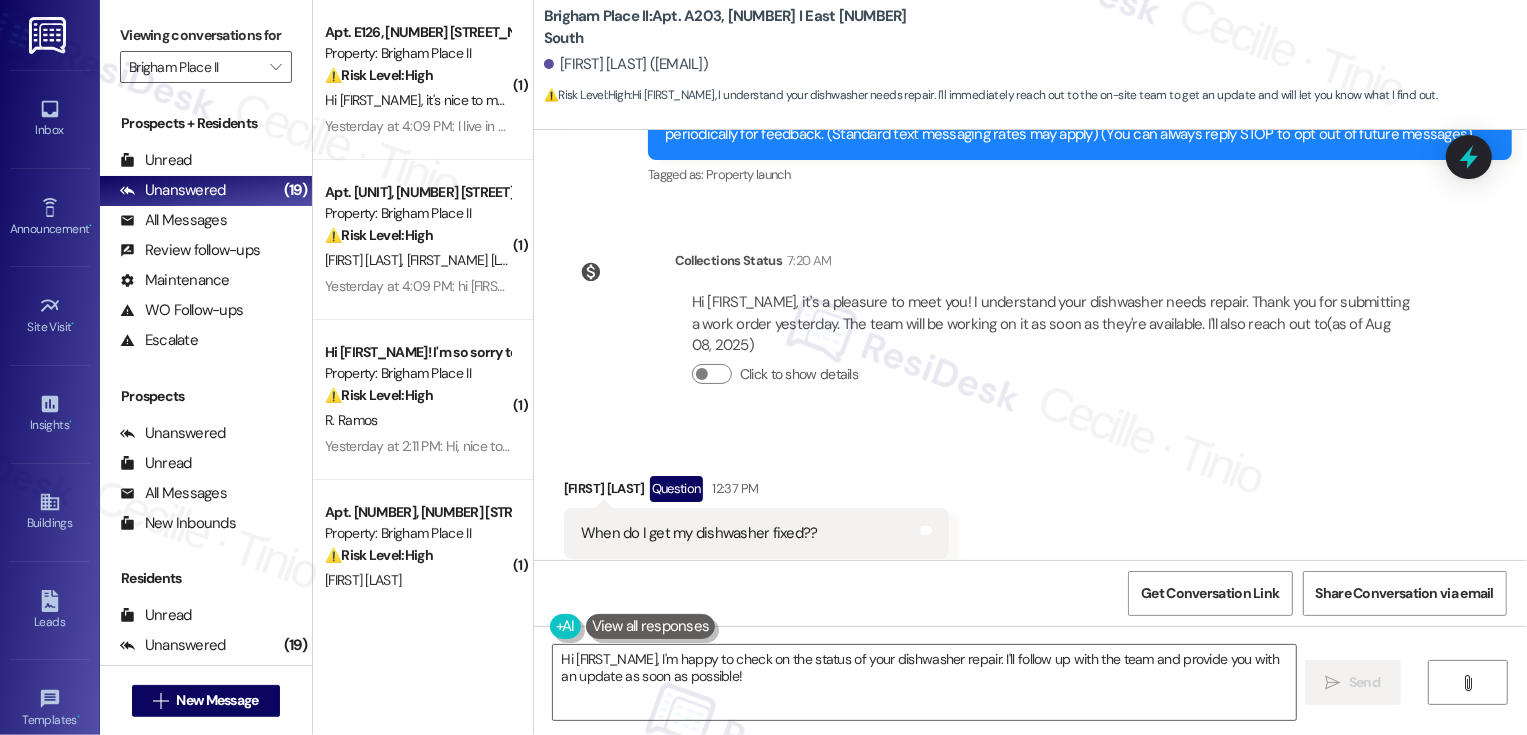 click on "⚠️  Risk Level:  High" at bounding box center (379, 75) 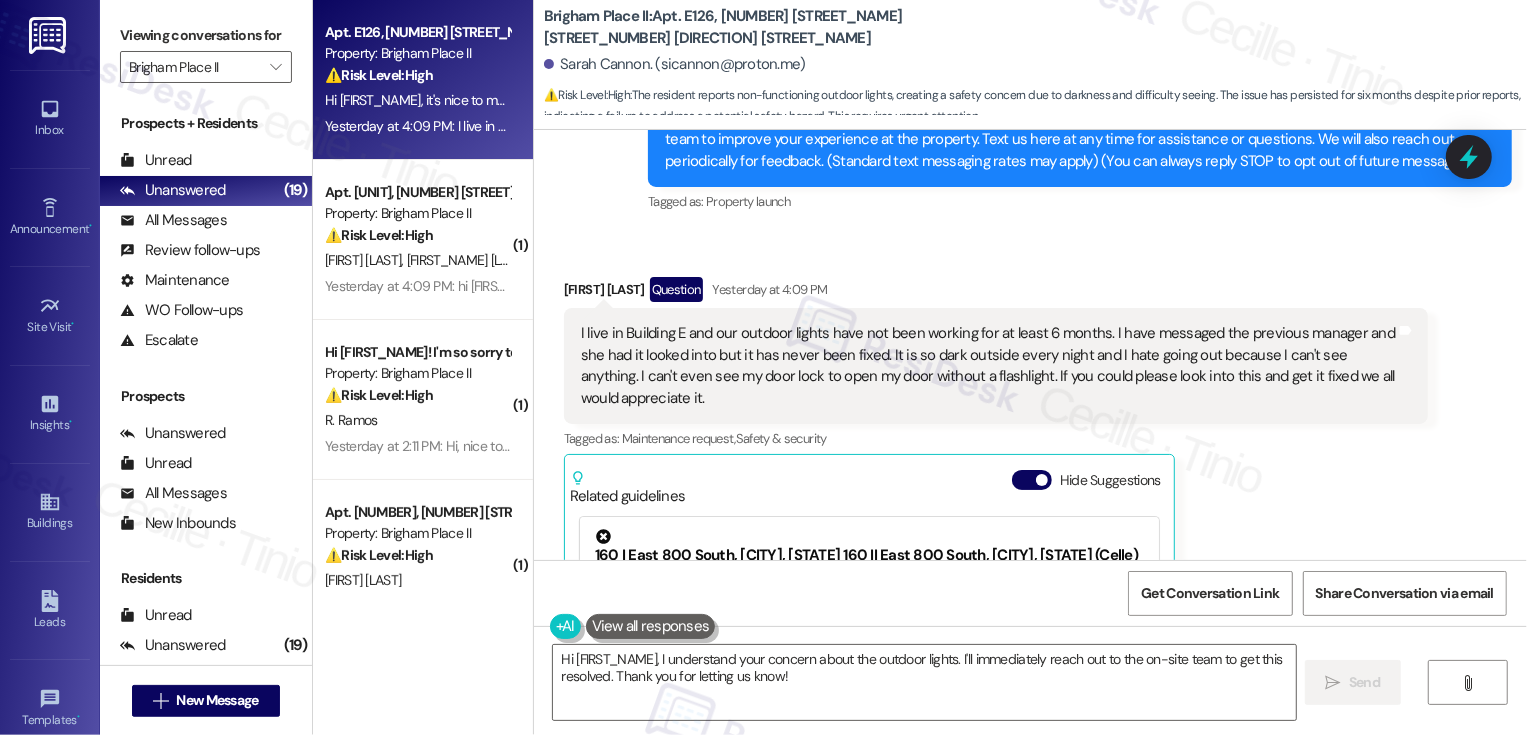 scroll, scrollTop: 249, scrollLeft: 0, axis: vertical 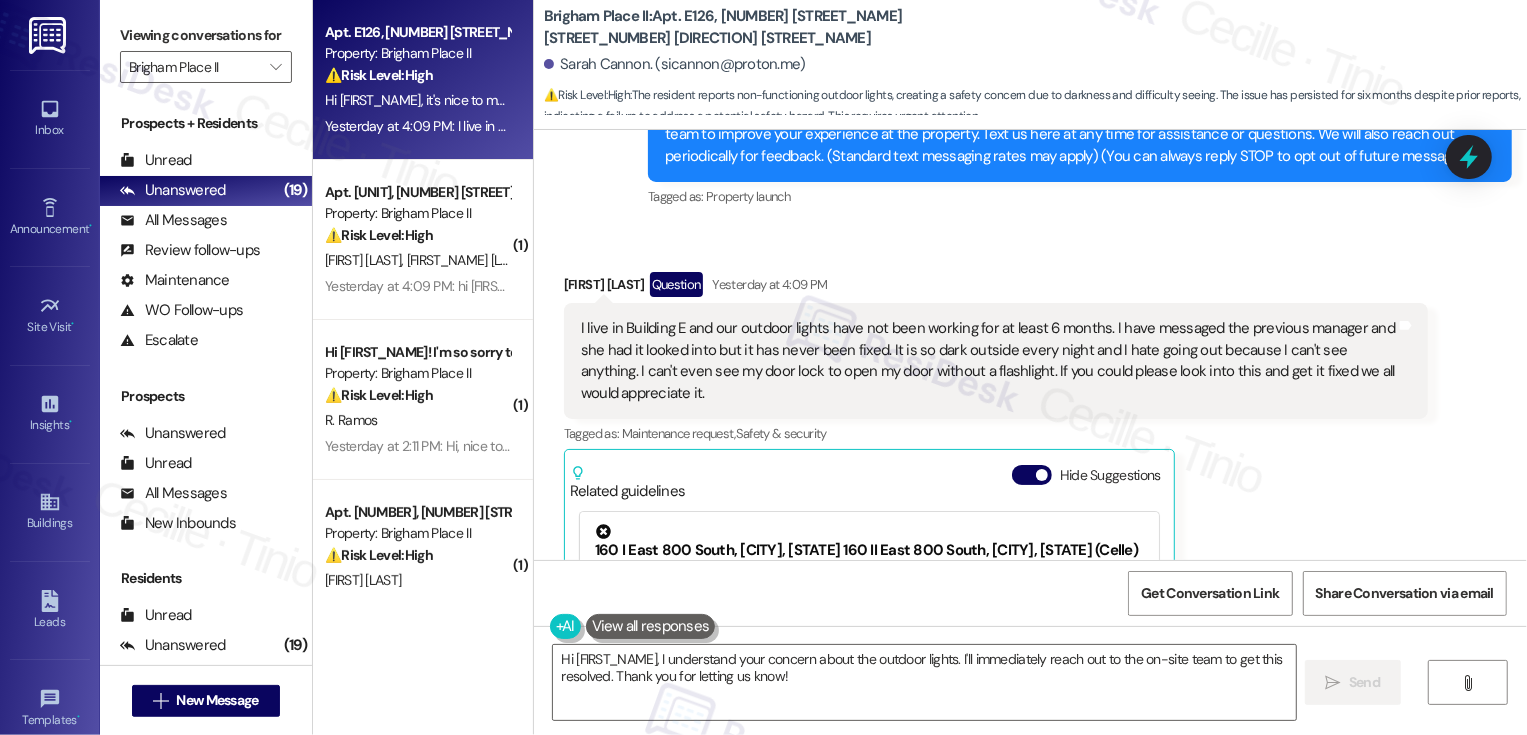 click on "[FIRST_NAME] [LAST_NAME] Yesterday at 4:09 PM" at bounding box center [996, 288] 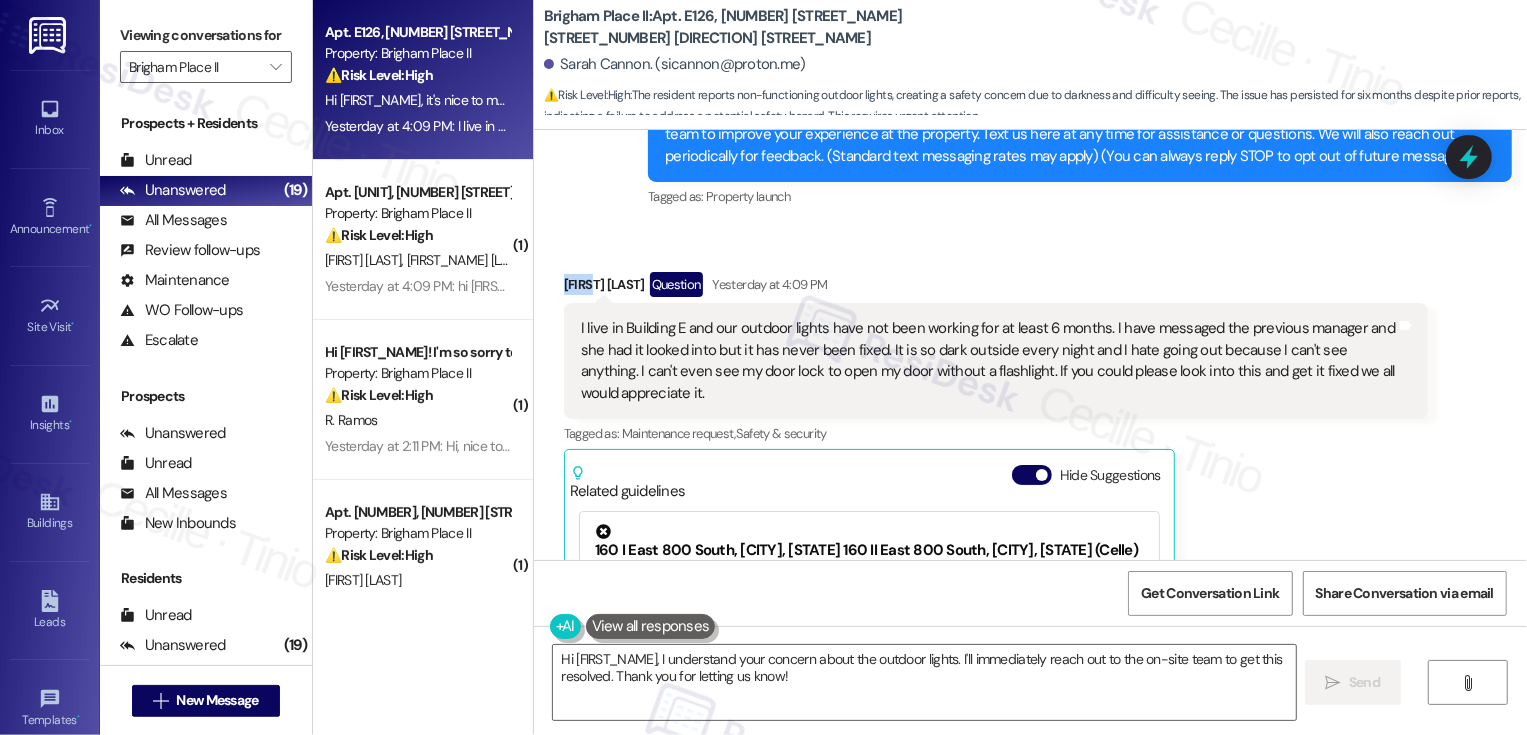 copy on "Sarah" 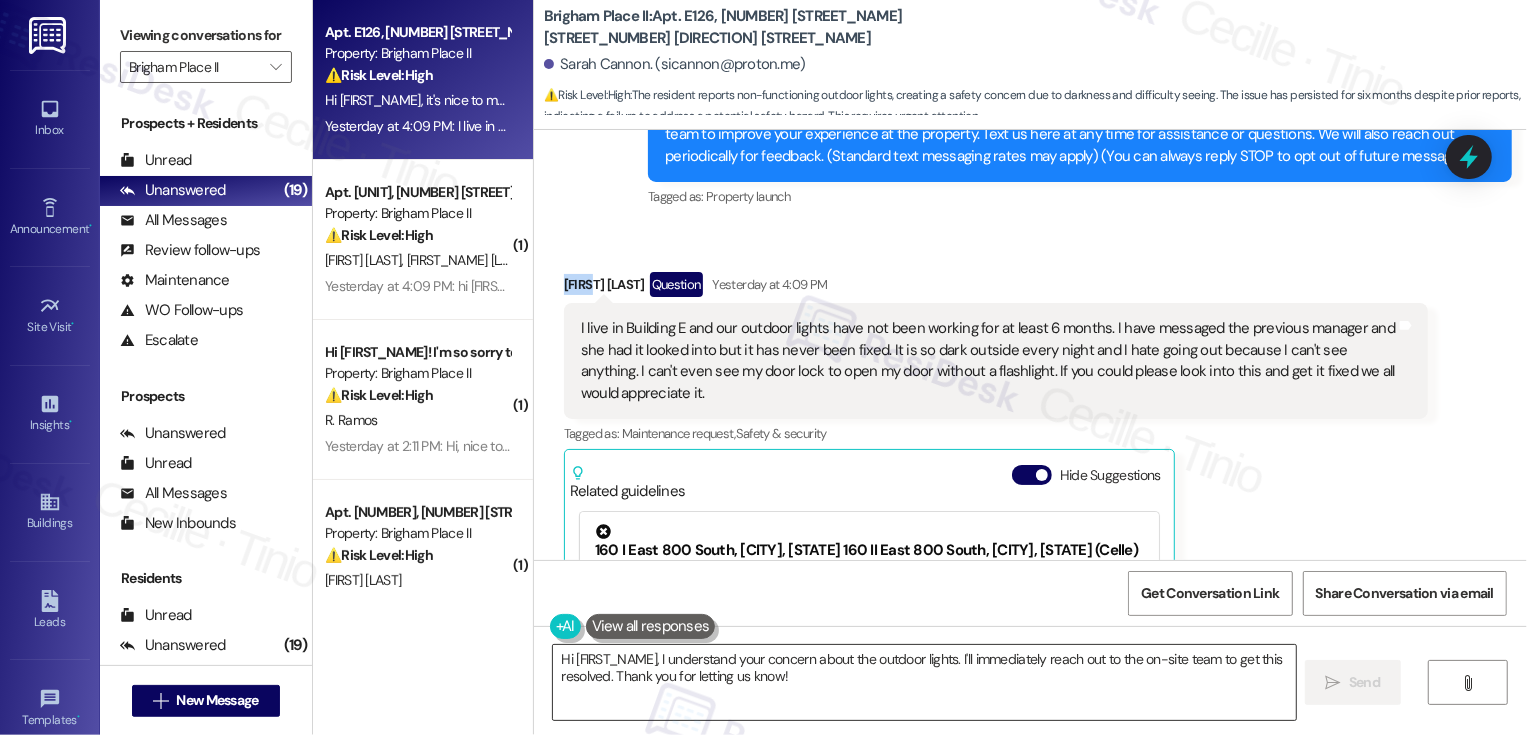 click on "Hi [FIRST_NAME], I understand your concern about the outdoor lights. I'll immediately reach out to the on-site team to get this resolved. Thank you for letting us know!" at bounding box center [924, 682] 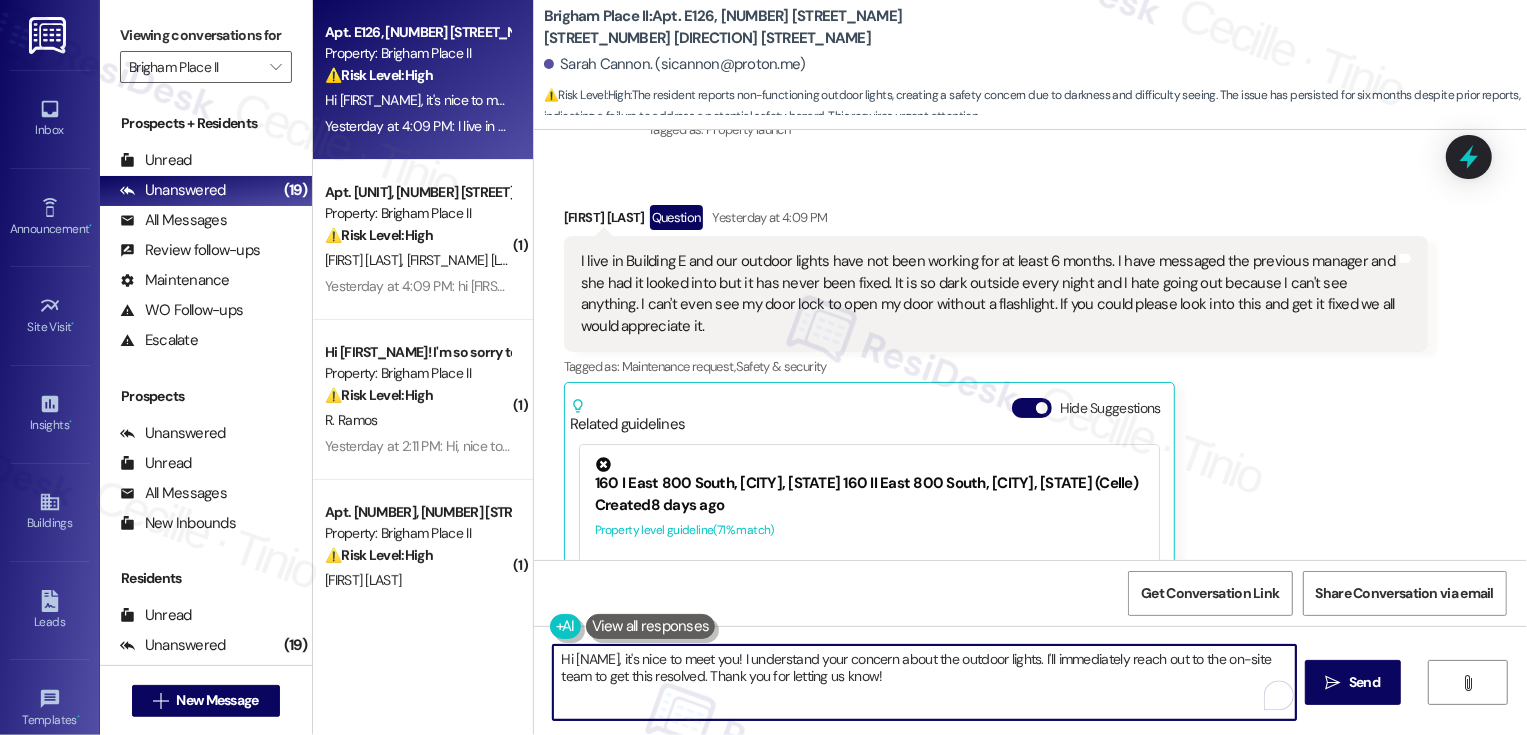 scroll, scrollTop: 334, scrollLeft: 0, axis: vertical 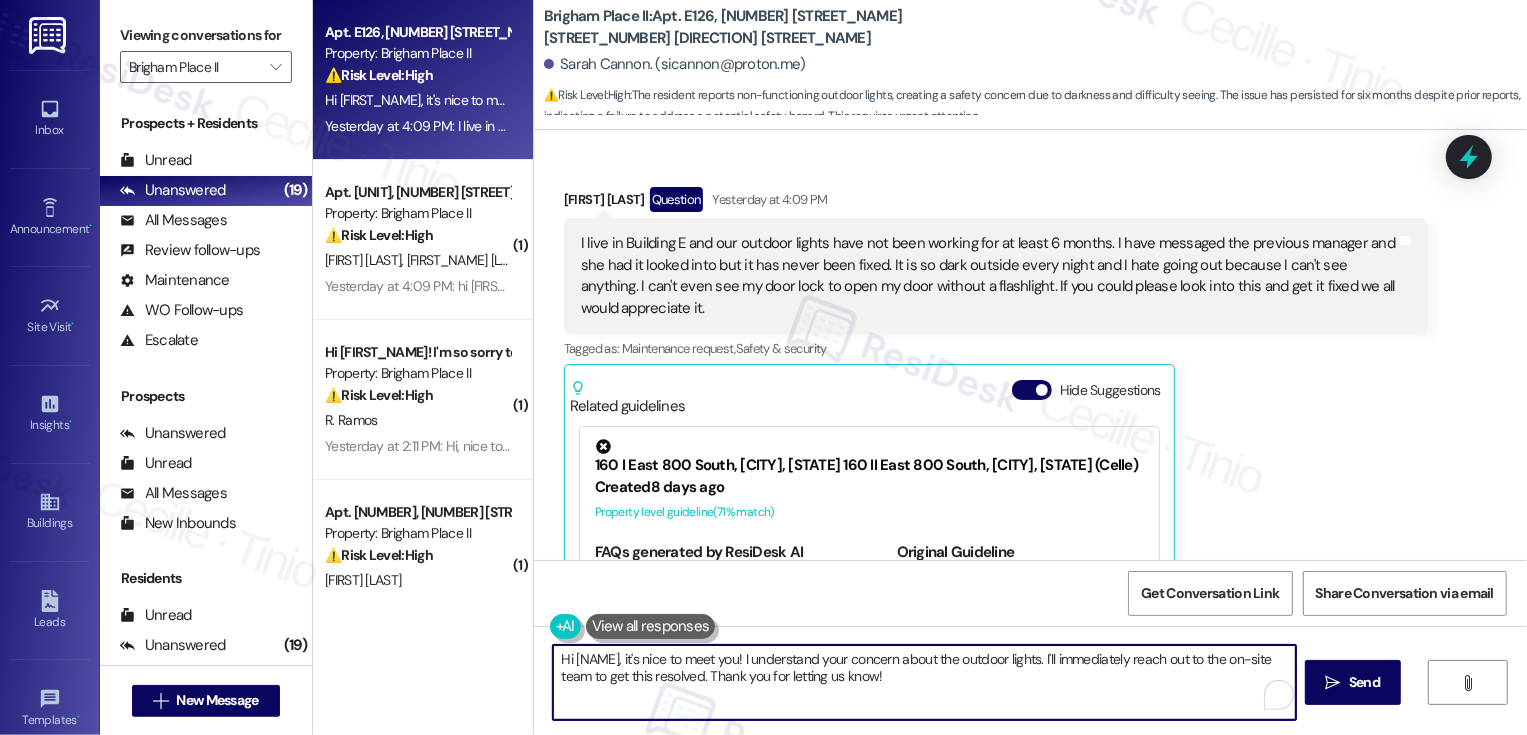 click on "Hi [NAME], it's nice to meet you! I understand your concern about the outdoor lights. I'll immediately reach out to the on-site team to get this resolved. Thank you for letting us know!" at bounding box center (924, 682) 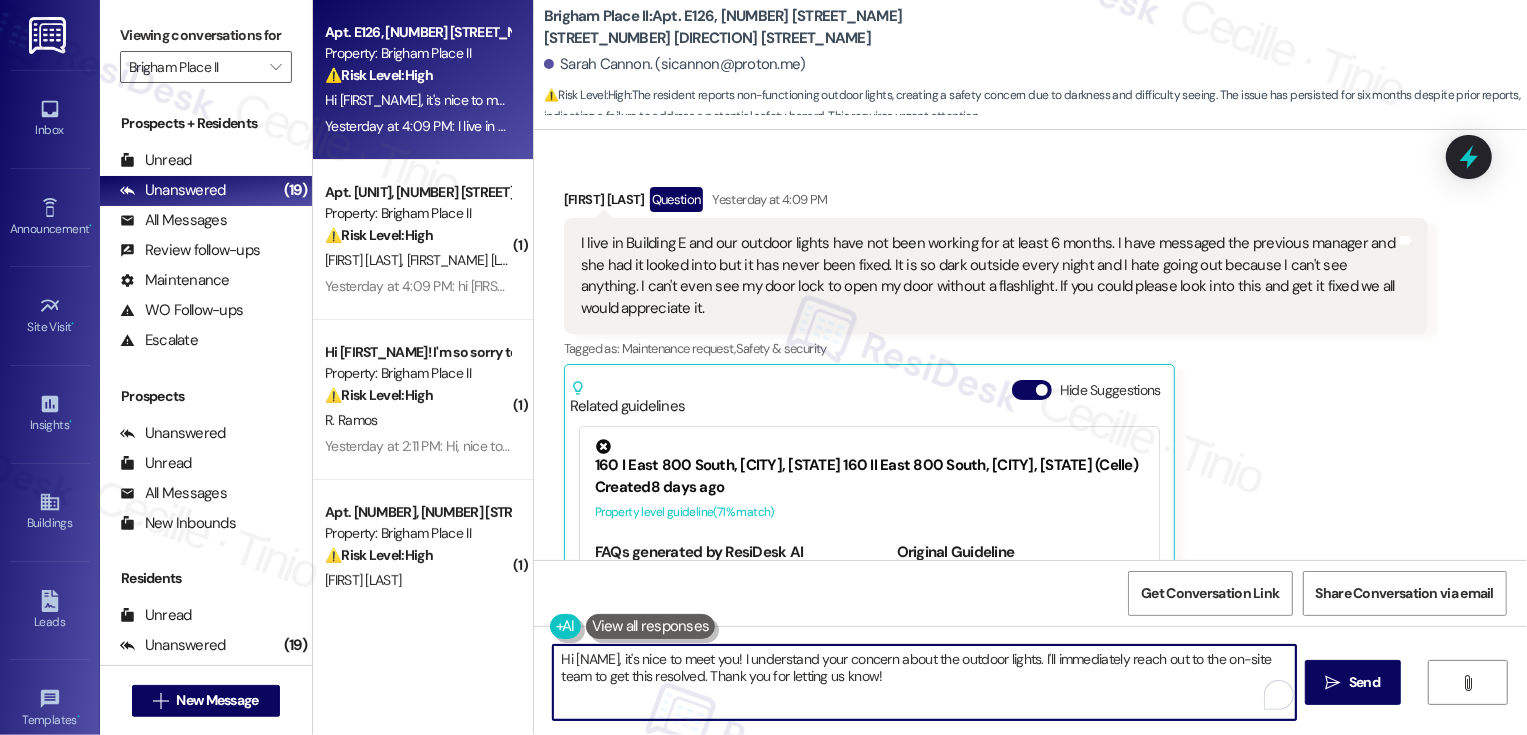 drag, startPoint x: 1076, startPoint y: 656, endPoint x: 1102, endPoint y: 707, distance: 57.245087 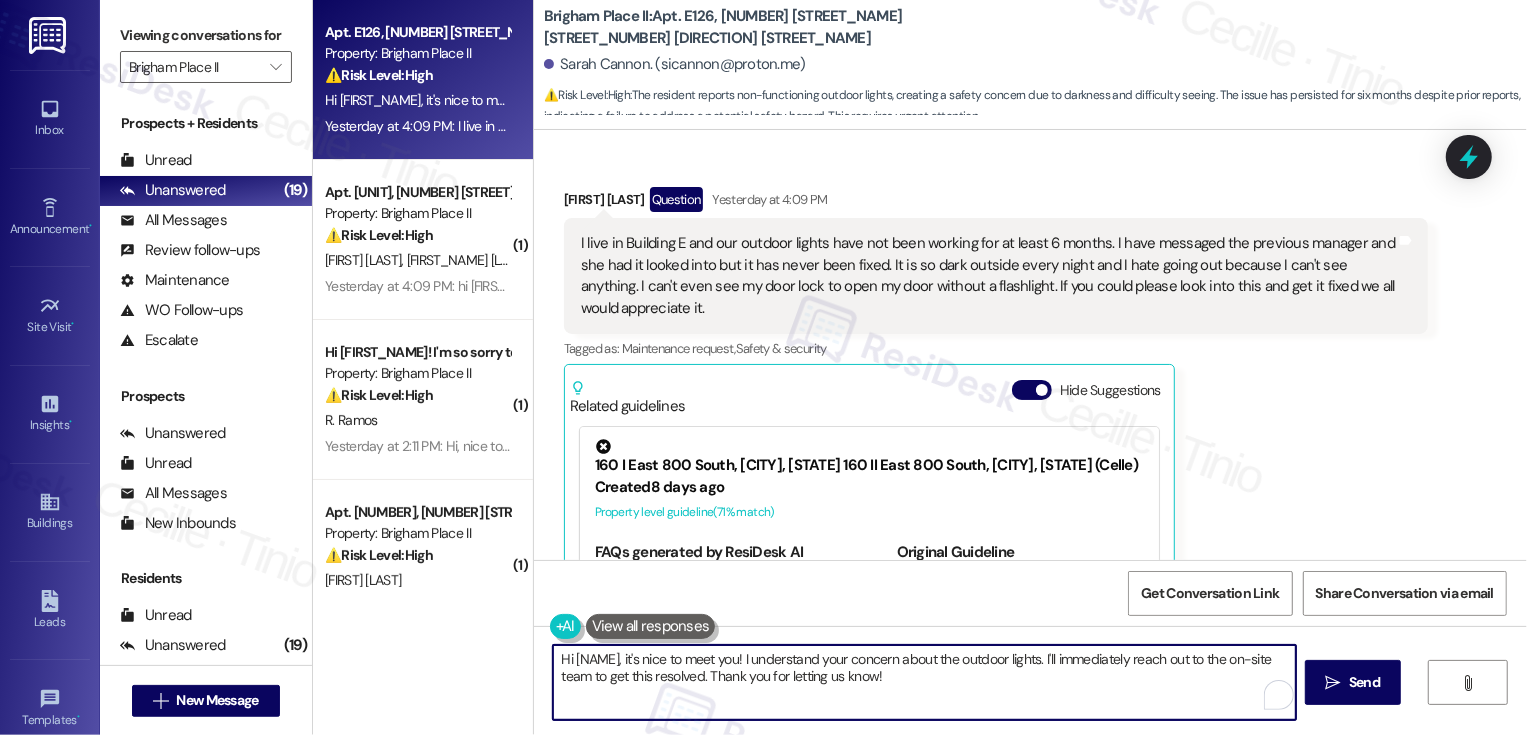 click on "Hi [NAME], it's nice to meet you! I understand your concern about the outdoor lights. I'll immediately reach out to the on-site team to get this resolved. Thank you for letting us know!" at bounding box center [924, 682] 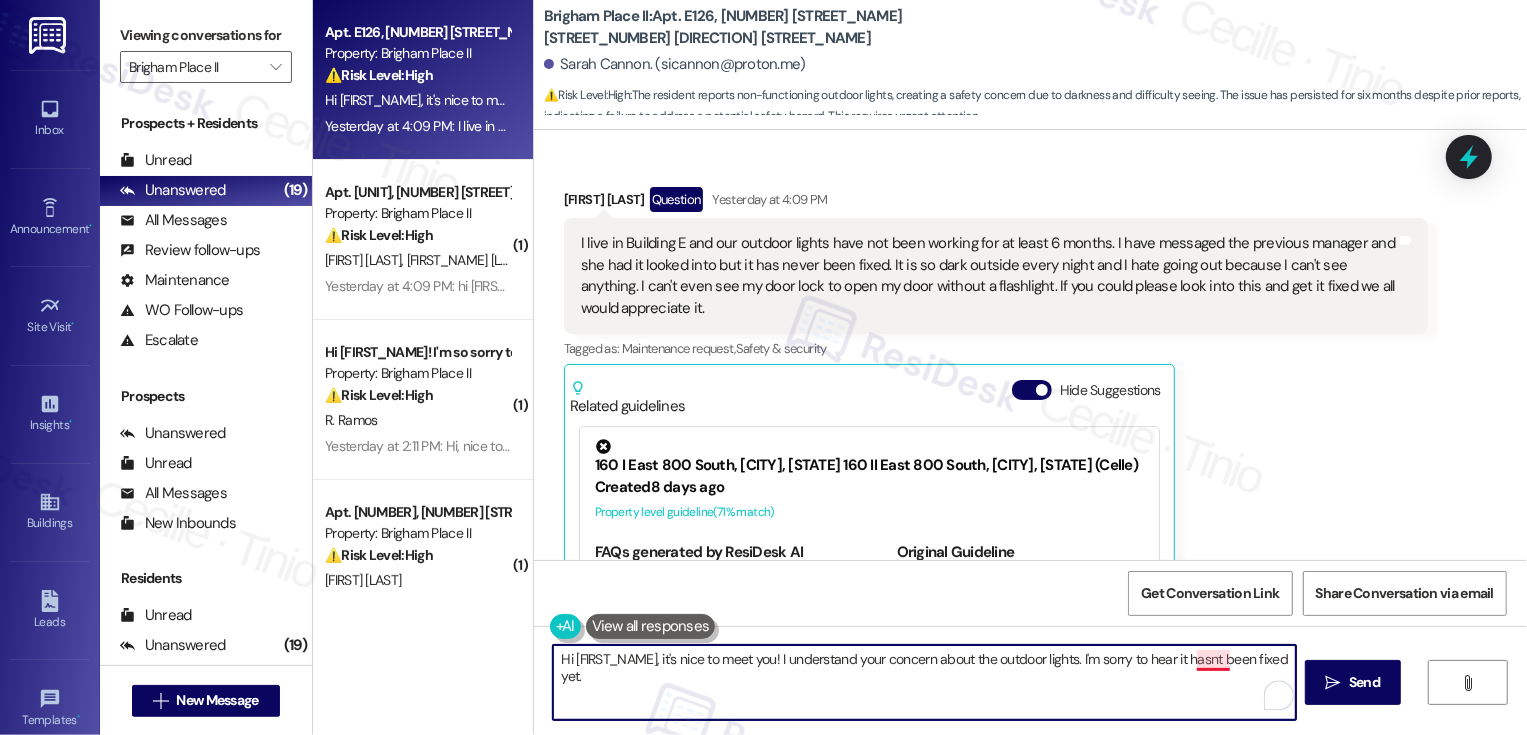 click on "Hi [FIRST_NAME], it's nice to meet you! I understand your concern about the outdoor lights. I'm sorry to hear it hasnt been fixed yet." at bounding box center (924, 682) 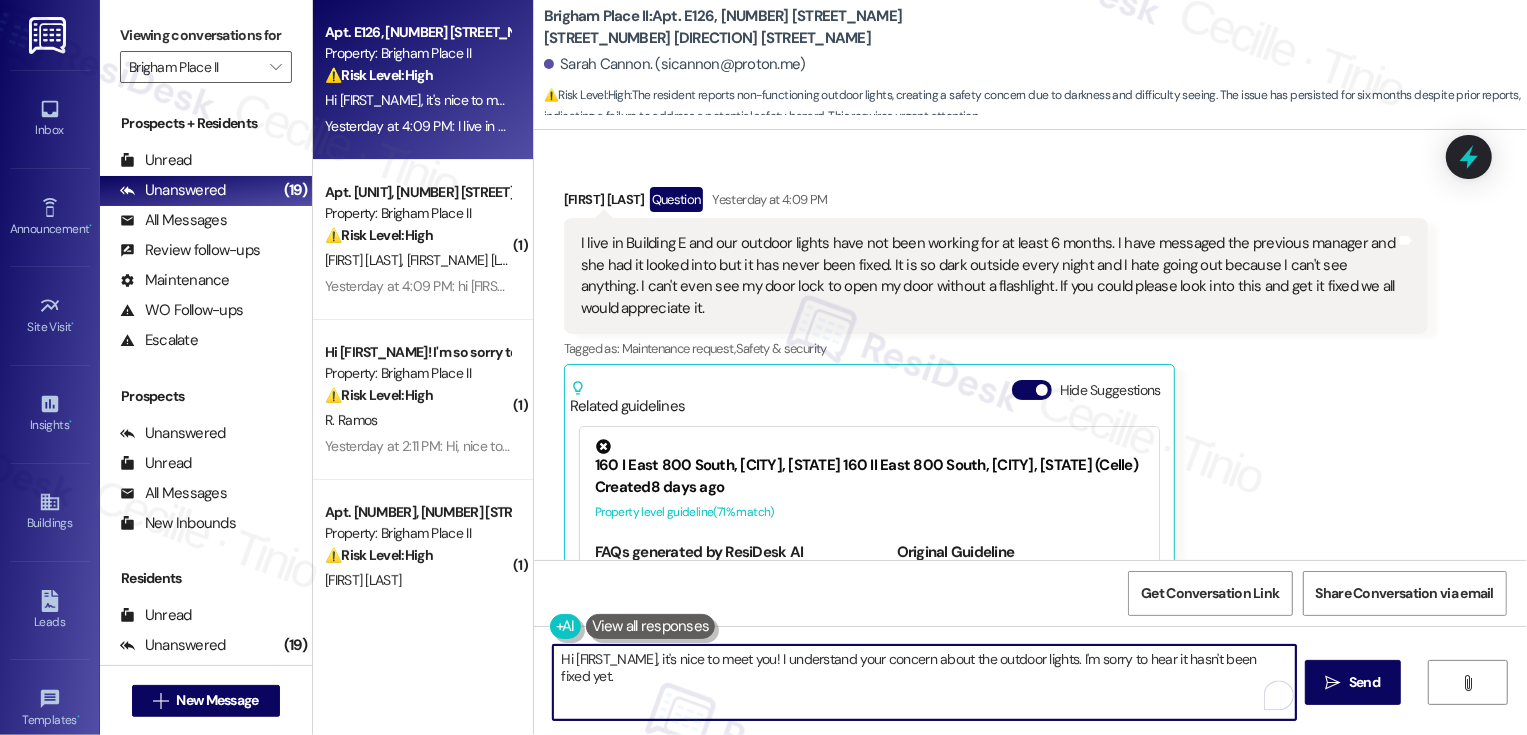 click on "Hi [FIRST_NAME], it's nice to meet you! I understand your concern about the outdoor lights. I'm sorry to hear it hasn't been fixed yet." at bounding box center [924, 682] 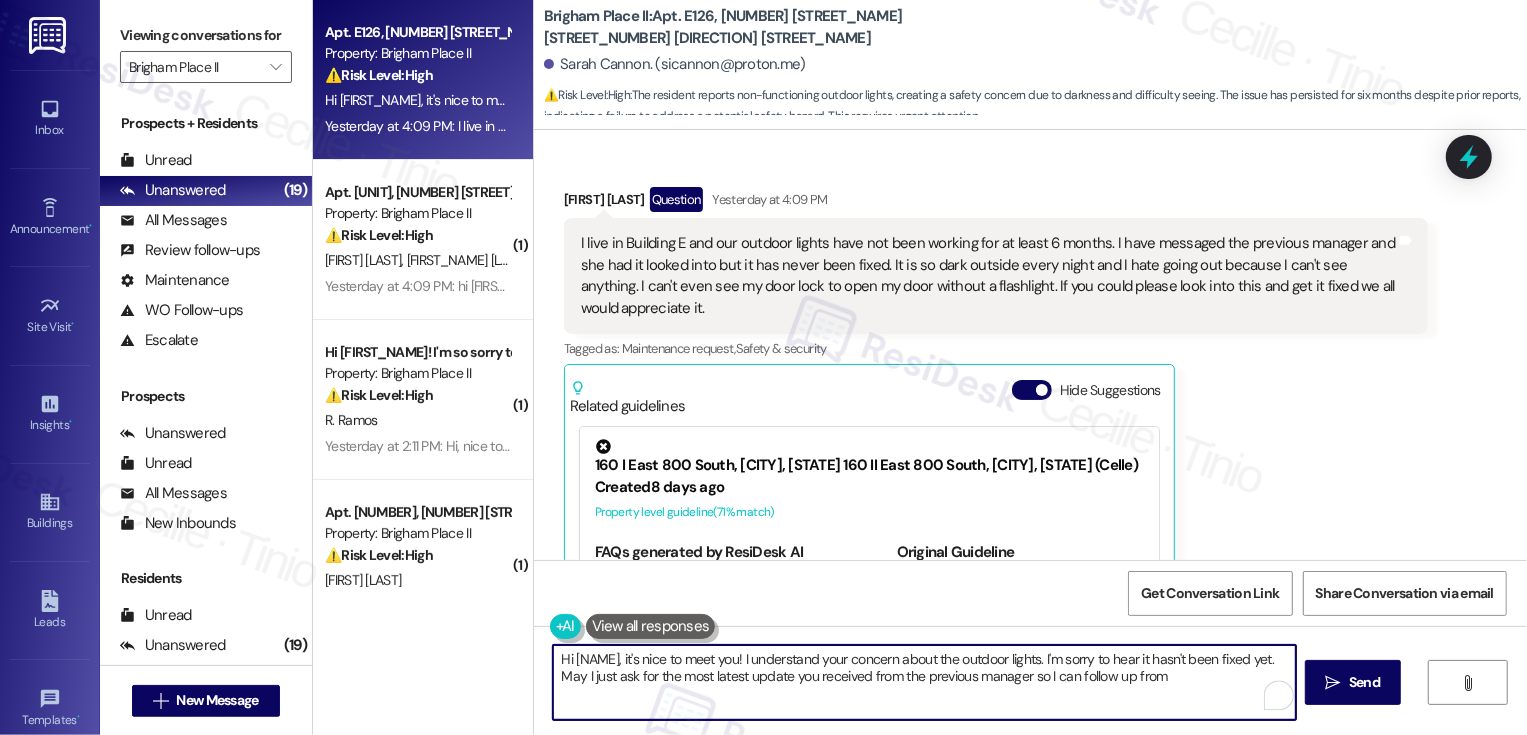 click on "Get Conversation Link Share Conversation via email" at bounding box center [1030, 593] 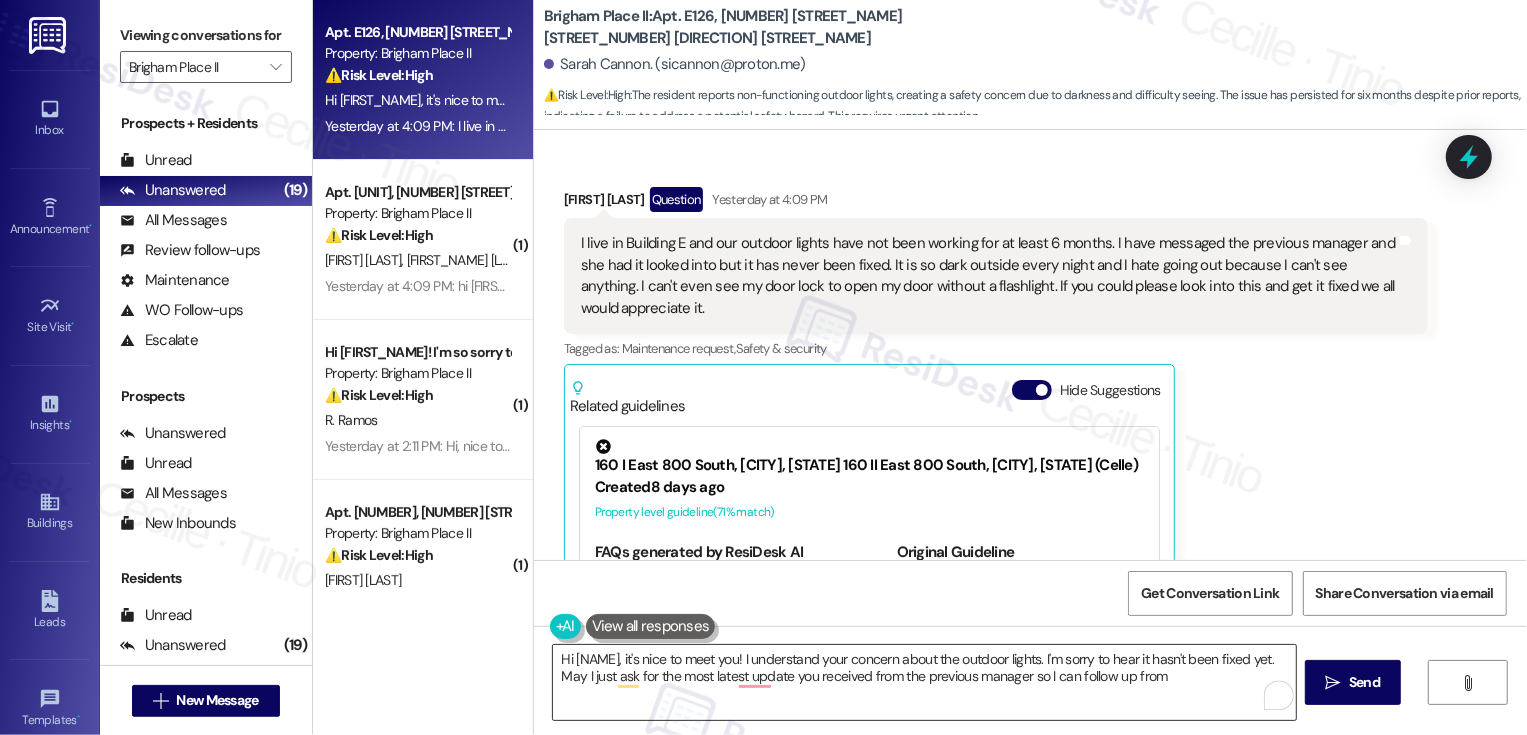 click on "Hi [NAME], it's nice to meet you! I understand your concern about the outdoor lights. I'm sorry to hear it hasn't been fixed yet. May I just ask for the most latest update you received from the previous manager so I can follow up from" at bounding box center (924, 682) 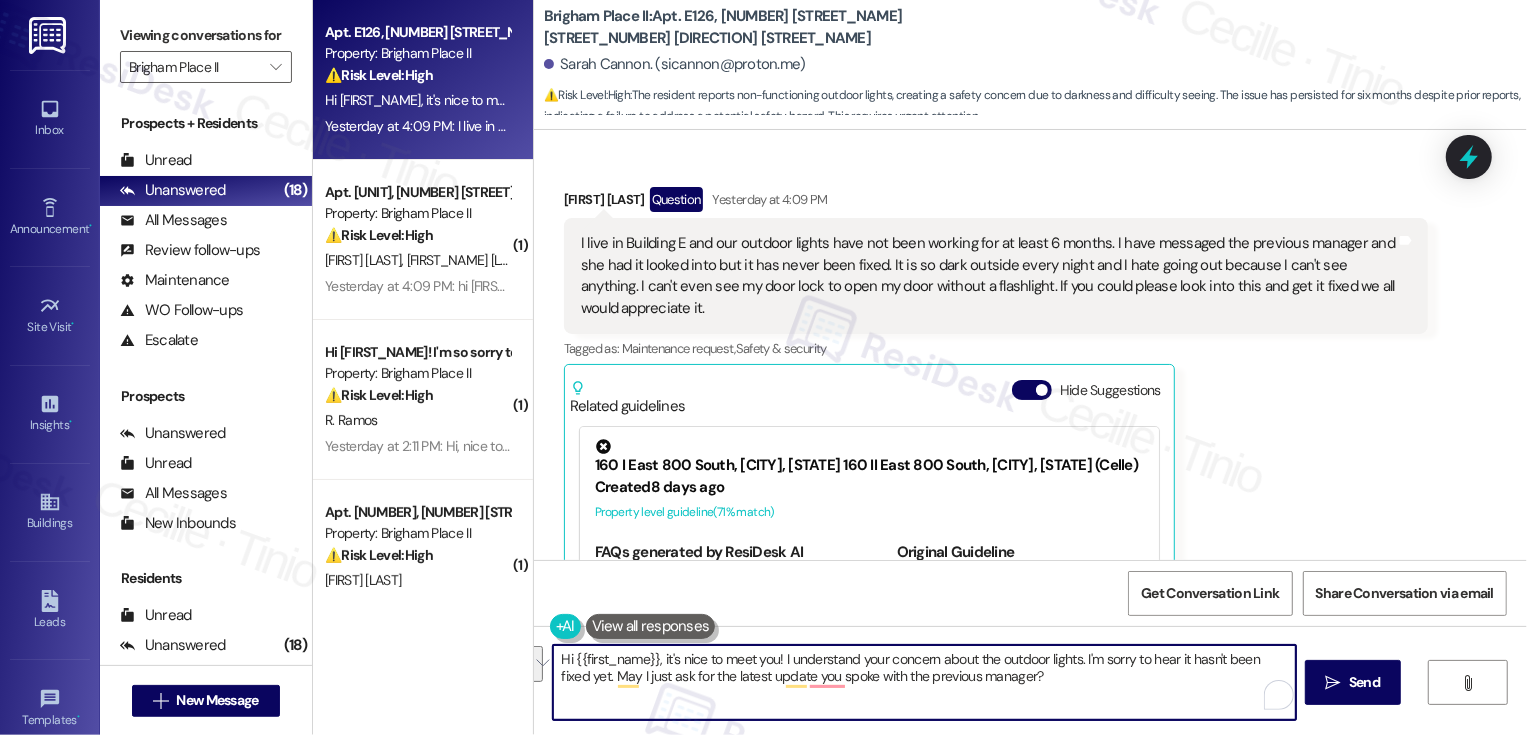 paste on "’s great to meet you! I understand your concern about the outdoor lights, and I’m sorry this hasn’t been resolved yet. Could you let me know the most recent update you received from the previous manager so I can follow up" 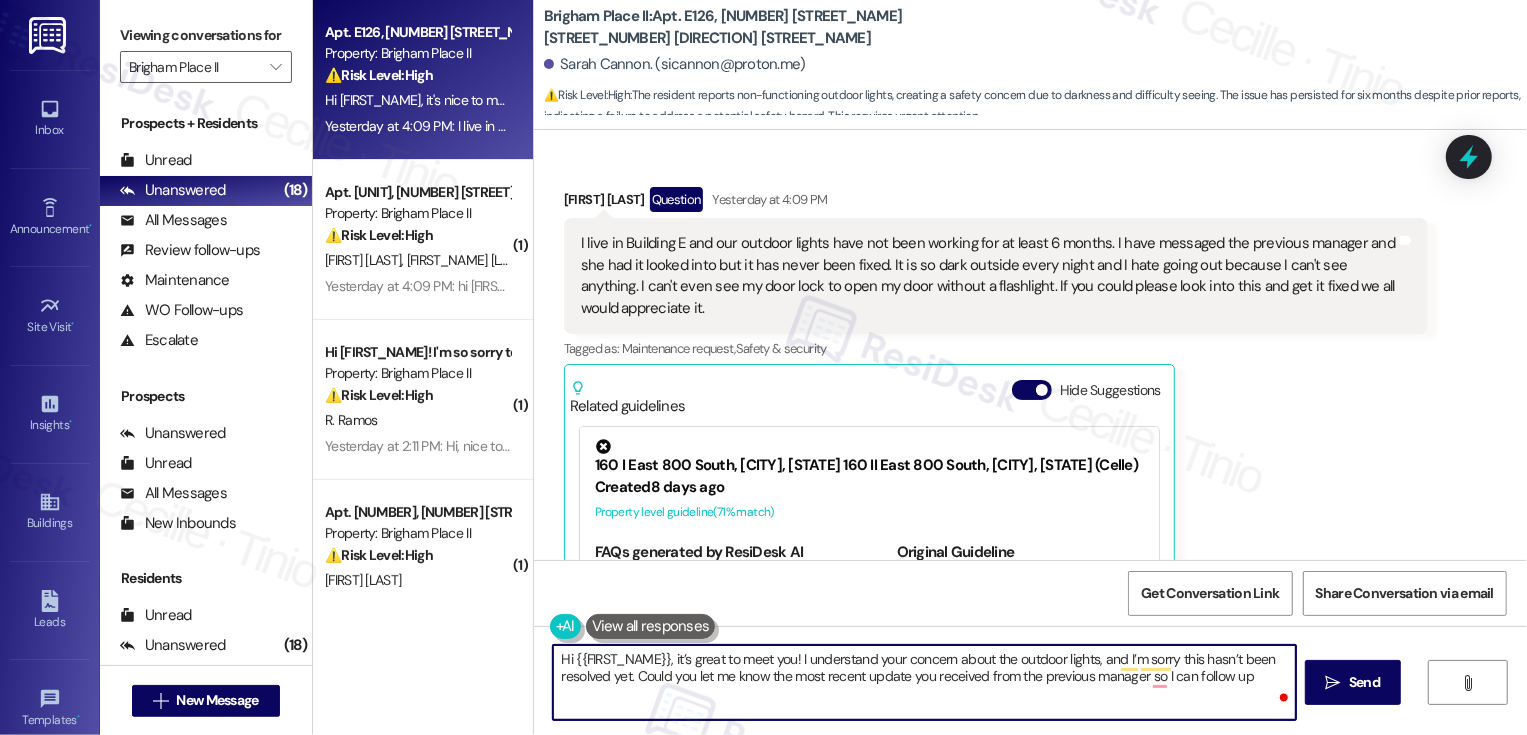 click on "Hi {{FIRST_NAME}}, it’s great to meet you! I understand your concern about the outdoor lights, and I’m sorry this hasn’t been resolved yet. Could you let me know the most recent update you received from the previous manager so I can follow up" at bounding box center (924, 682) 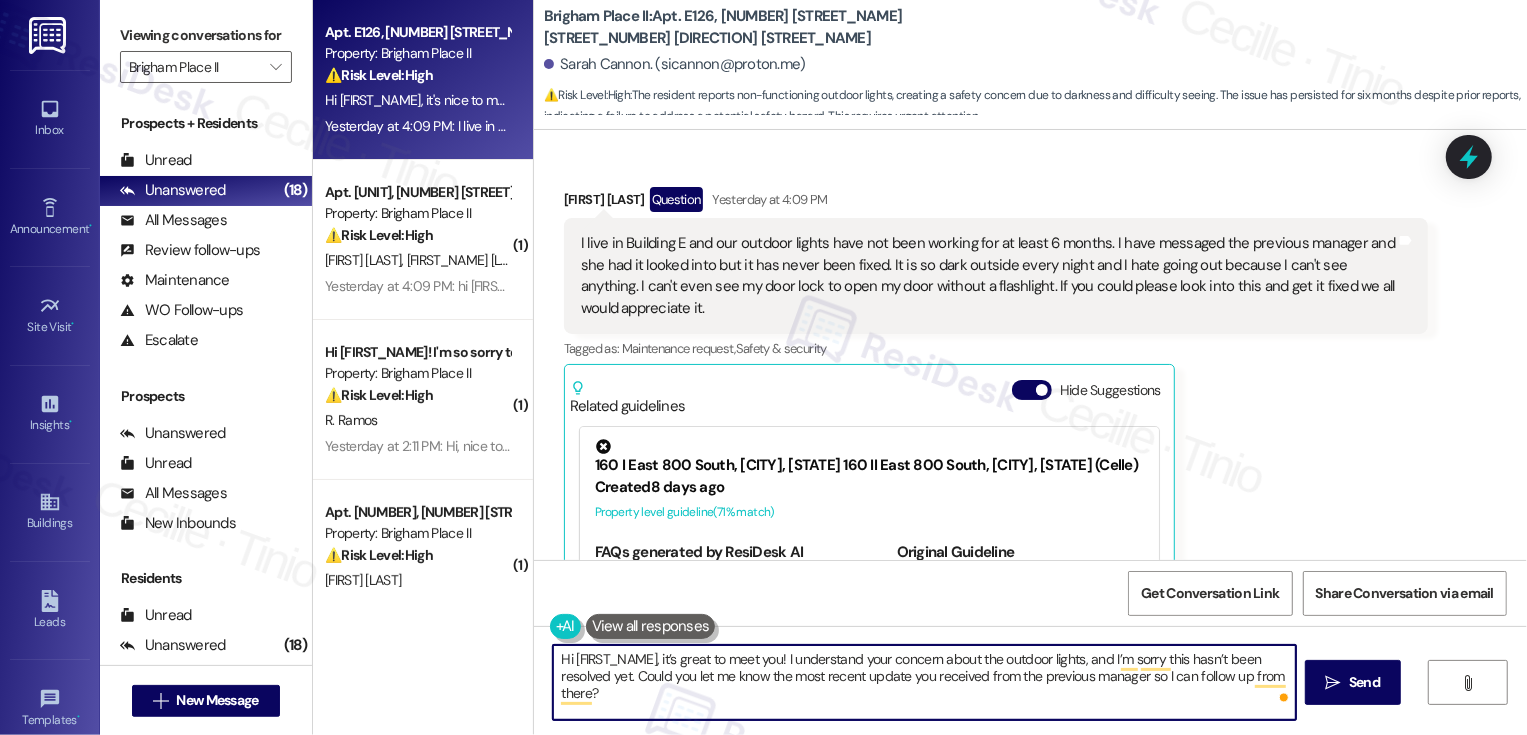 drag, startPoint x: 1135, startPoint y: 676, endPoint x: 1155, endPoint y: 709, distance: 38.587563 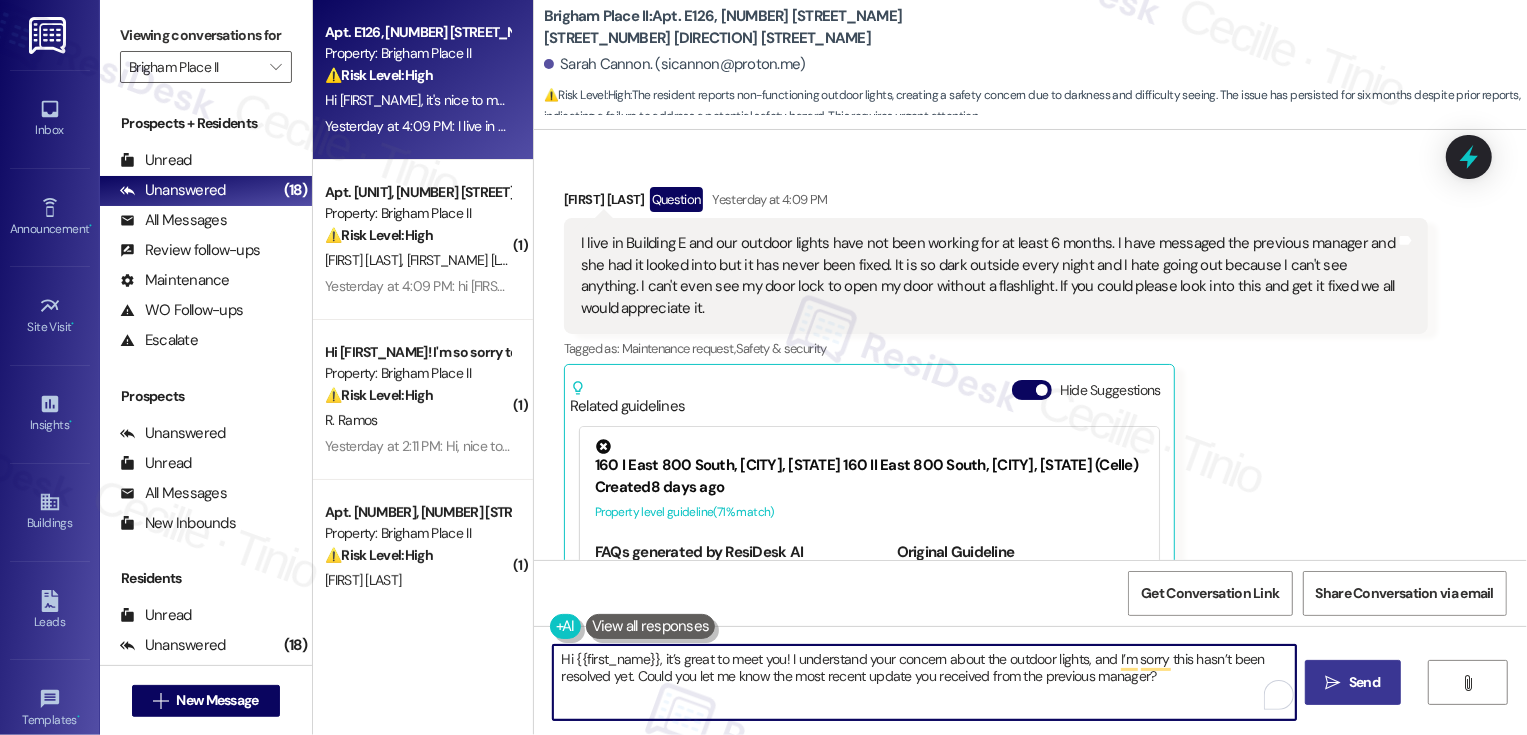 type on "Hi {{first_name}}, it’s great to meet you! I understand your concern about the outdoor lights, and I’m sorry this hasn’t been resolved yet. Could you let me know the most recent update you received from the previous manager?" 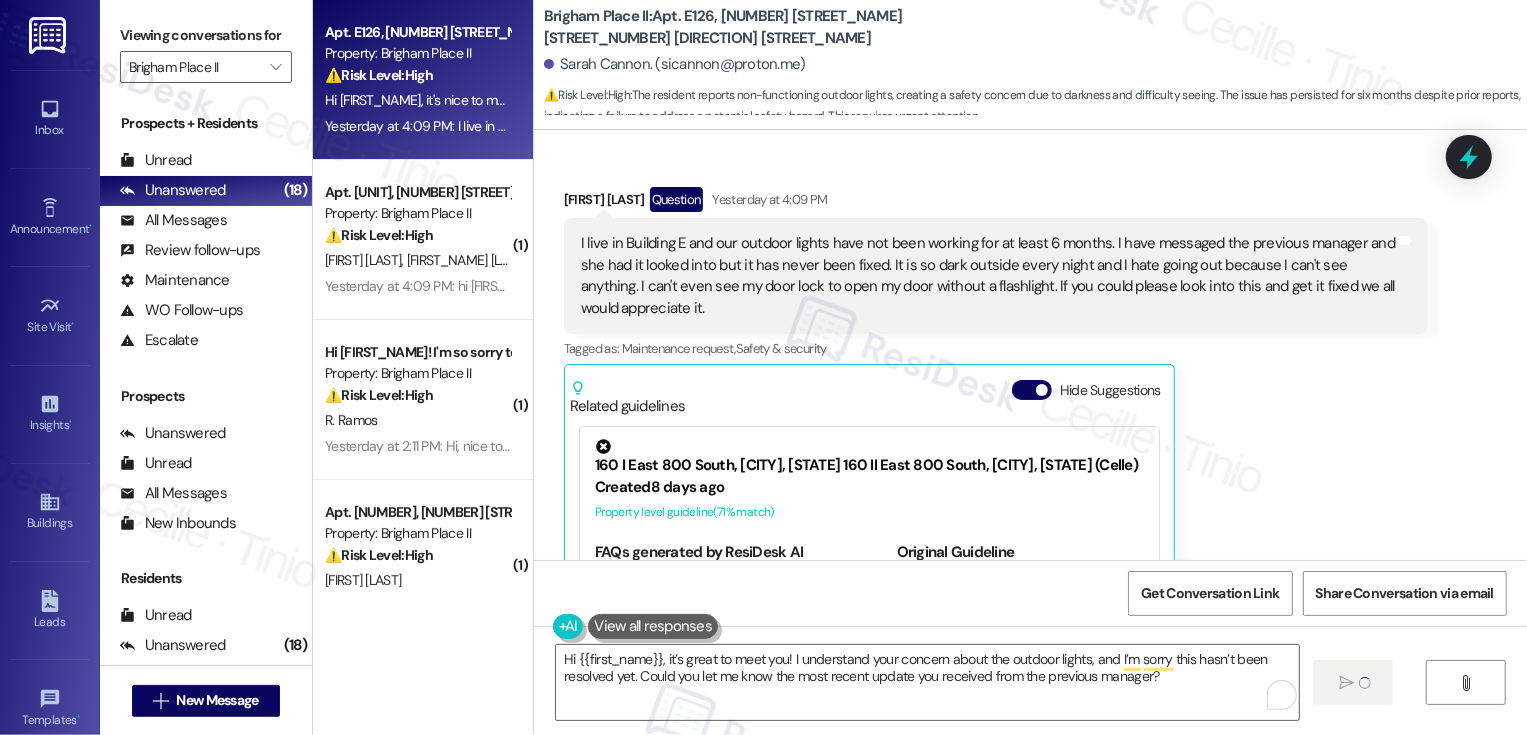 type 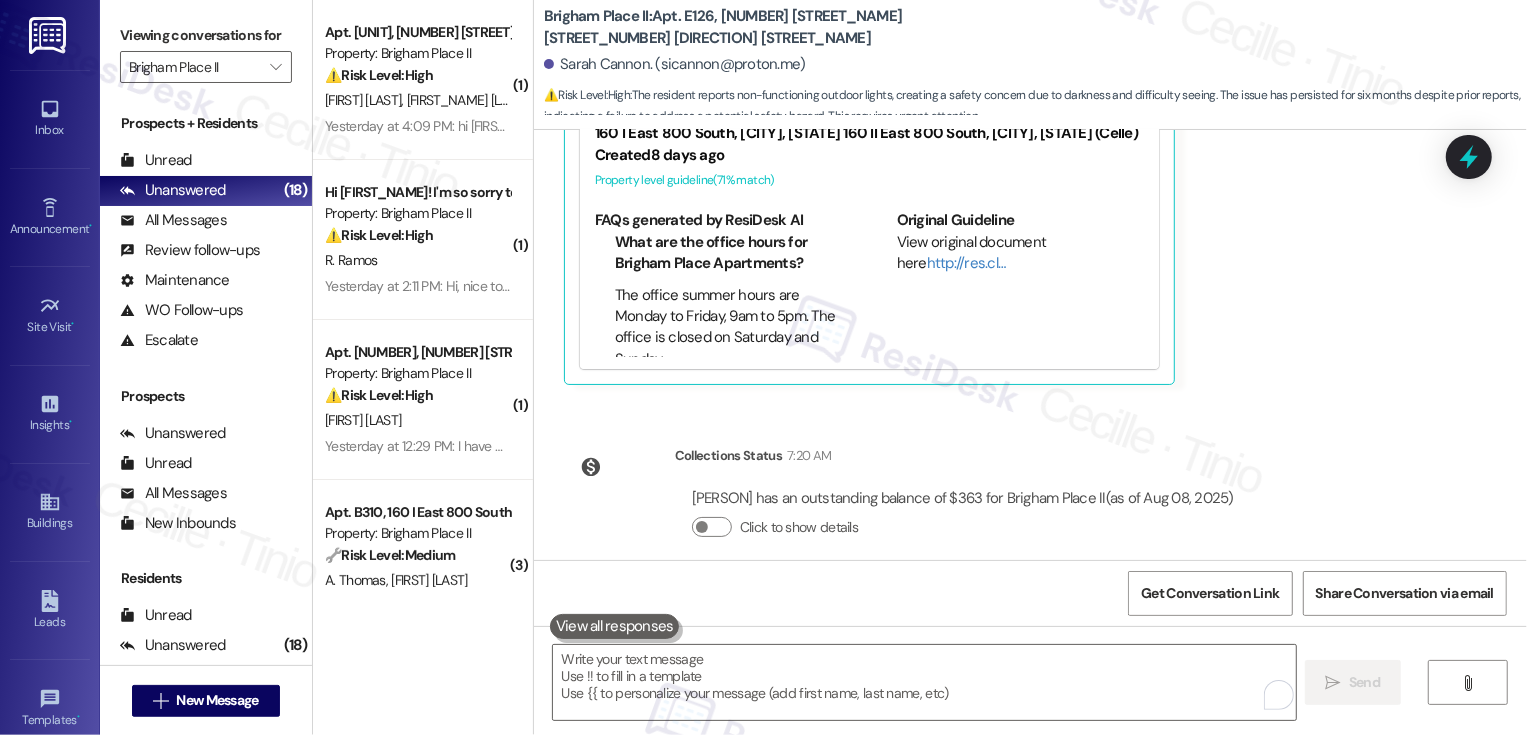 scroll, scrollTop: 850, scrollLeft: 0, axis: vertical 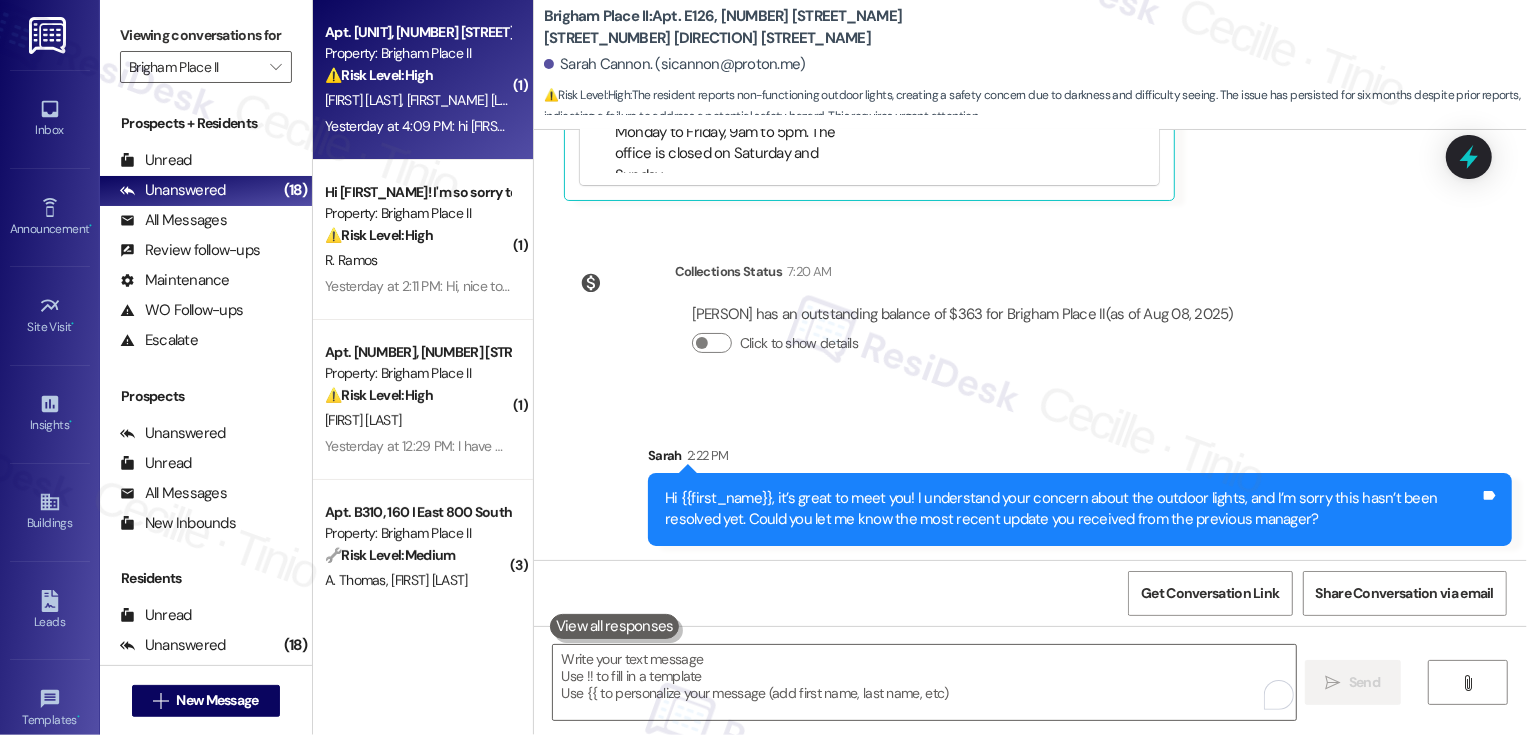 click on "Property: Brigham Place II" at bounding box center (417, 53) 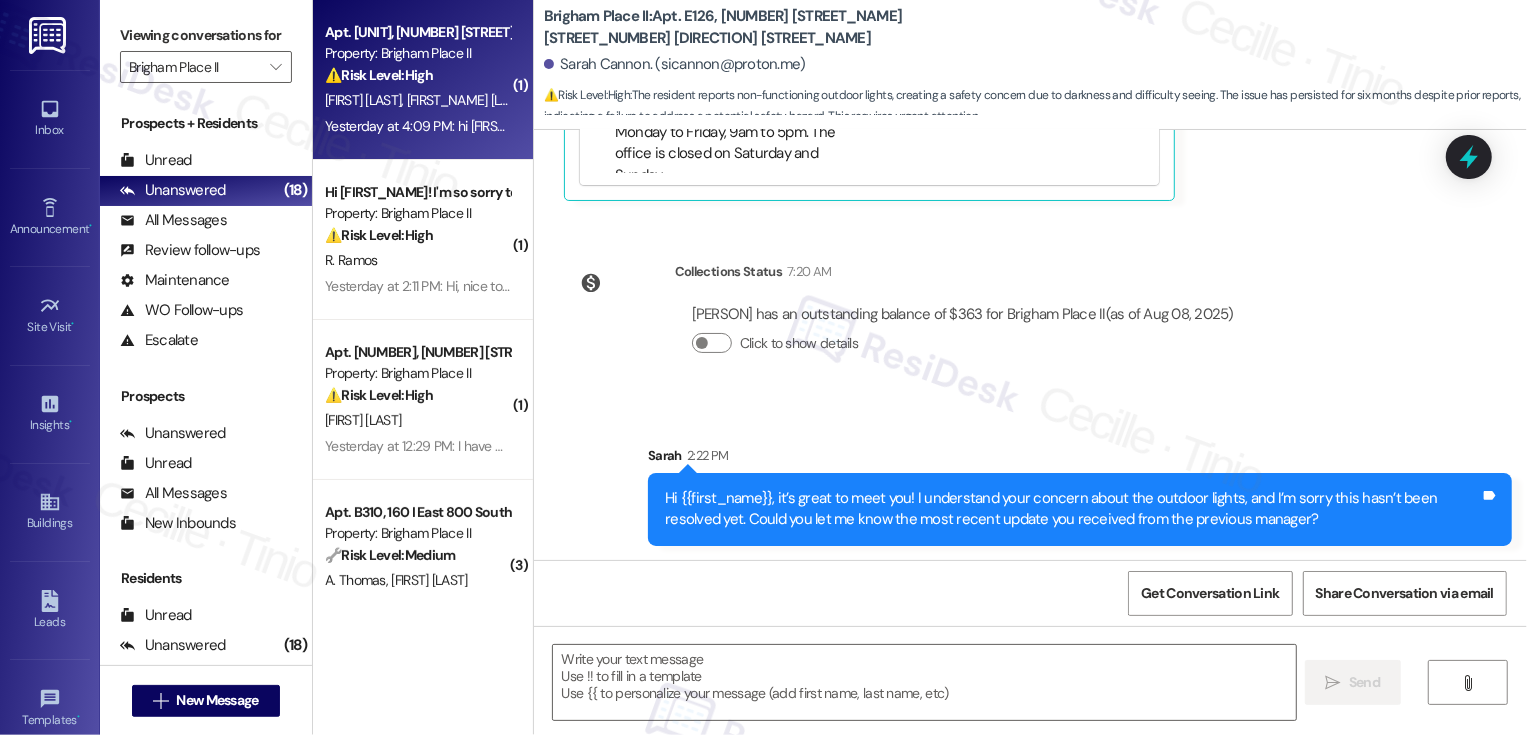 click on "Property: Brigham Place II" at bounding box center [417, 53] 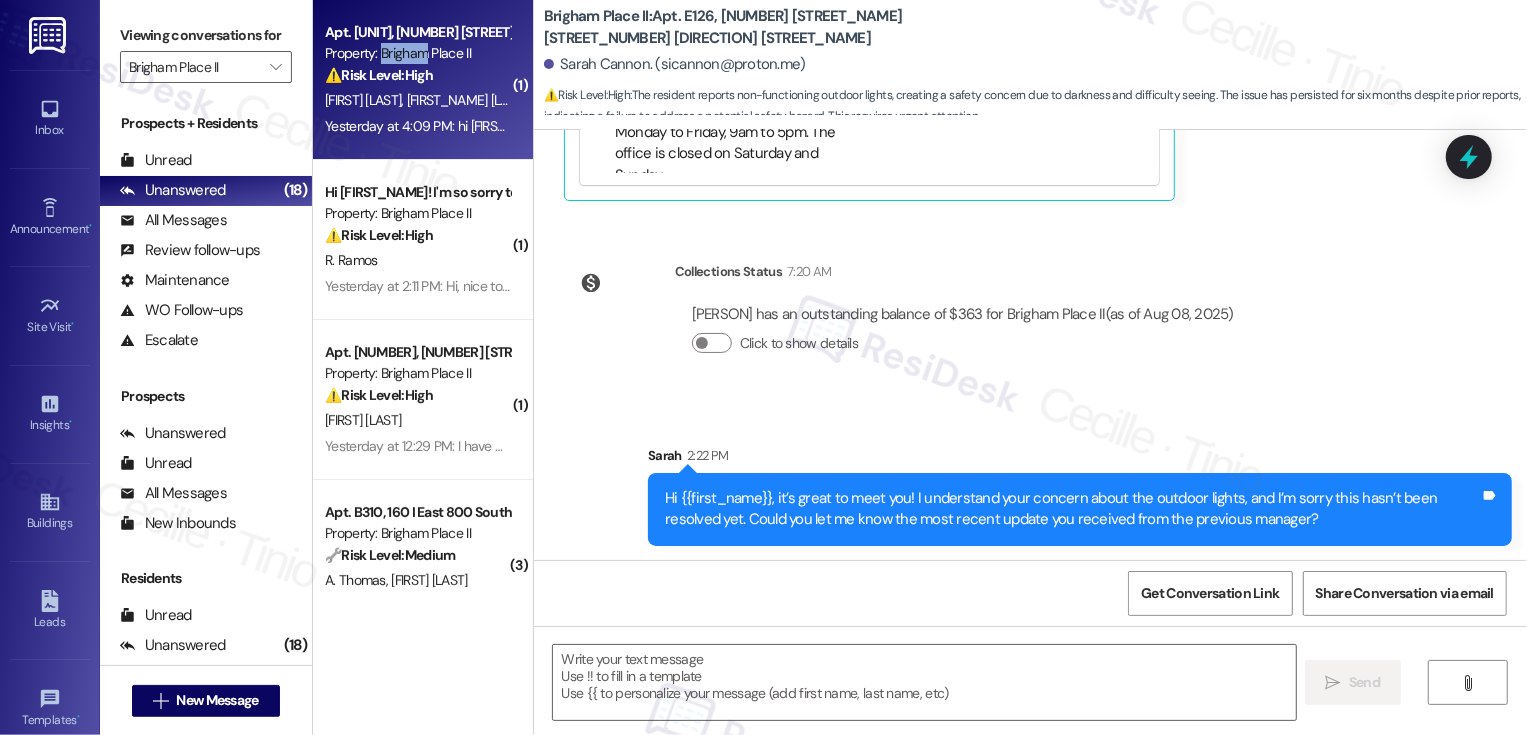 type on "Fetching suggested responses. Please feel free to read through the conversation in the meantime." 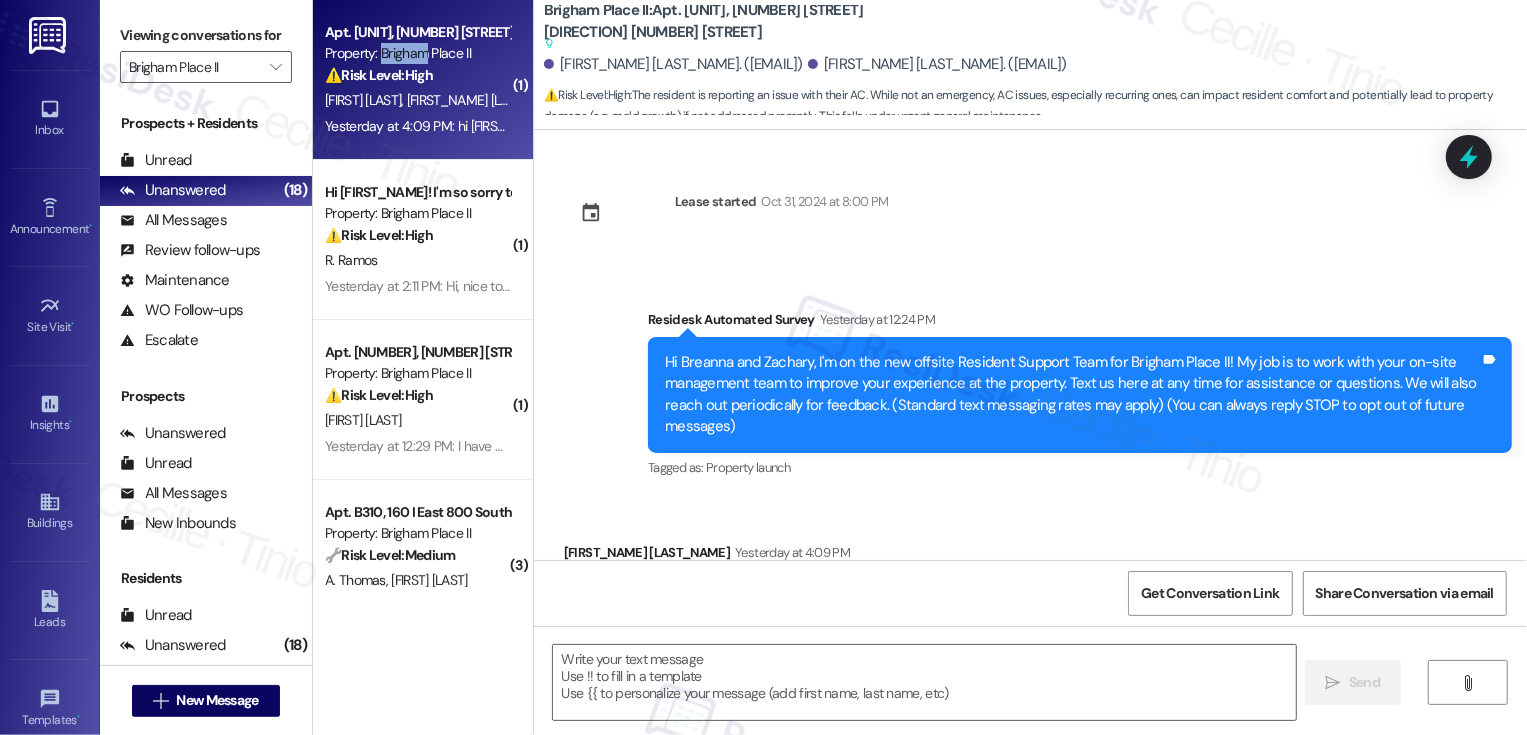 click on "Property: Brigham Place II" at bounding box center [417, 53] 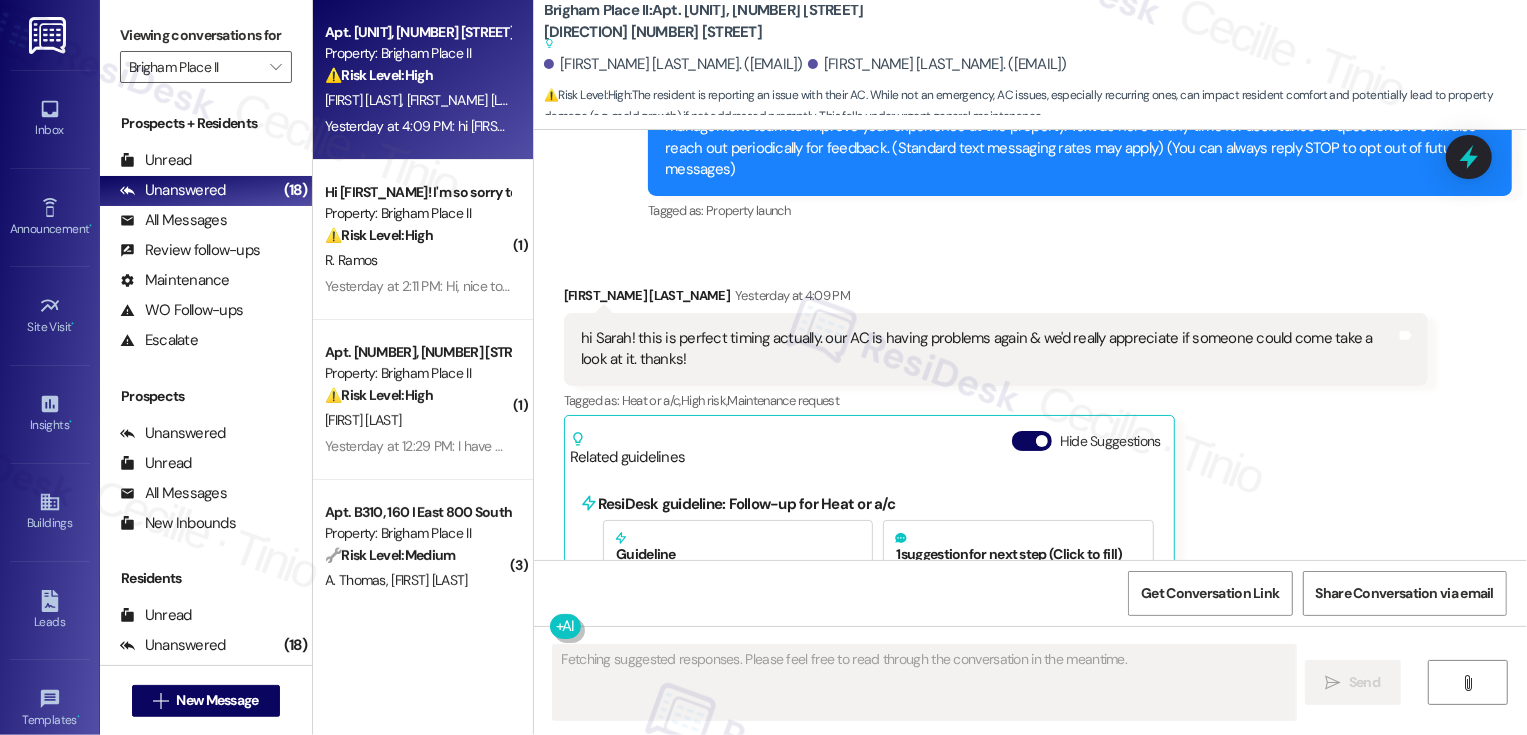 scroll, scrollTop: 256, scrollLeft: 0, axis: vertical 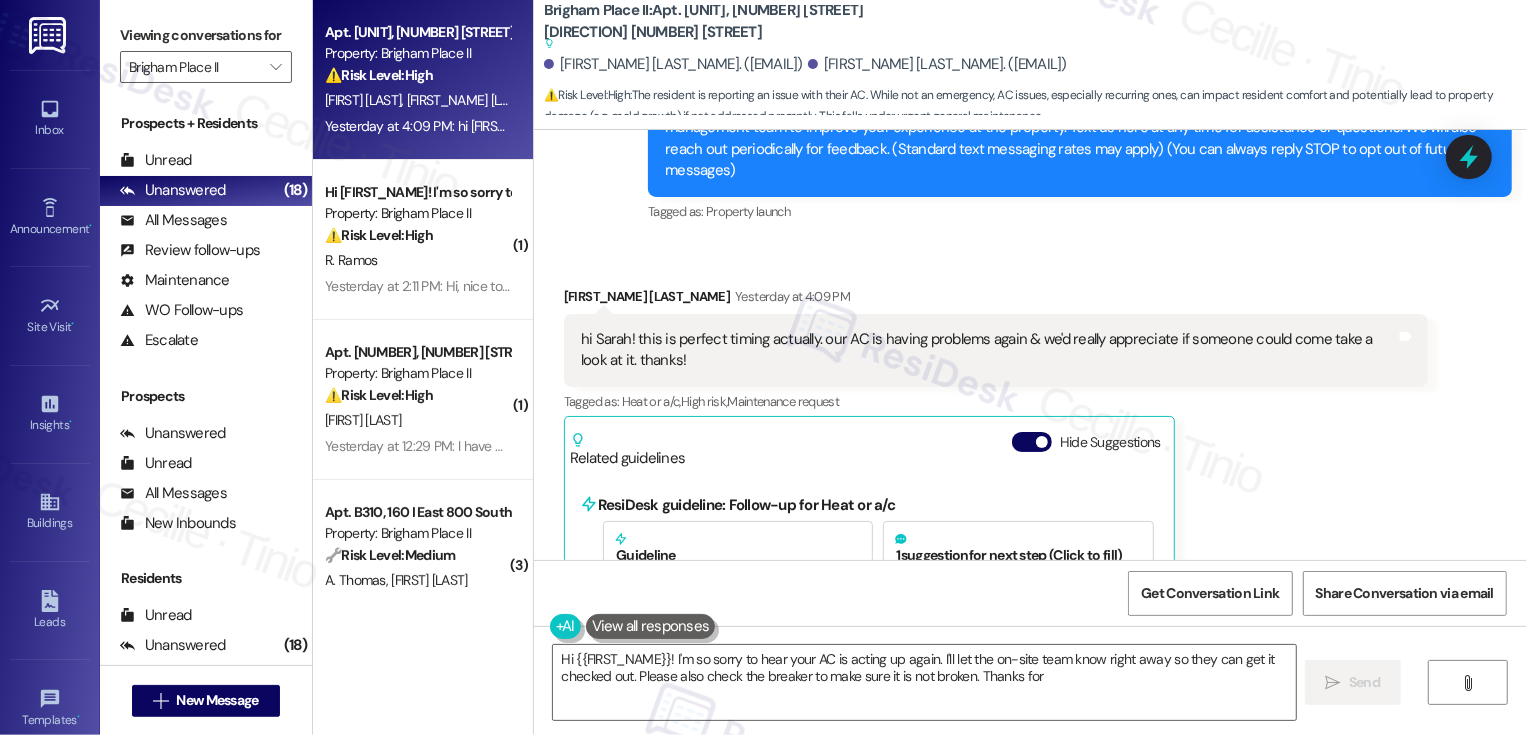 click on "Brigham Place II: Apt. A302, [NUMBER] I East [NUMBER] South Suggested actions and notes available for this message and will show as you scroll through." at bounding box center [744, 27] 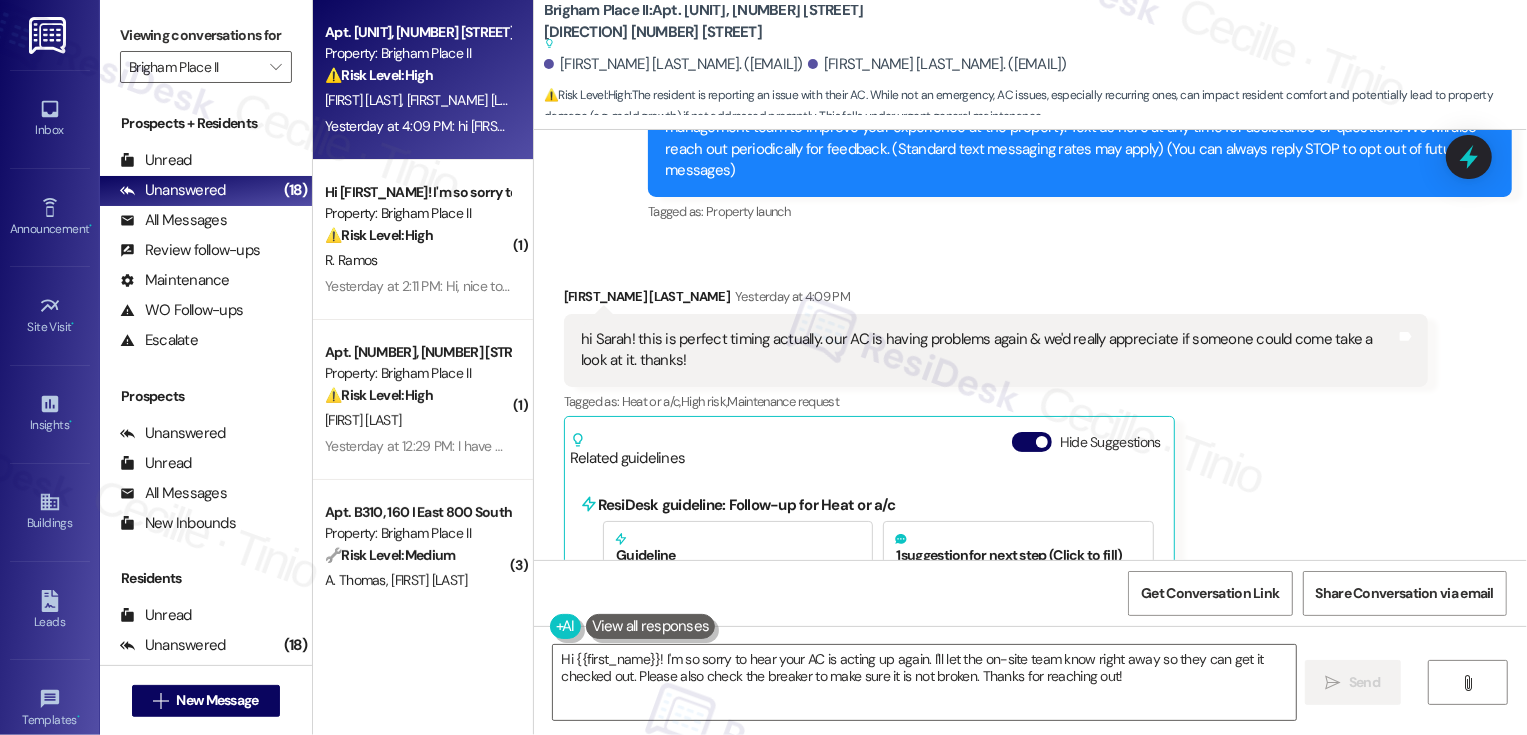 click on "Brigham Place II: Apt. A302, [NUMBER] I East [NUMBER] South Suggested actions and notes available for this message and will show as you scroll through." at bounding box center (744, 27) 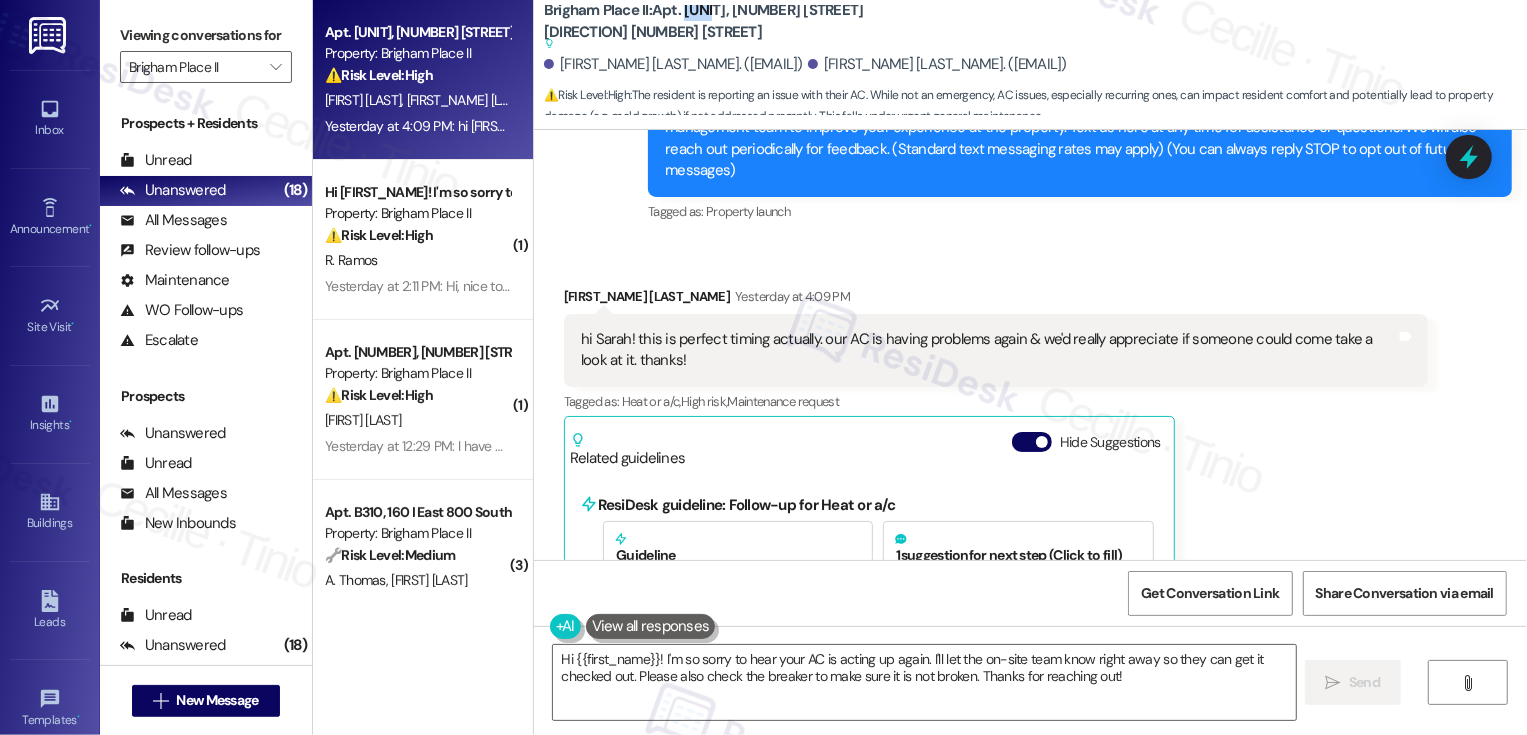 copy on "A302" 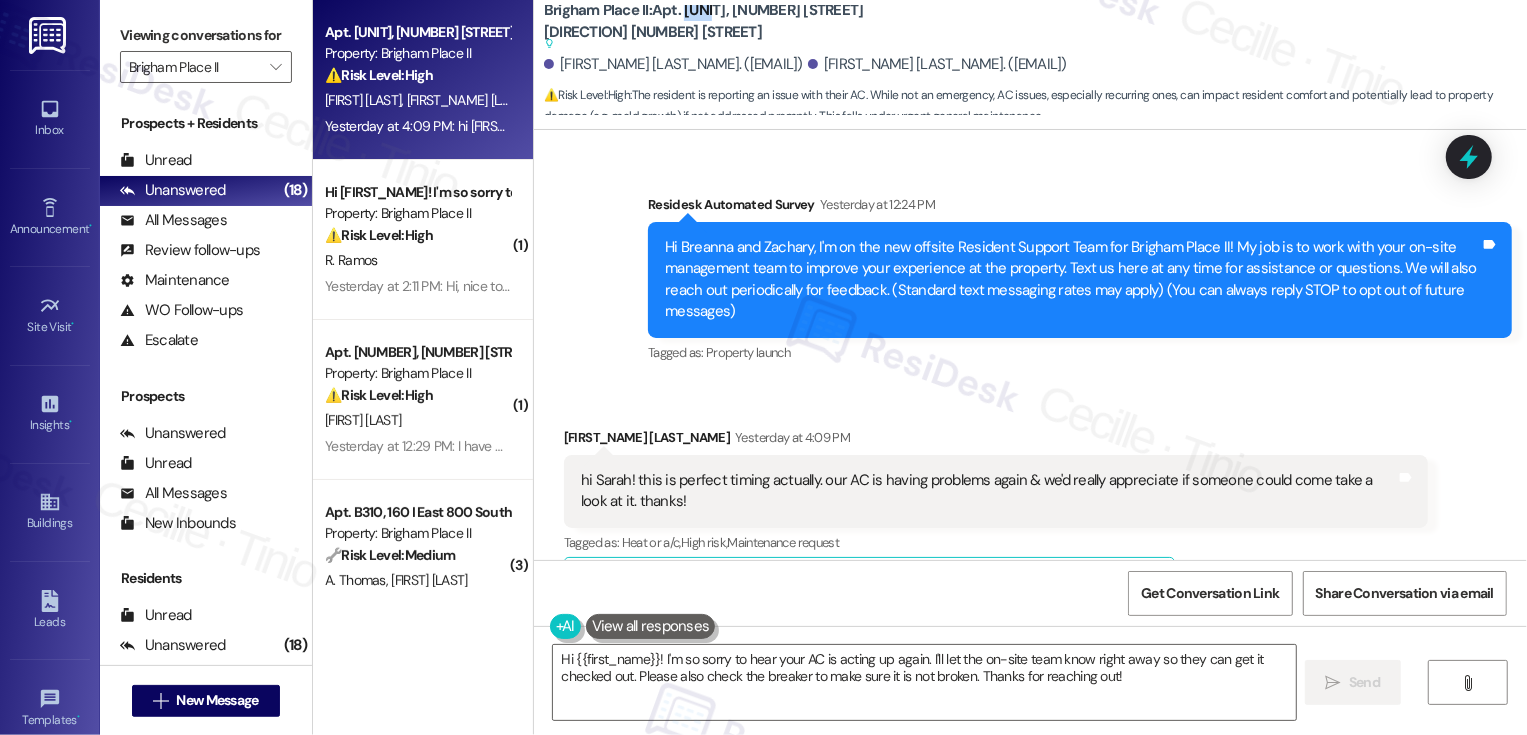 scroll, scrollTop: 93, scrollLeft: 0, axis: vertical 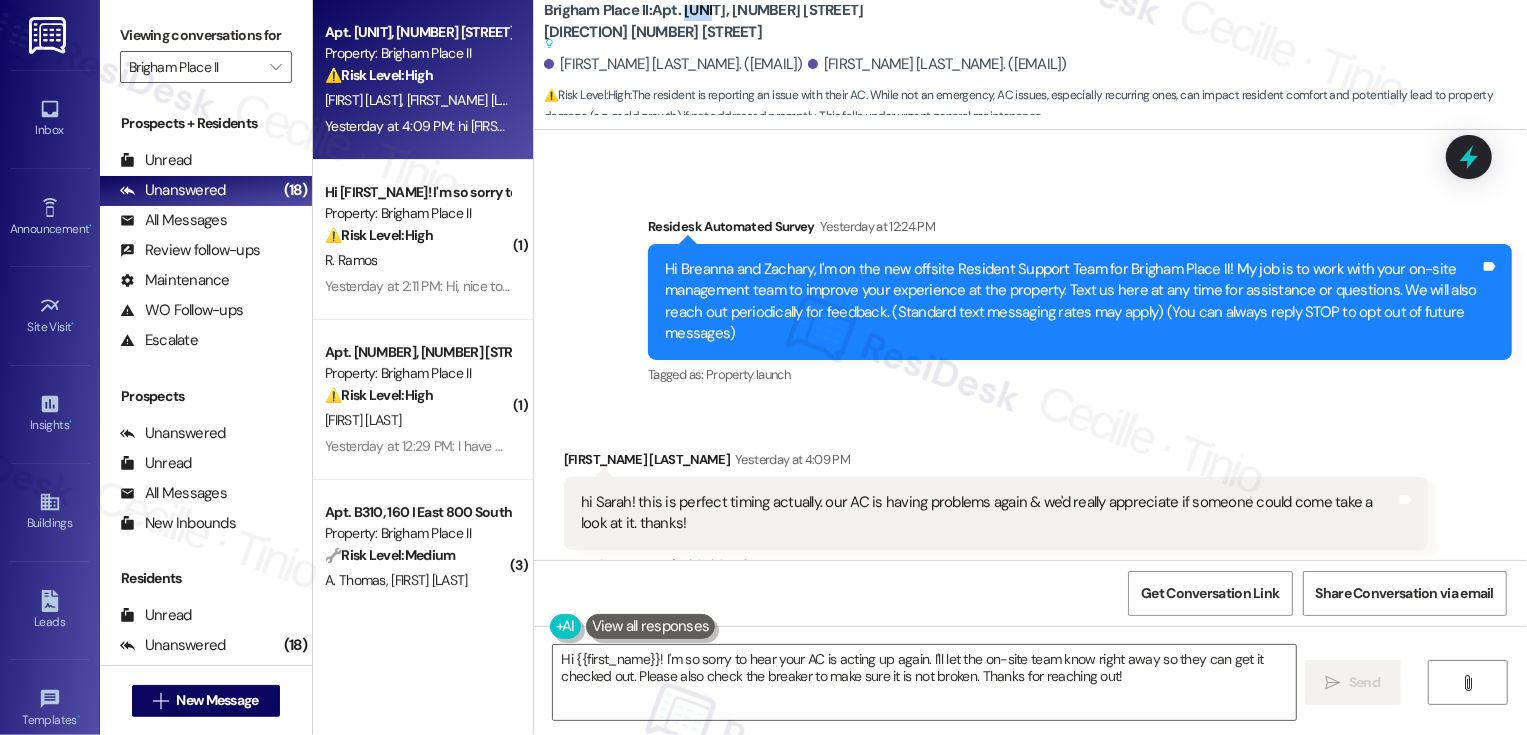click on "[PERSON] [LAST_NAME] Yesterday at [TIME]" at bounding box center (996, 463) 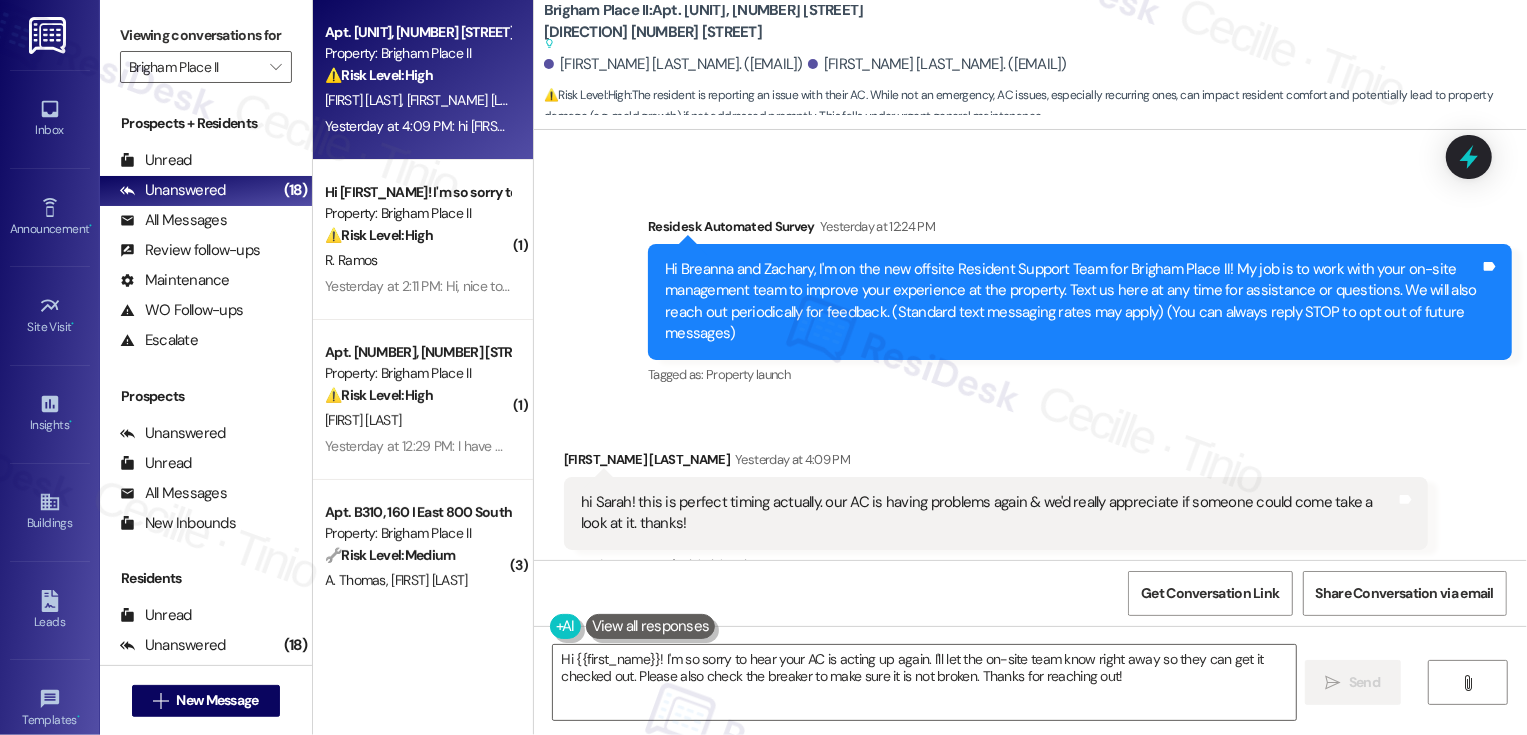 click on "[PERSON] [LAST_NAME] Yesterday at [TIME]" at bounding box center [996, 463] 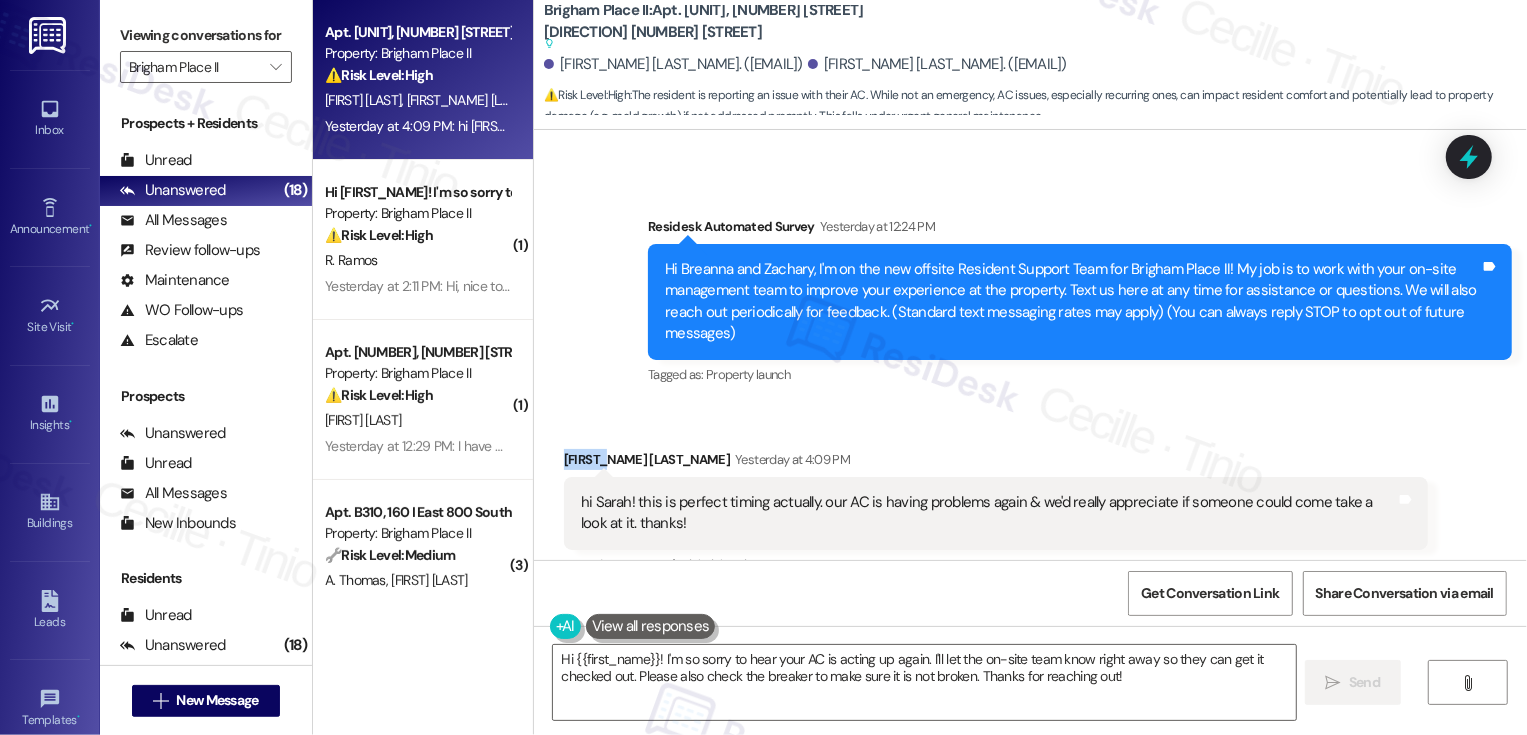 copy on "[BREANNA]" 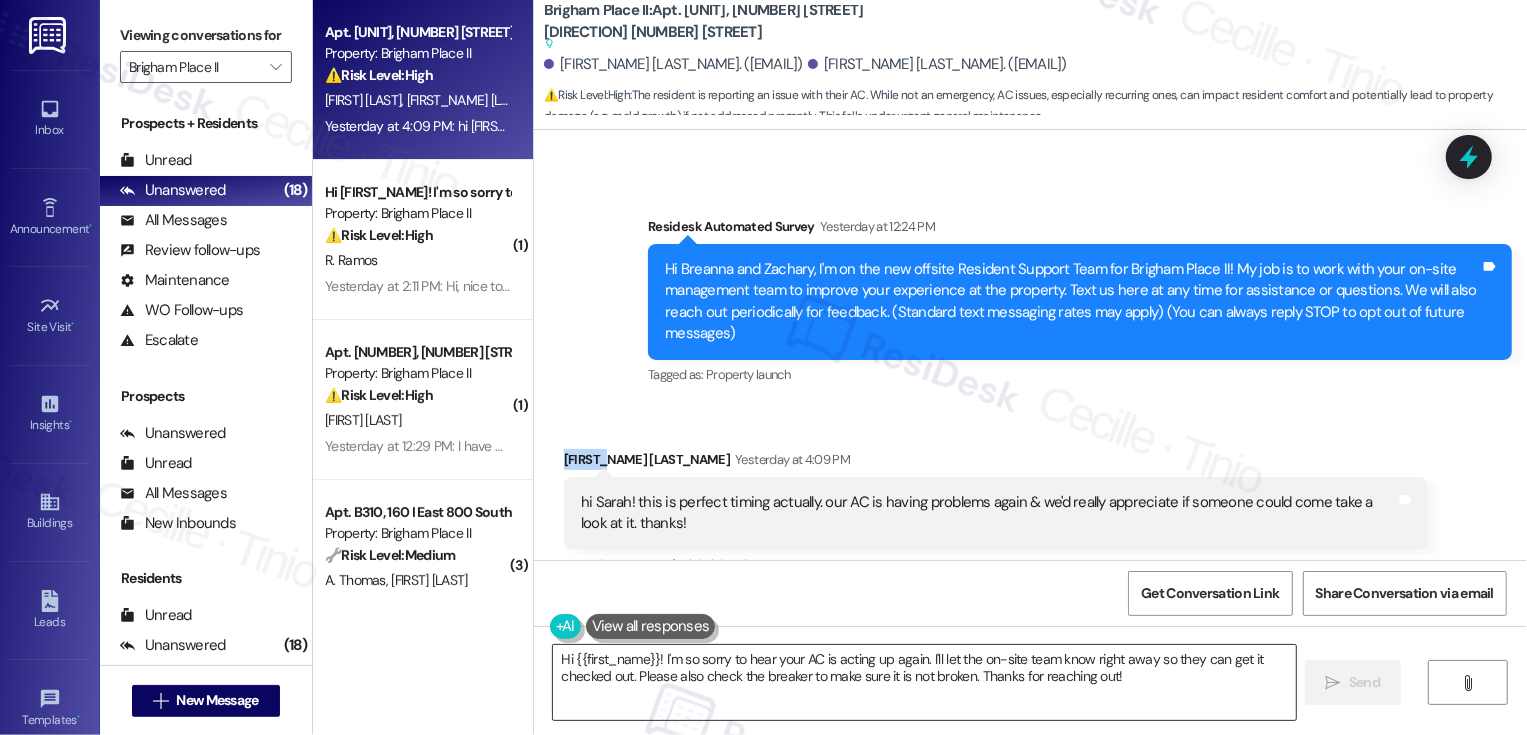 click on "Hi {{first_name}}! I'm so sorry to hear your AC is acting up again. I'll let the on-site team know right away so they can get it checked out. Please also check the breaker to make sure it is not broken. Thanks for reaching out!" at bounding box center [924, 682] 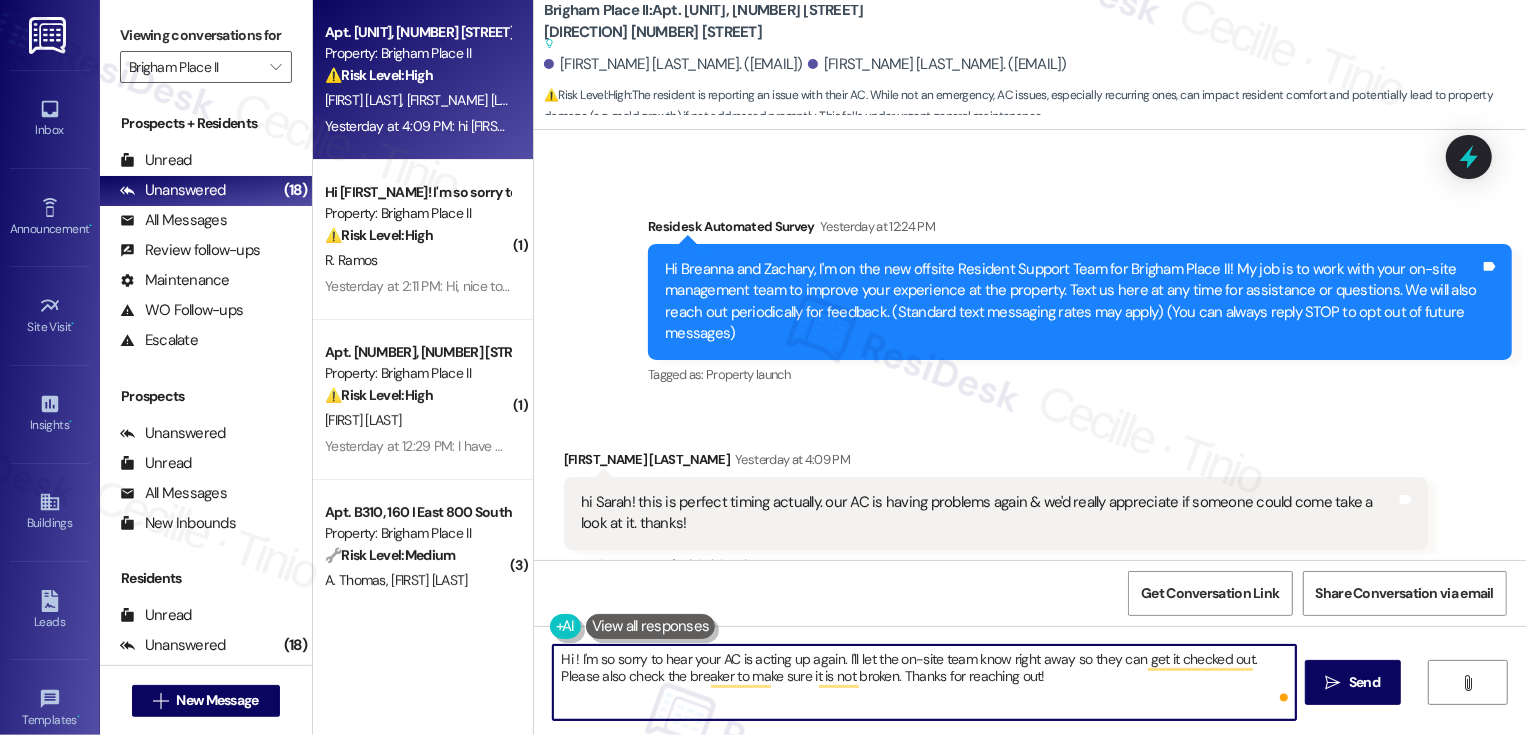 paste on "[BREANNA]" 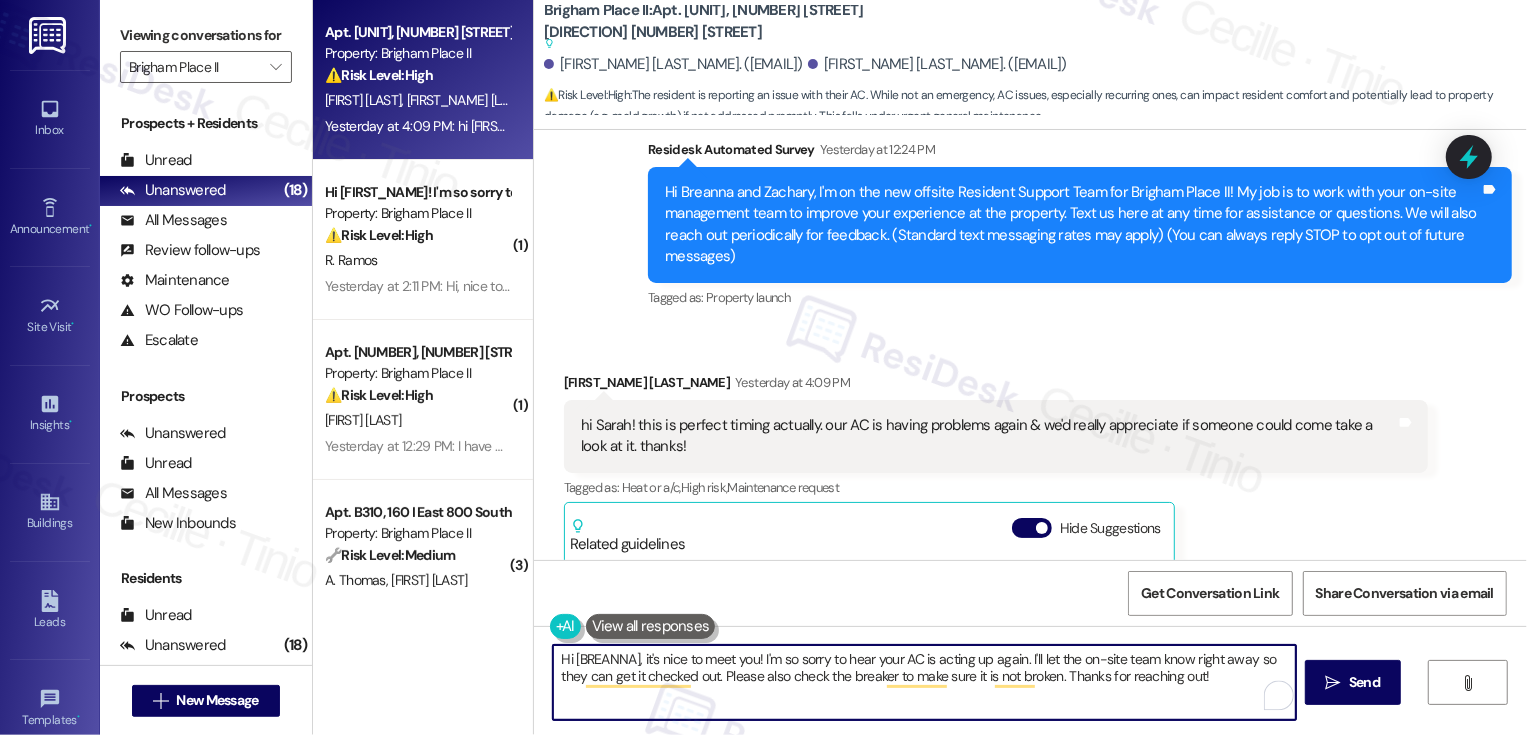 scroll, scrollTop: 190, scrollLeft: 0, axis: vertical 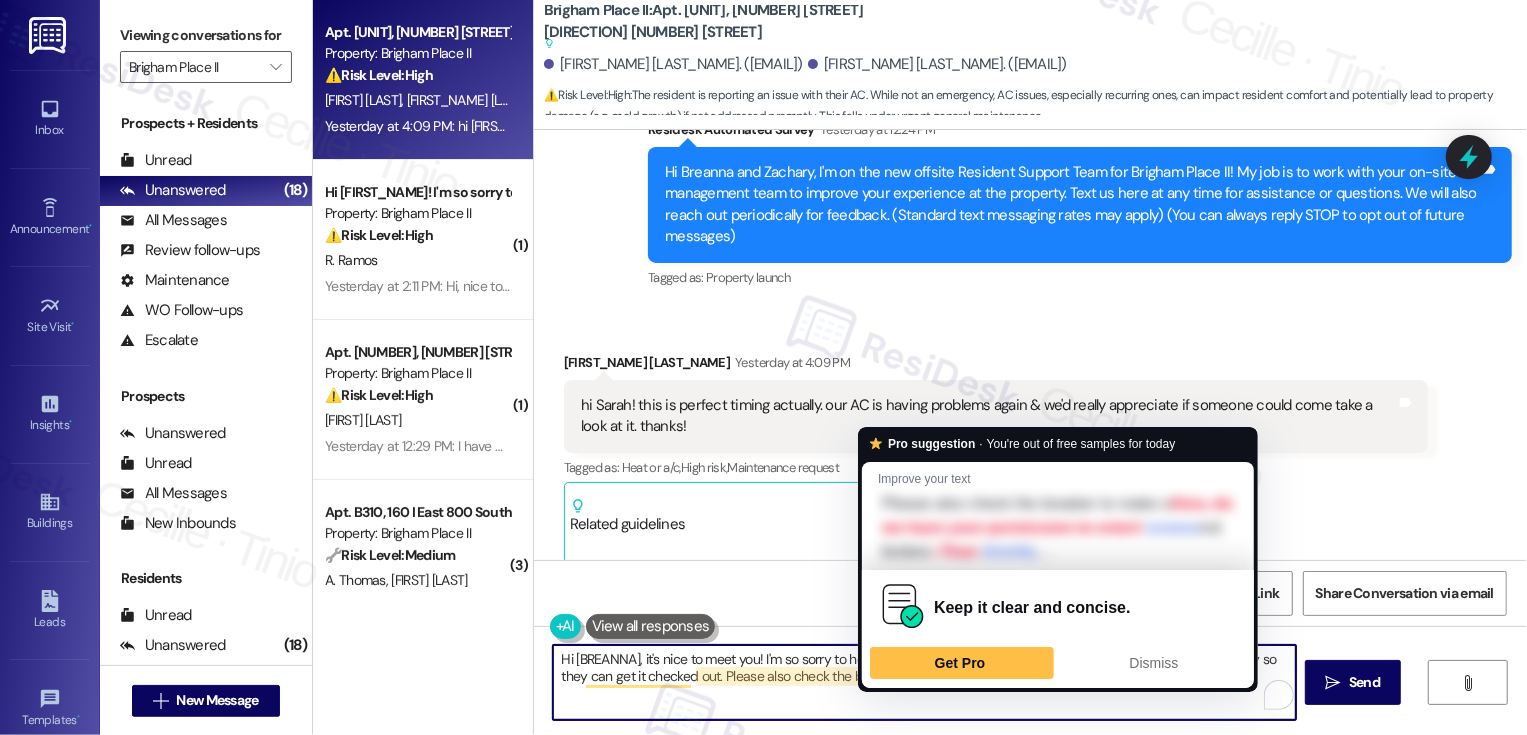 click on "Hi [BREANNA], it's nice to meet you! I'm so sorry to hear your AC is acting up again. I'll let the on-site team know right away so they can get it checked out. Please also check the breaker to make sure it is not broken. Thanks for reaching out!" at bounding box center [924, 682] 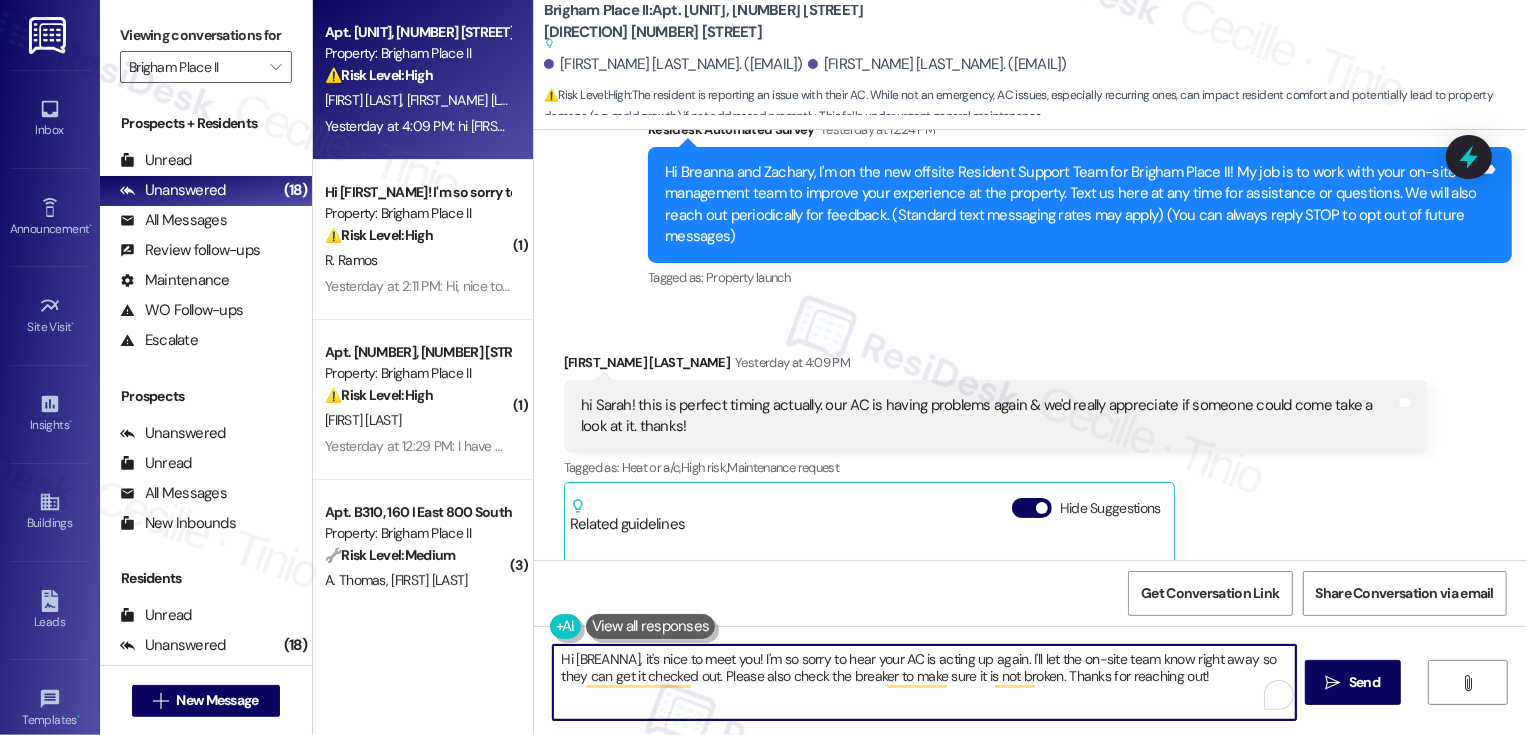 drag, startPoint x: 968, startPoint y: 657, endPoint x: 1056, endPoint y: 719, distance: 107.647575 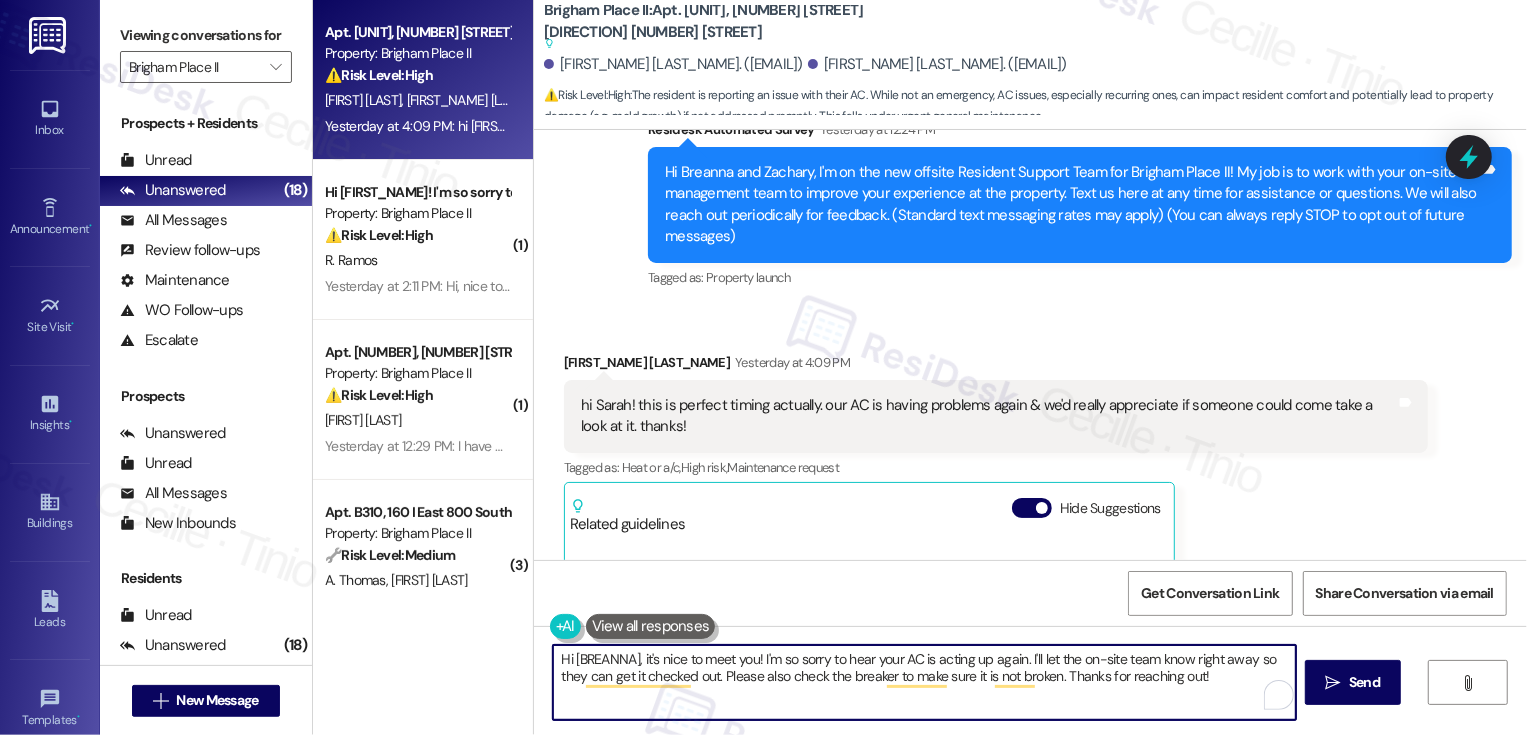 click on "Hi [BREANNA], it's nice to meet you! I'm so sorry to hear your AC is acting up again. I'll let the on-site team know right away so they can get it checked out. Please also check the breaker to make sure it is not broken. Thanks for reaching out!" at bounding box center (924, 682) 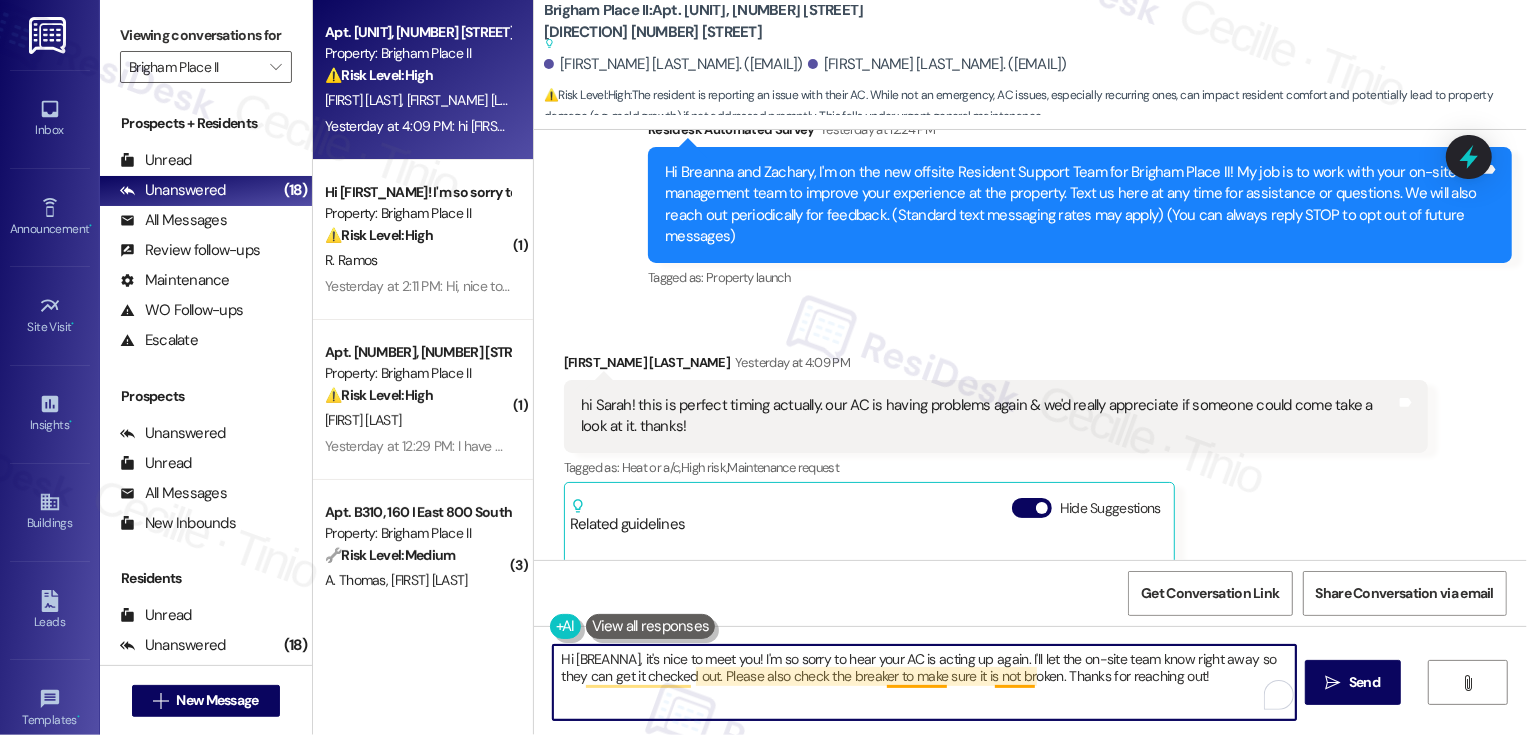 drag, startPoint x: 1004, startPoint y: 658, endPoint x: 1051, endPoint y: 709, distance: 69.354164 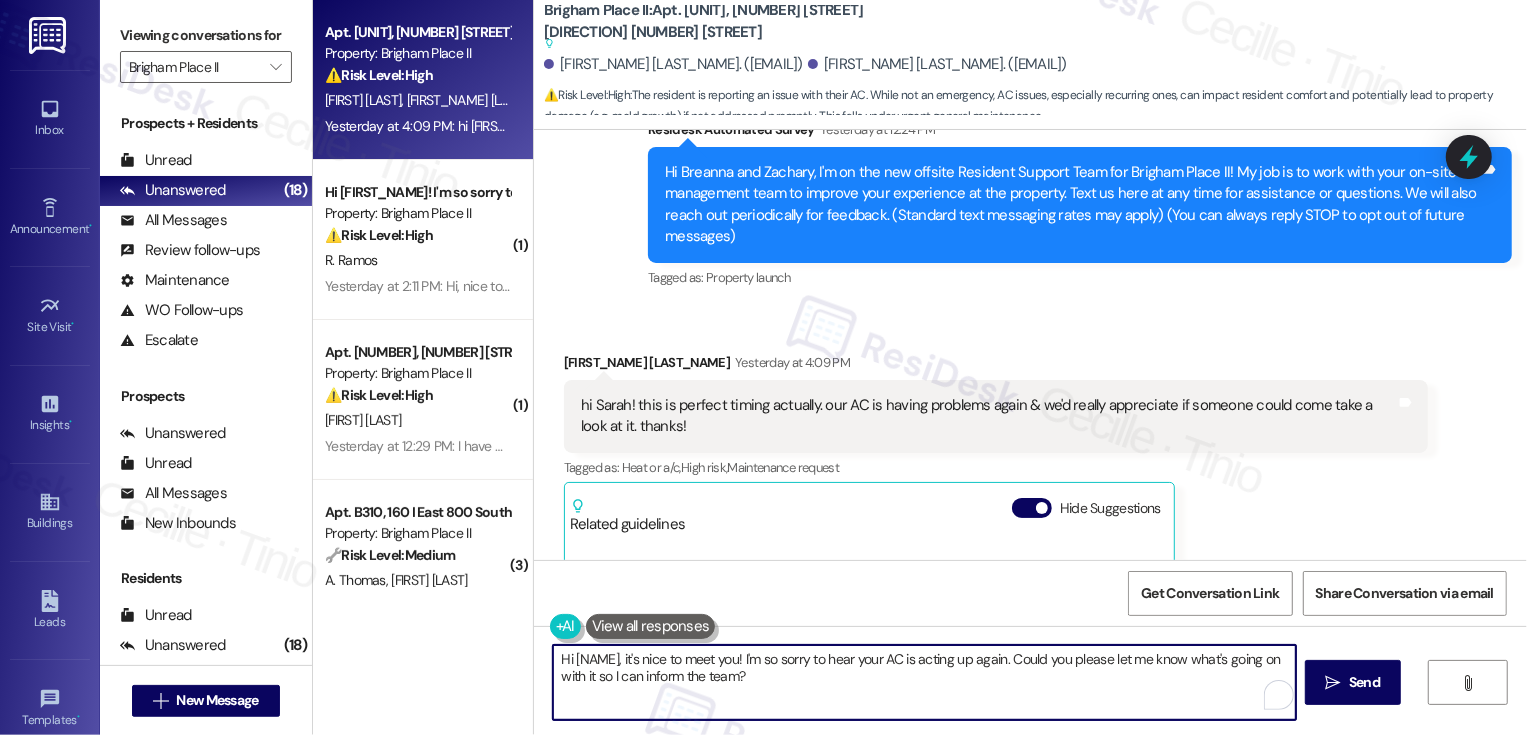 click on "Hi [NAME], it's nice to meet you! I'm so sorry to hear your AC is acting up again. Could you please let me know what's going on with it so I can inform the team?" at bounding box center (924, 682) 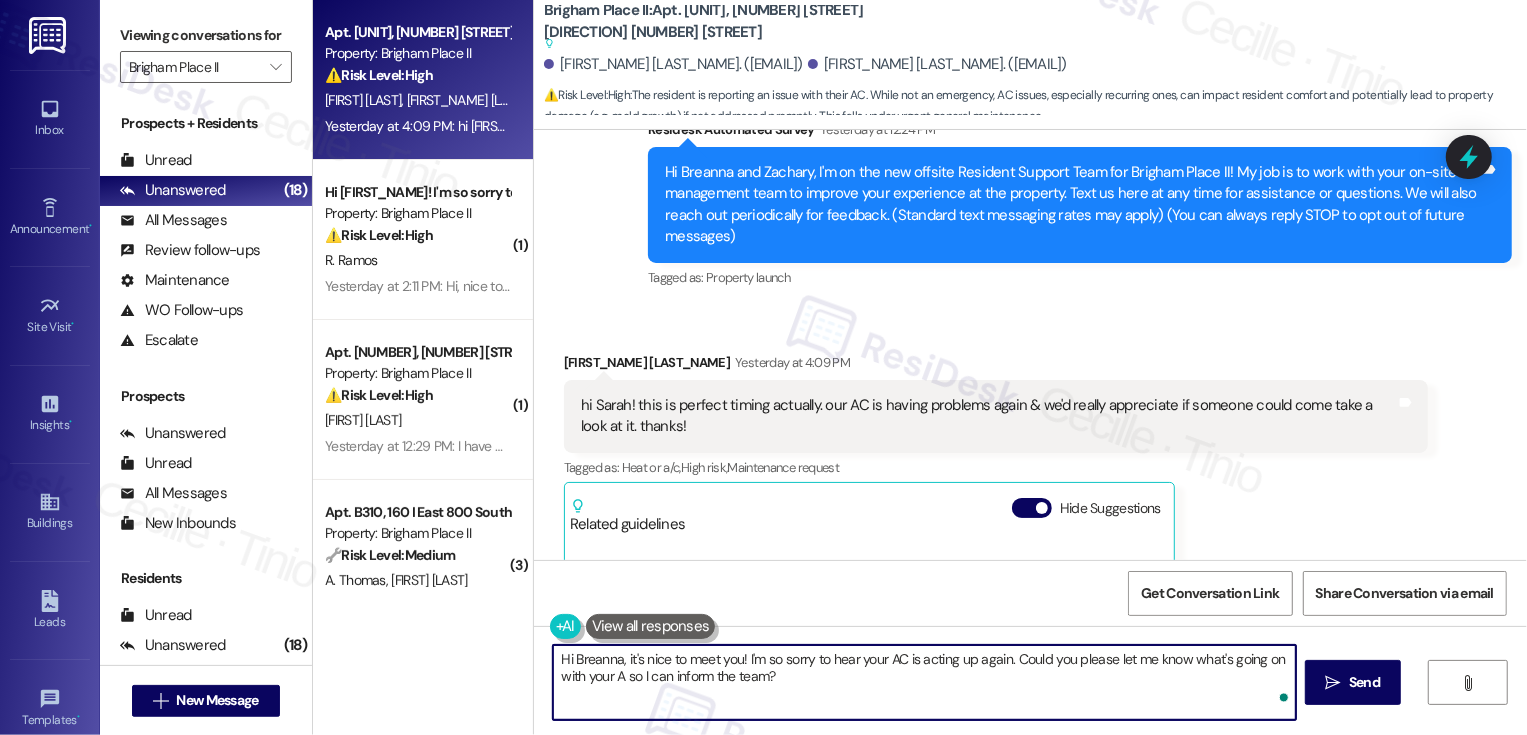 type on "Hi Breanna, it's nice to meet you! I'm so sorry to hear your AC is acting up again. Could you please let me know what's going on with your AC so I can inform the team?" 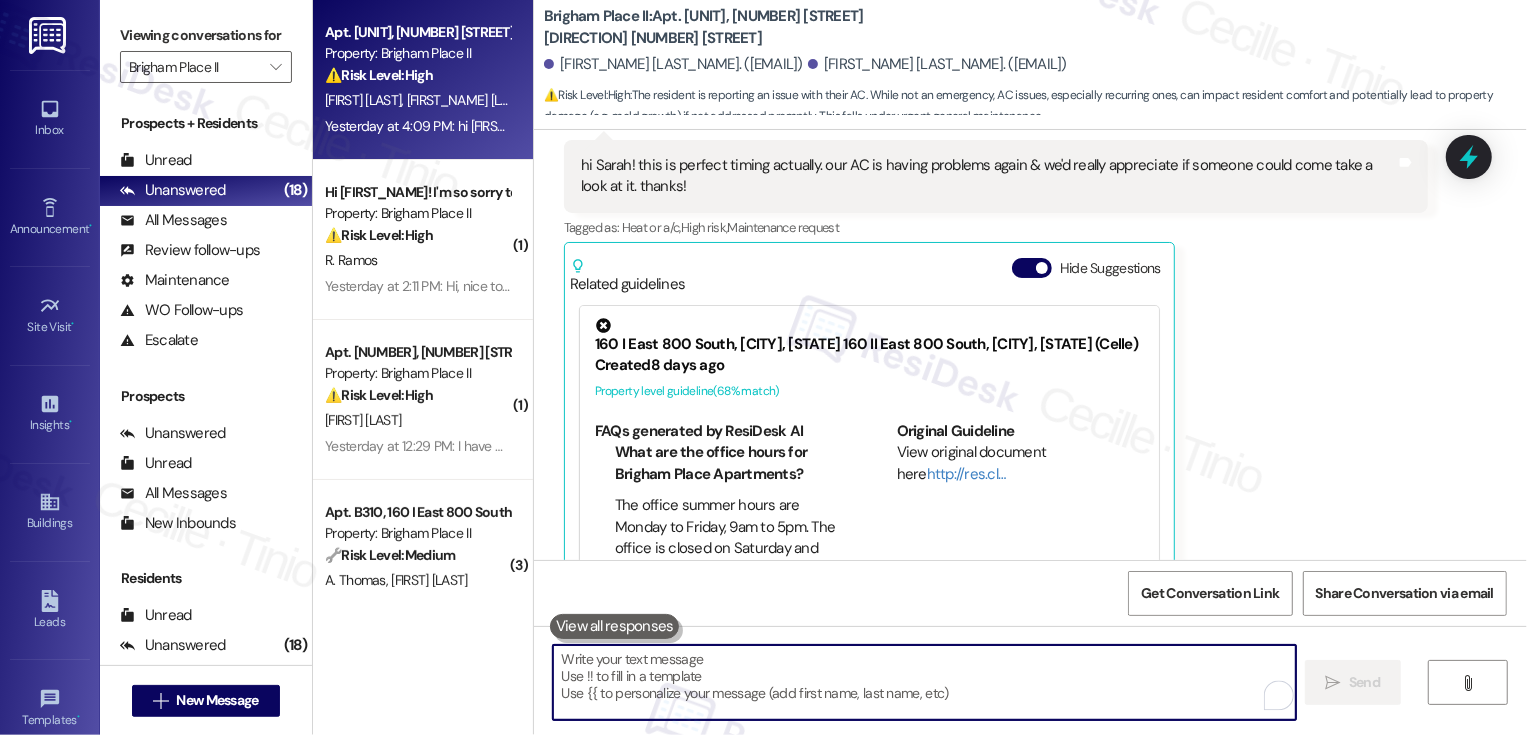 scroll, scrollTop: 480, scrollLeft: 0, axis: vertical 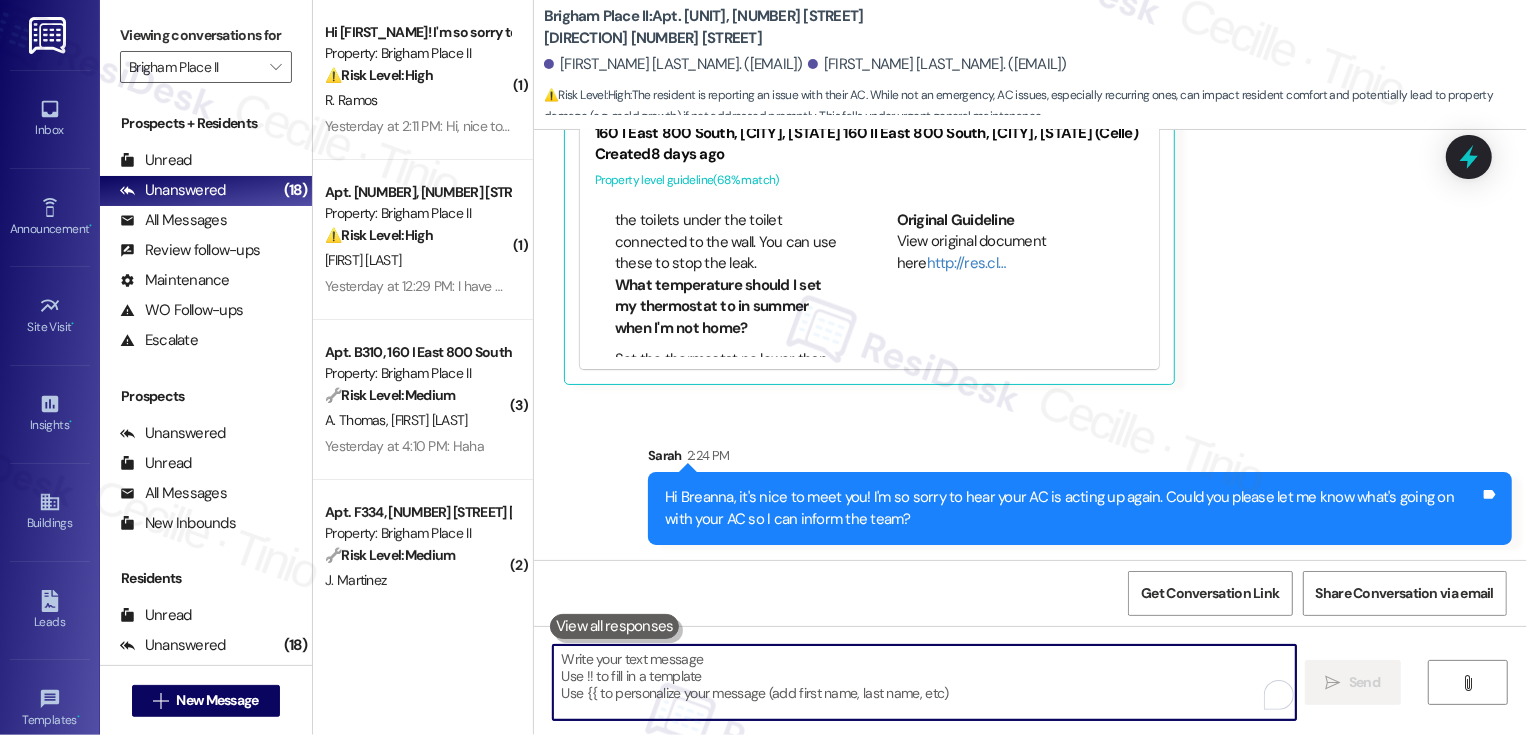 click at bounding box center [924, 682] 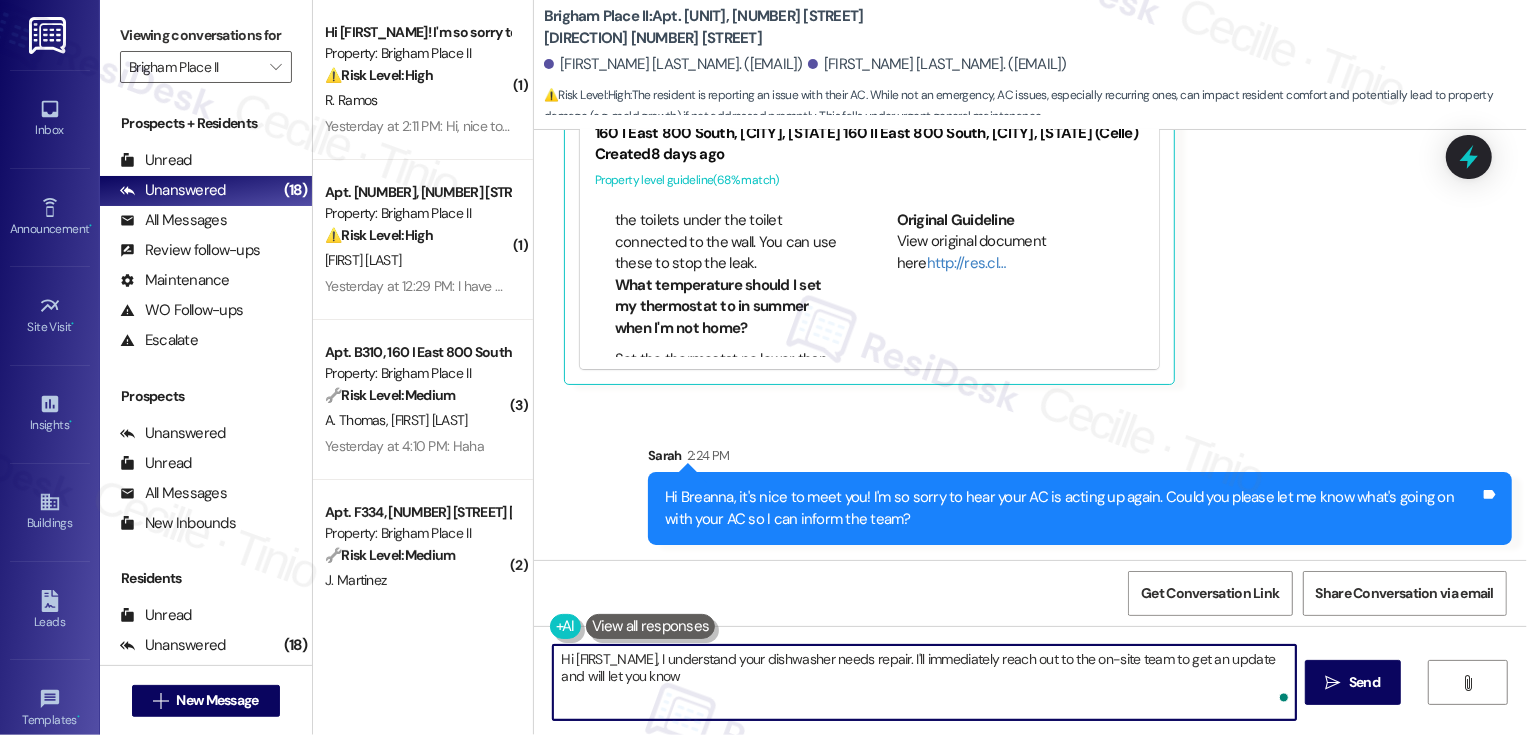 type on "Hi [FIRST_NAME], I understand your dishwasher needs repair. Thank you for su" 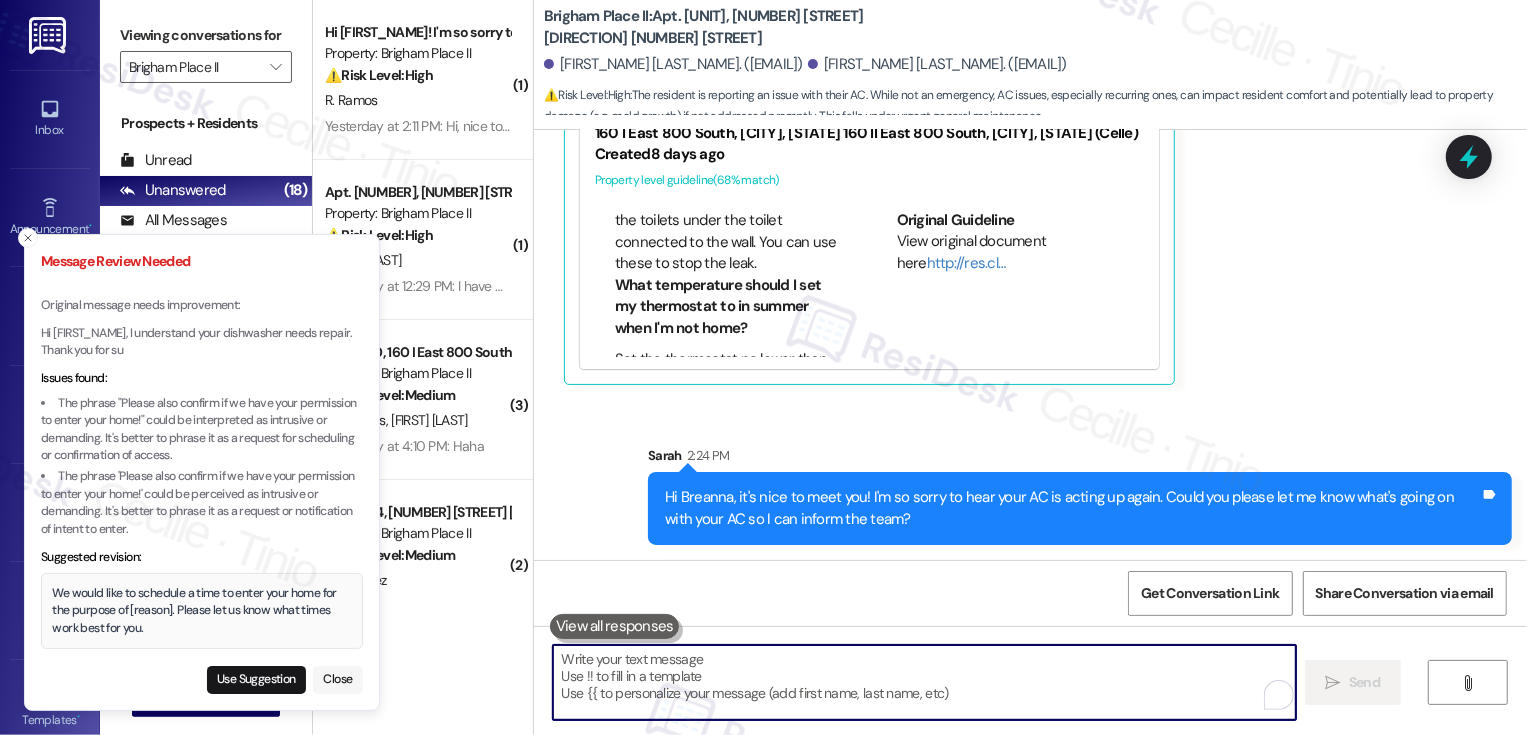 click on "Close" at bounding box center [338, 680] 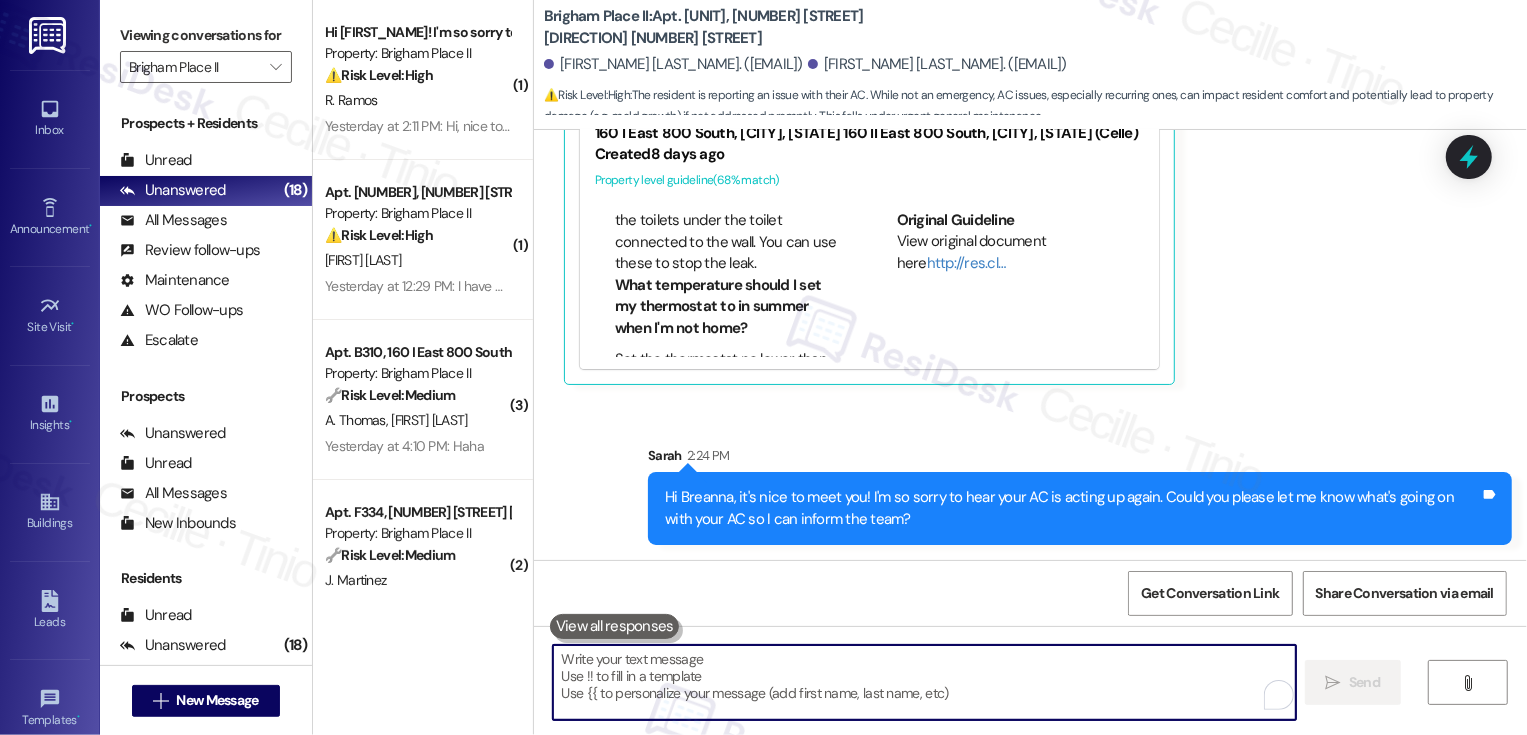 click at bounding box center (924, 682) 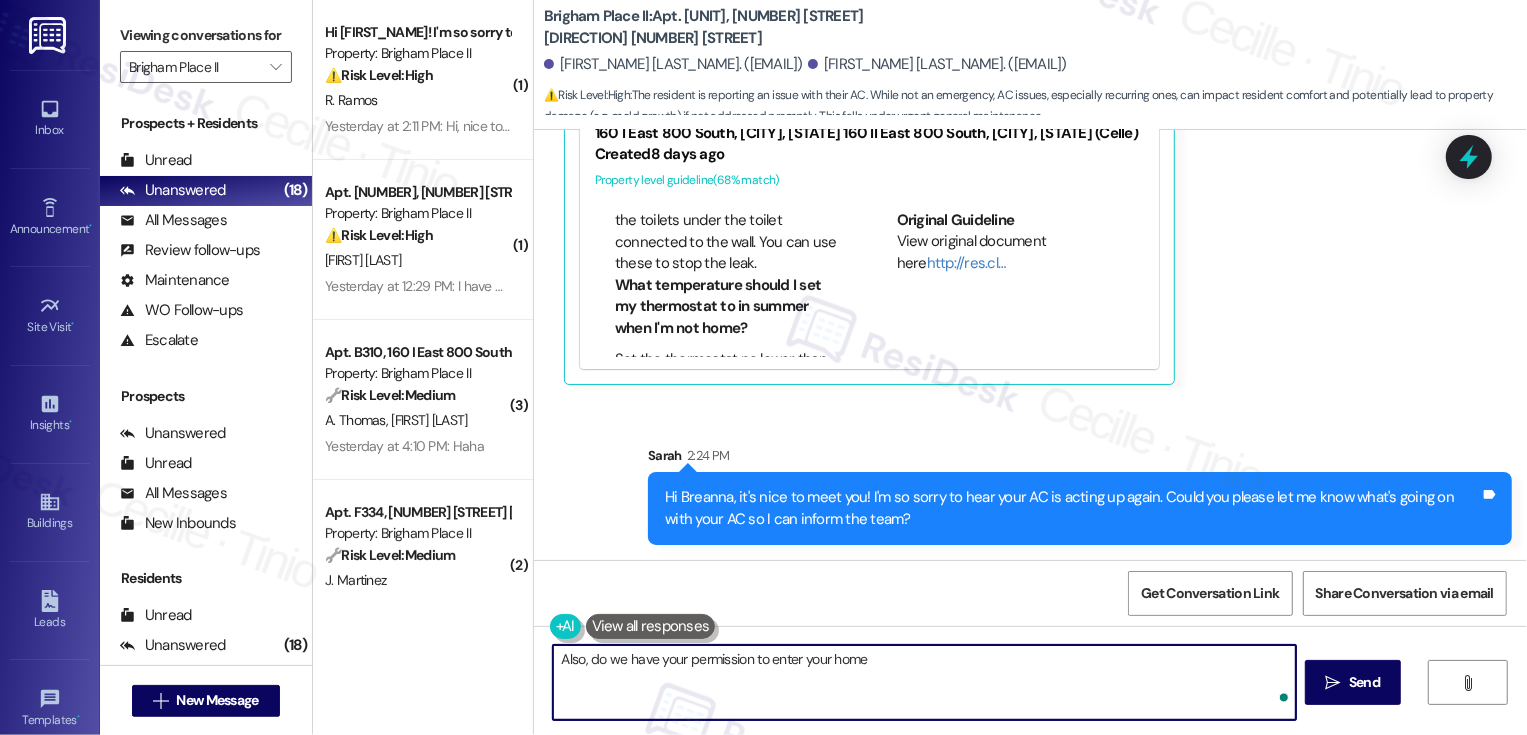 type on "Also, do we have your permission to enter your home?" 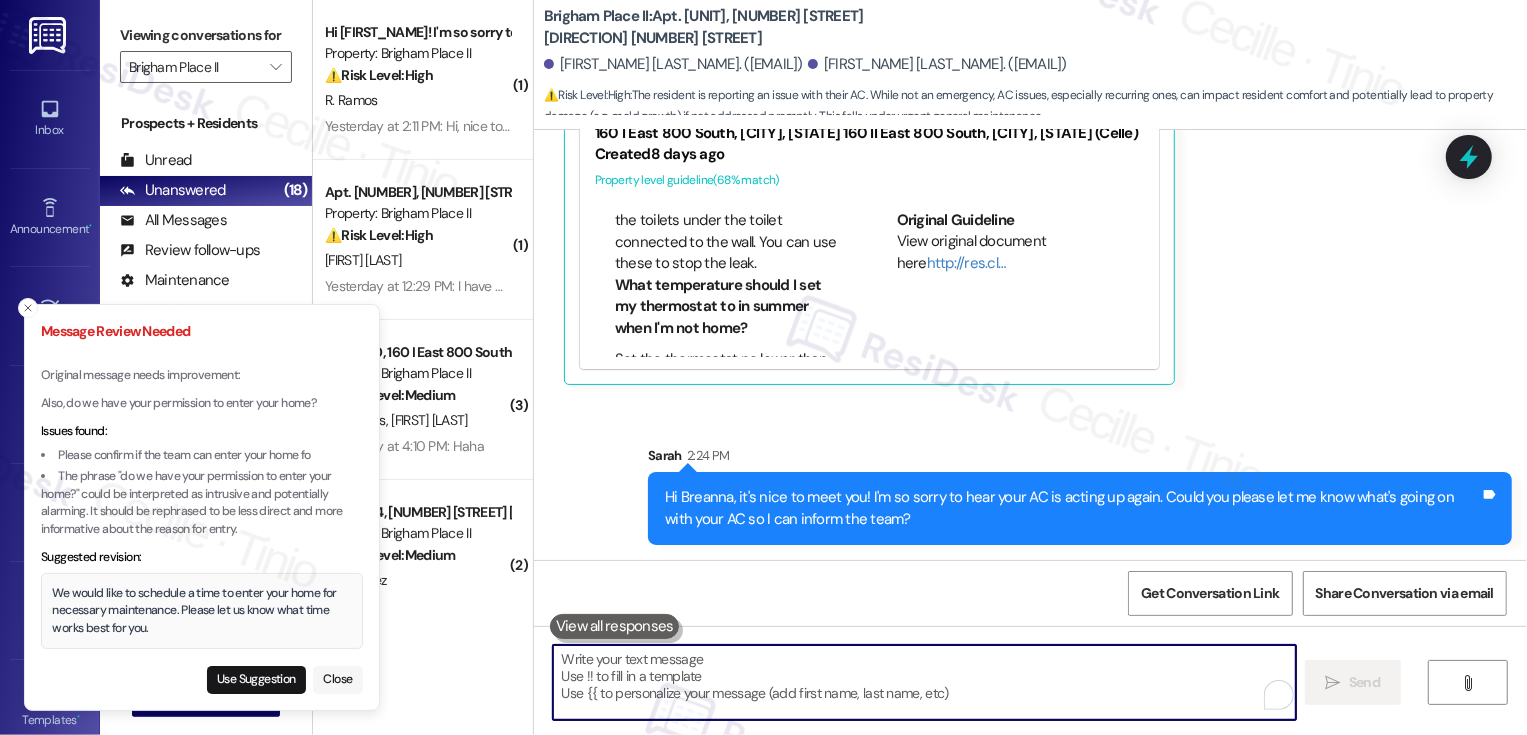 click on "Close" at bounding box center [338, 680] 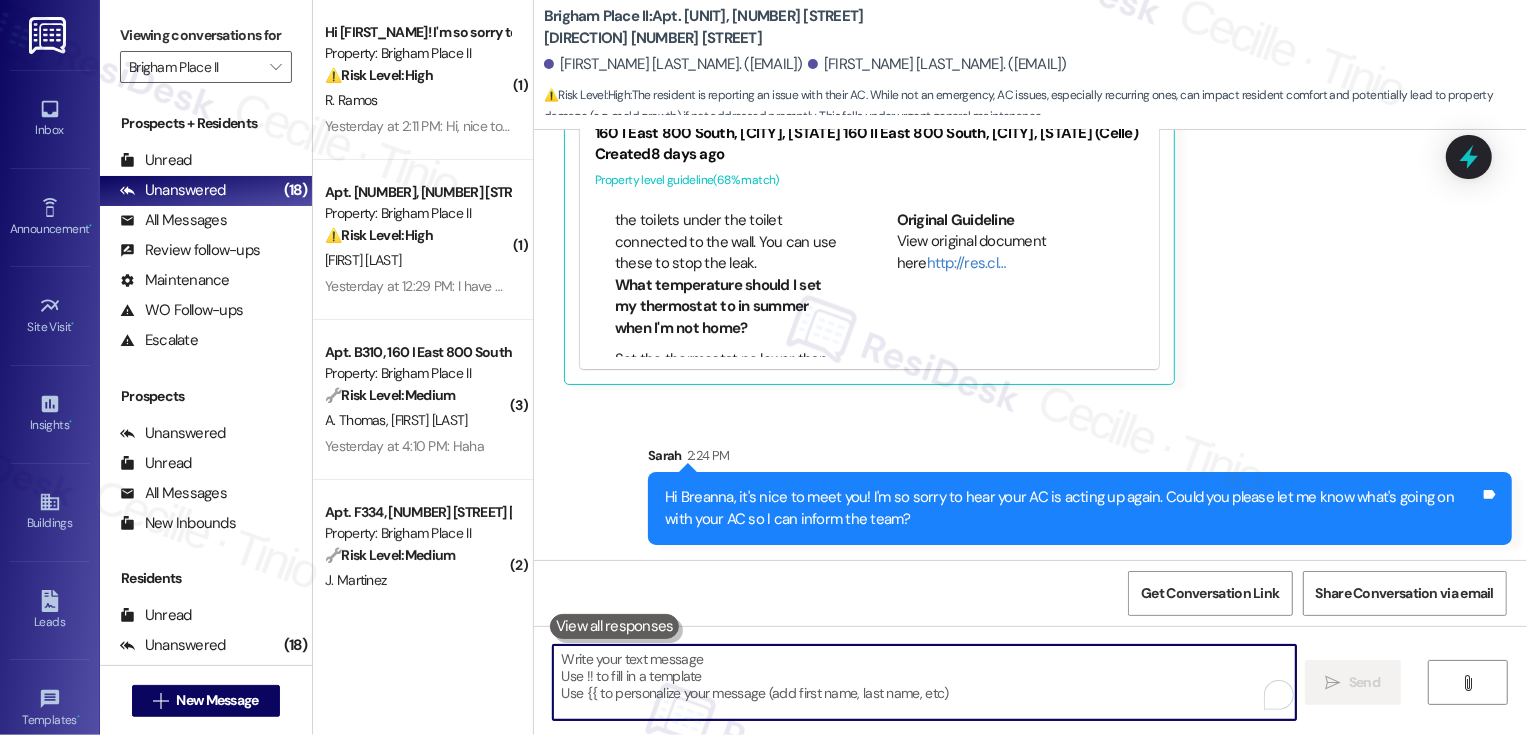 click at bounding box center [924, 682] 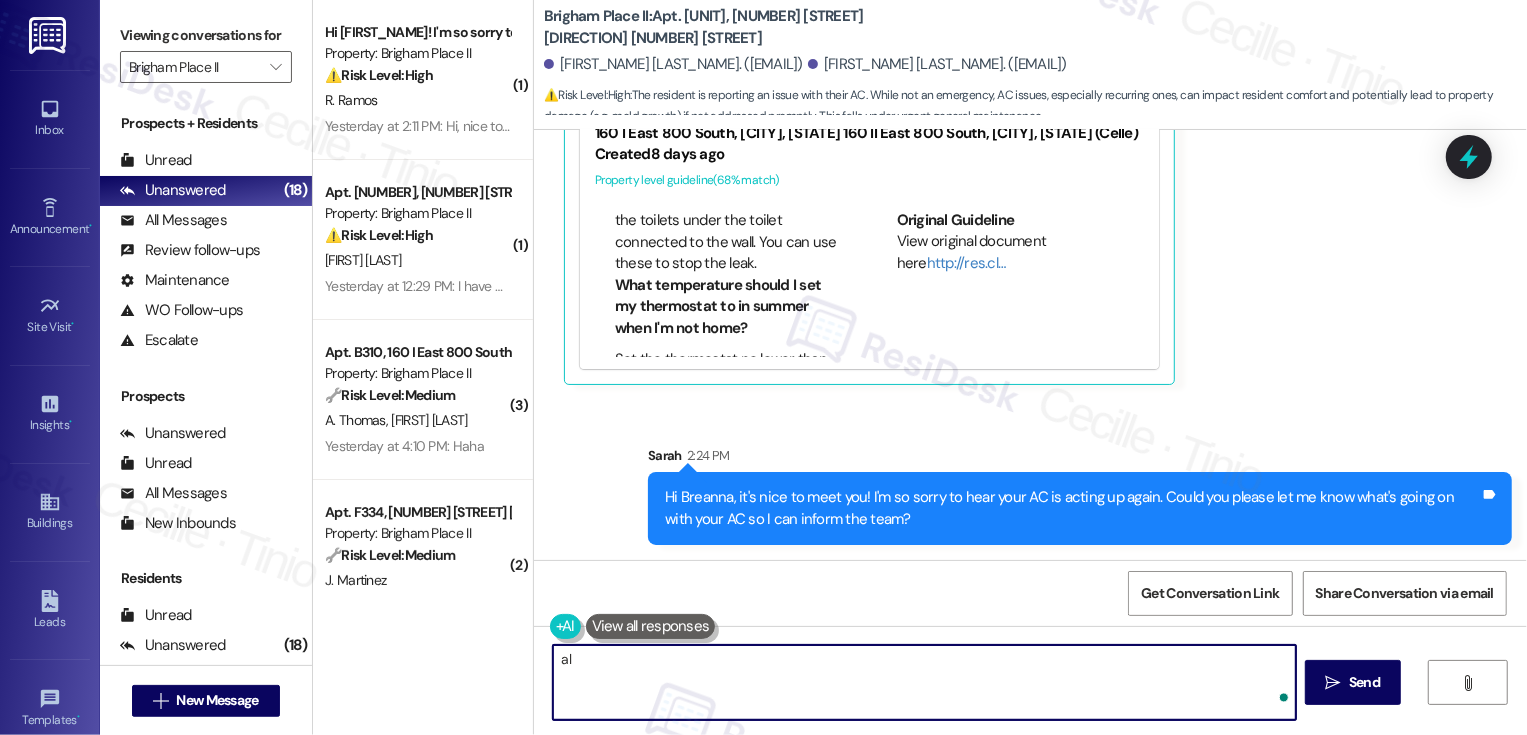 type on "a" 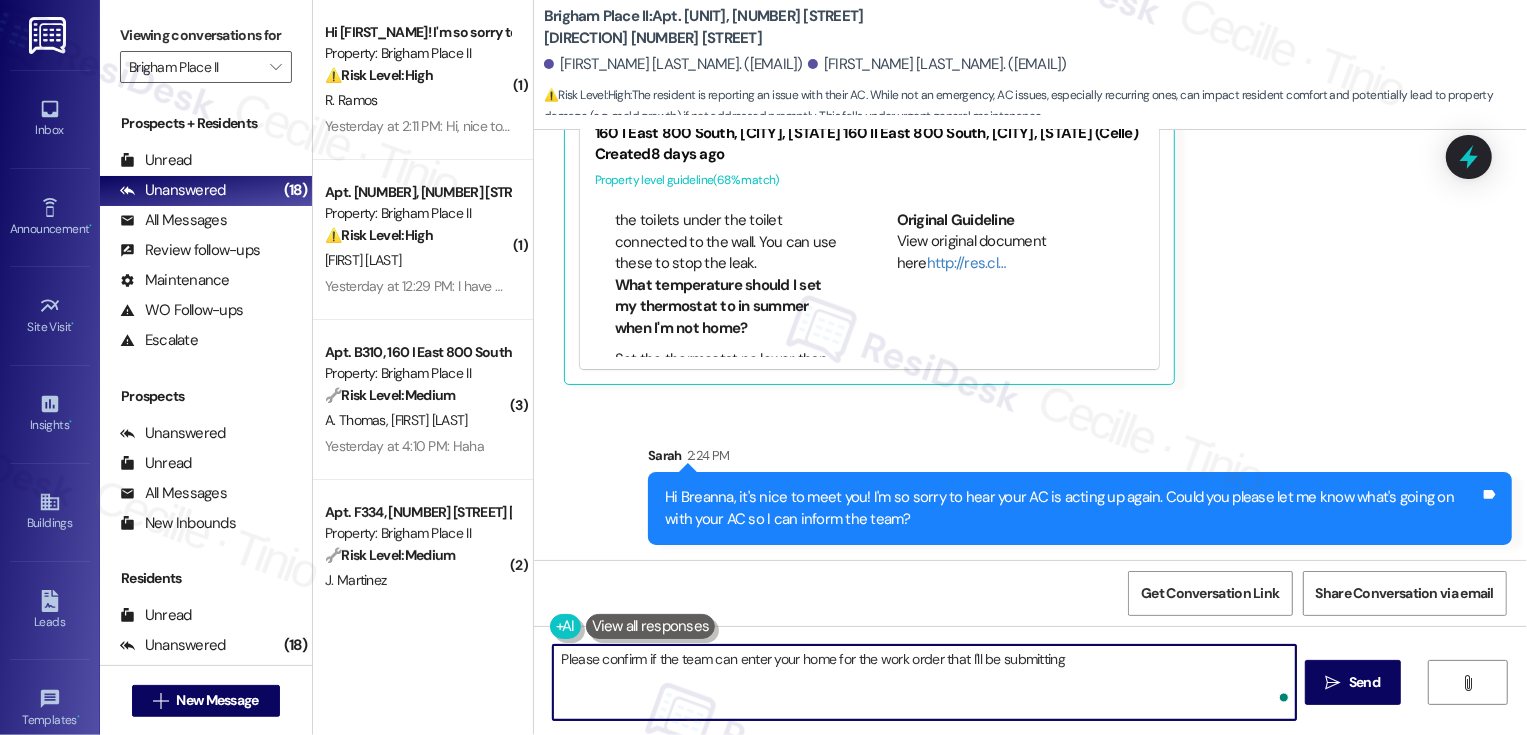 type on "Please confirm if the team can enter your home for the work order that I'll be submitting." 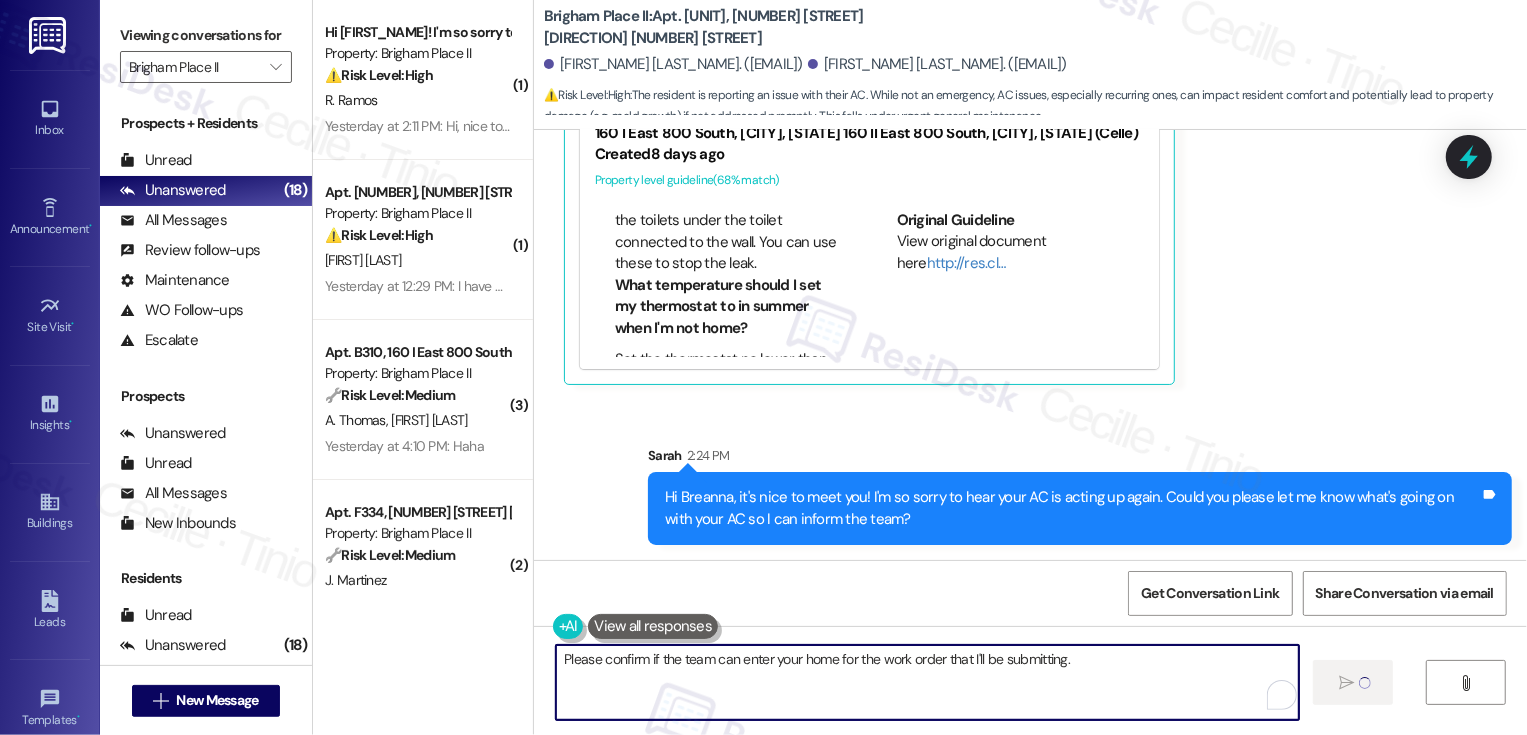 type 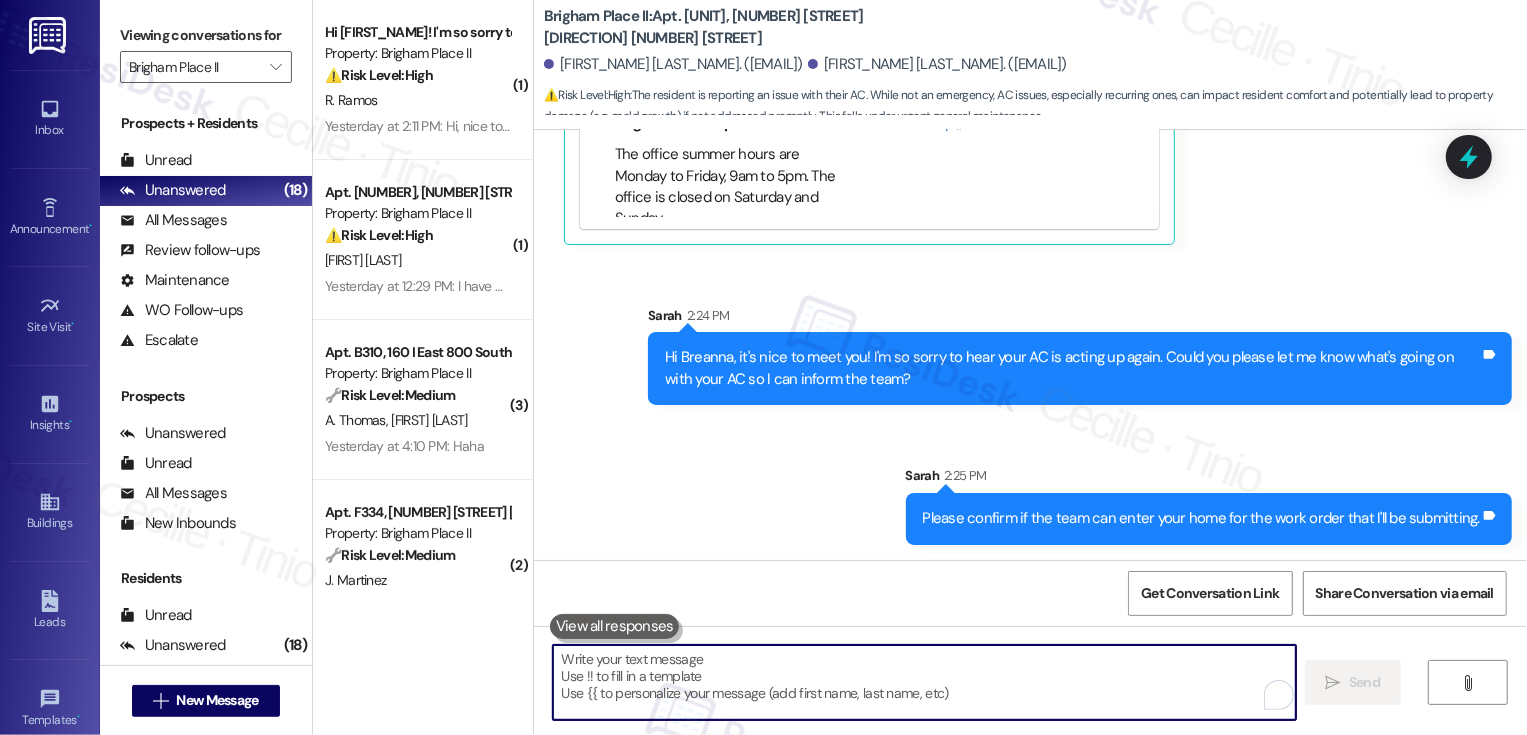 scroll, scrollTop: 531, scrollLeft: 0, axis: vertical 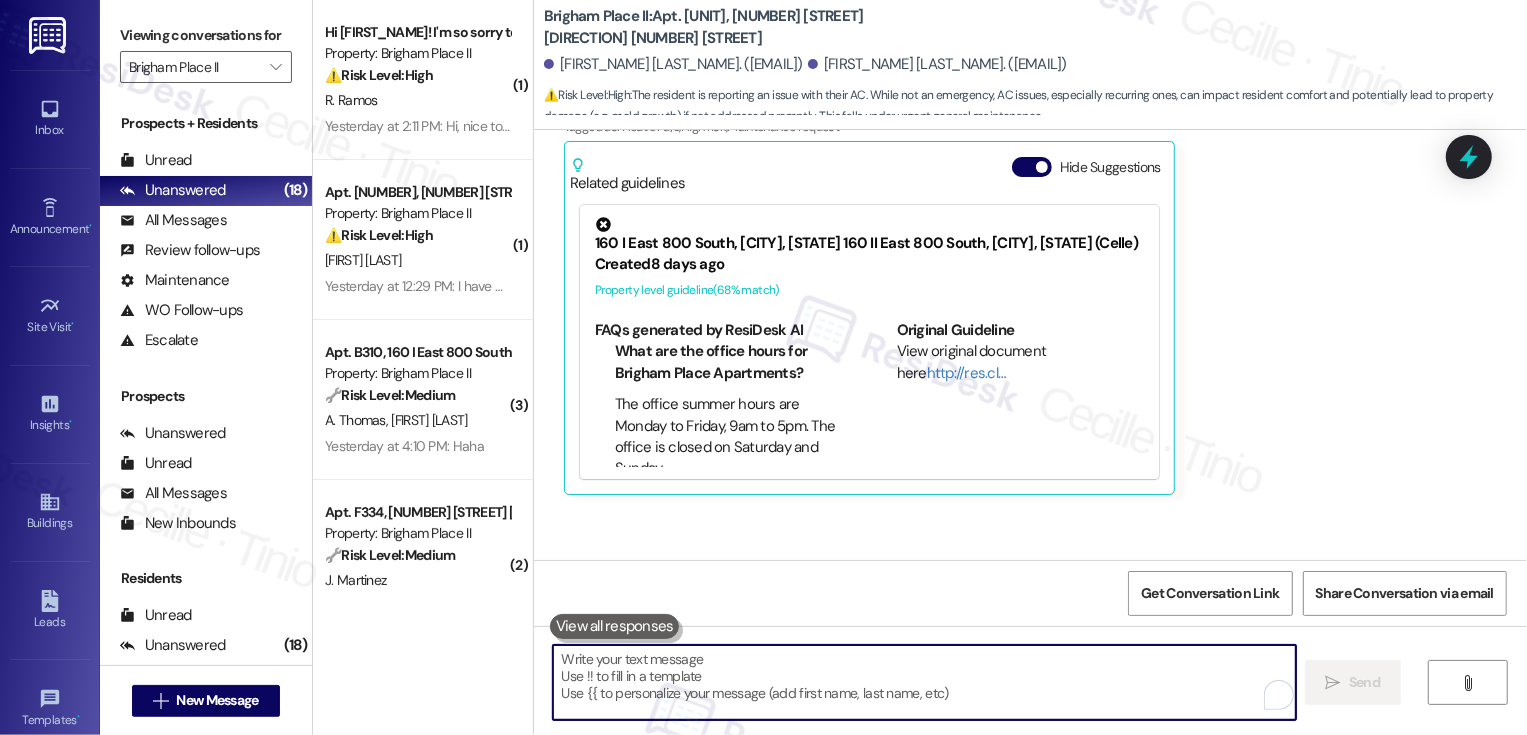 click on "Brigham Place II:  Apt. A302, 160 I East 800 South" at bounding box center (744, 27) 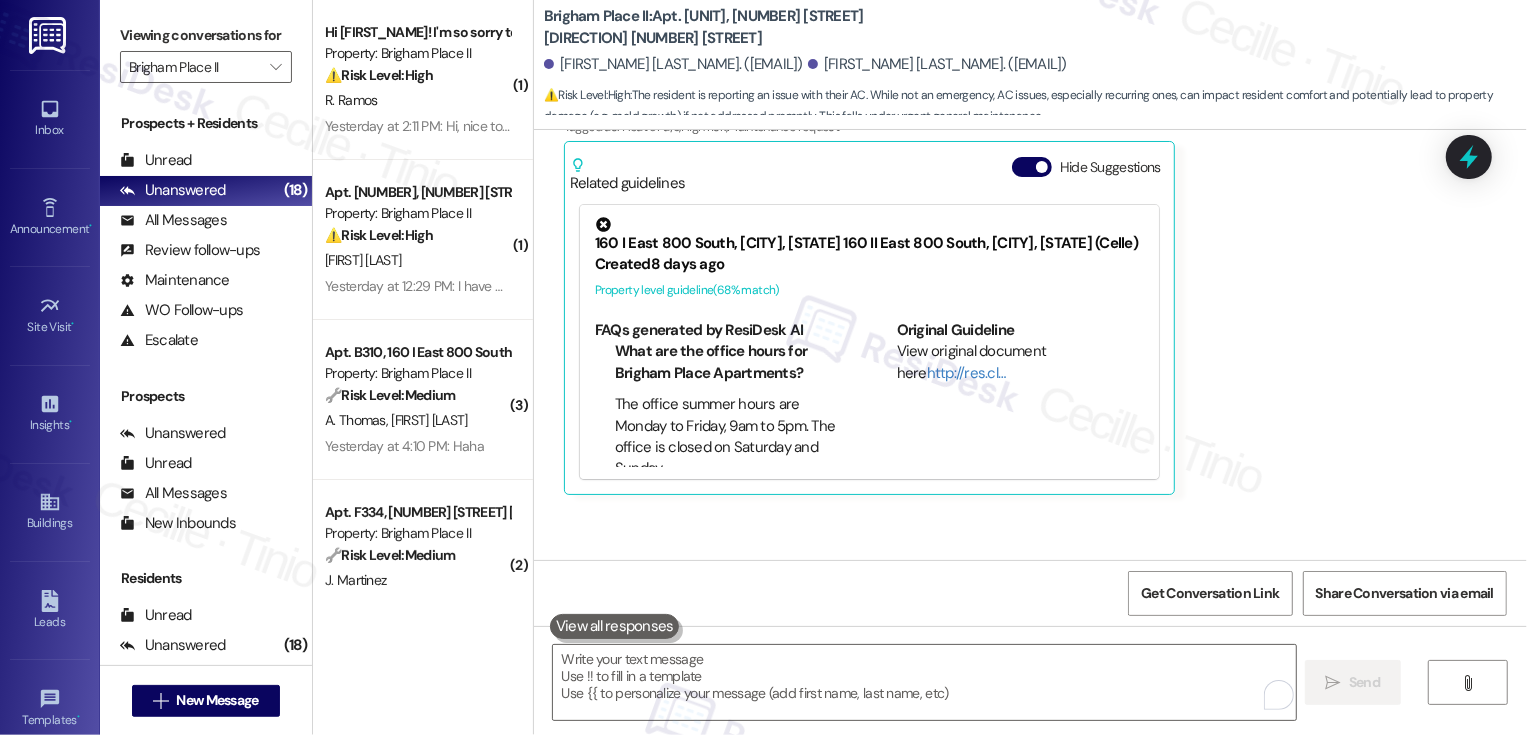 click on "Brigham Place II:  Apt. A302, 160 I East 800 South" at bounding box center [744, 27] 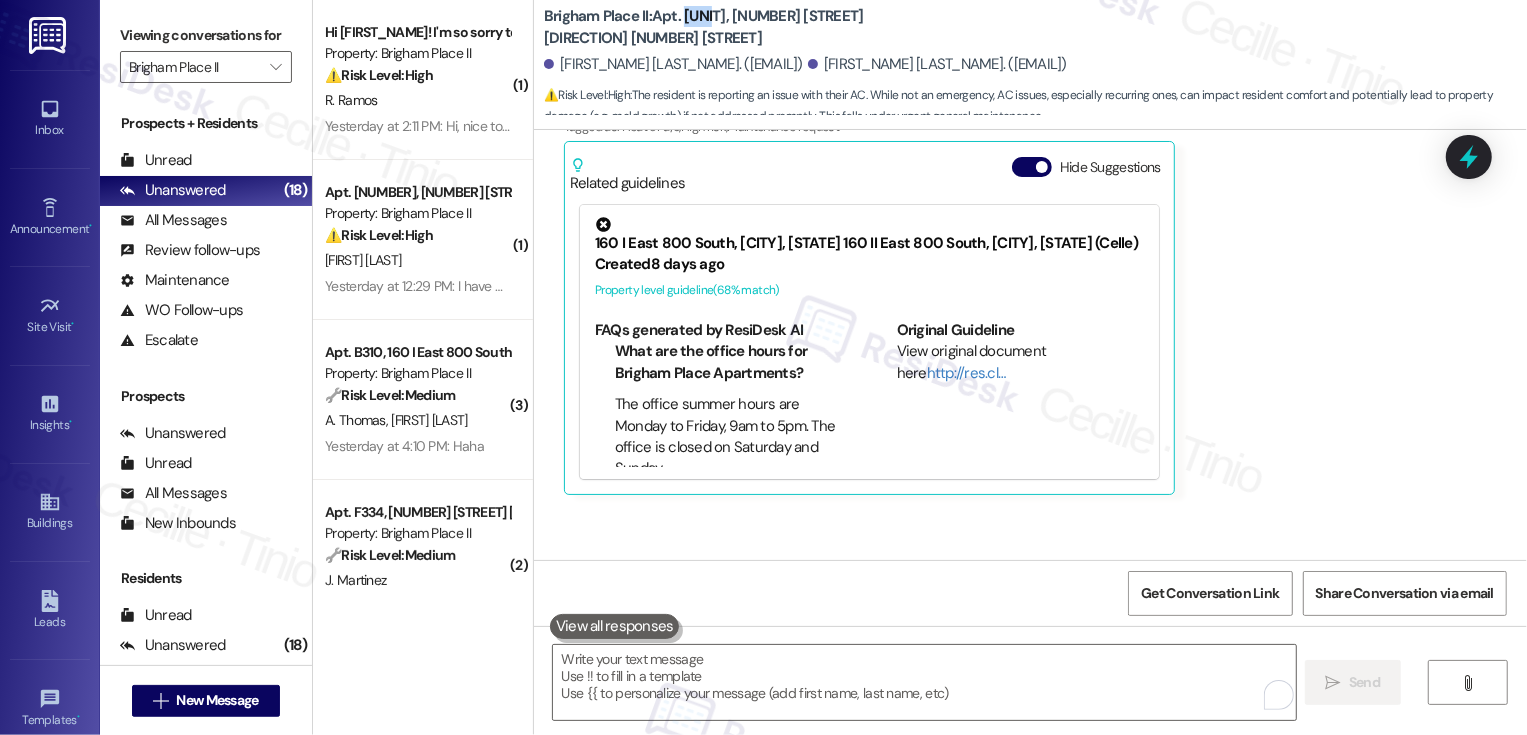 copy on "A302" 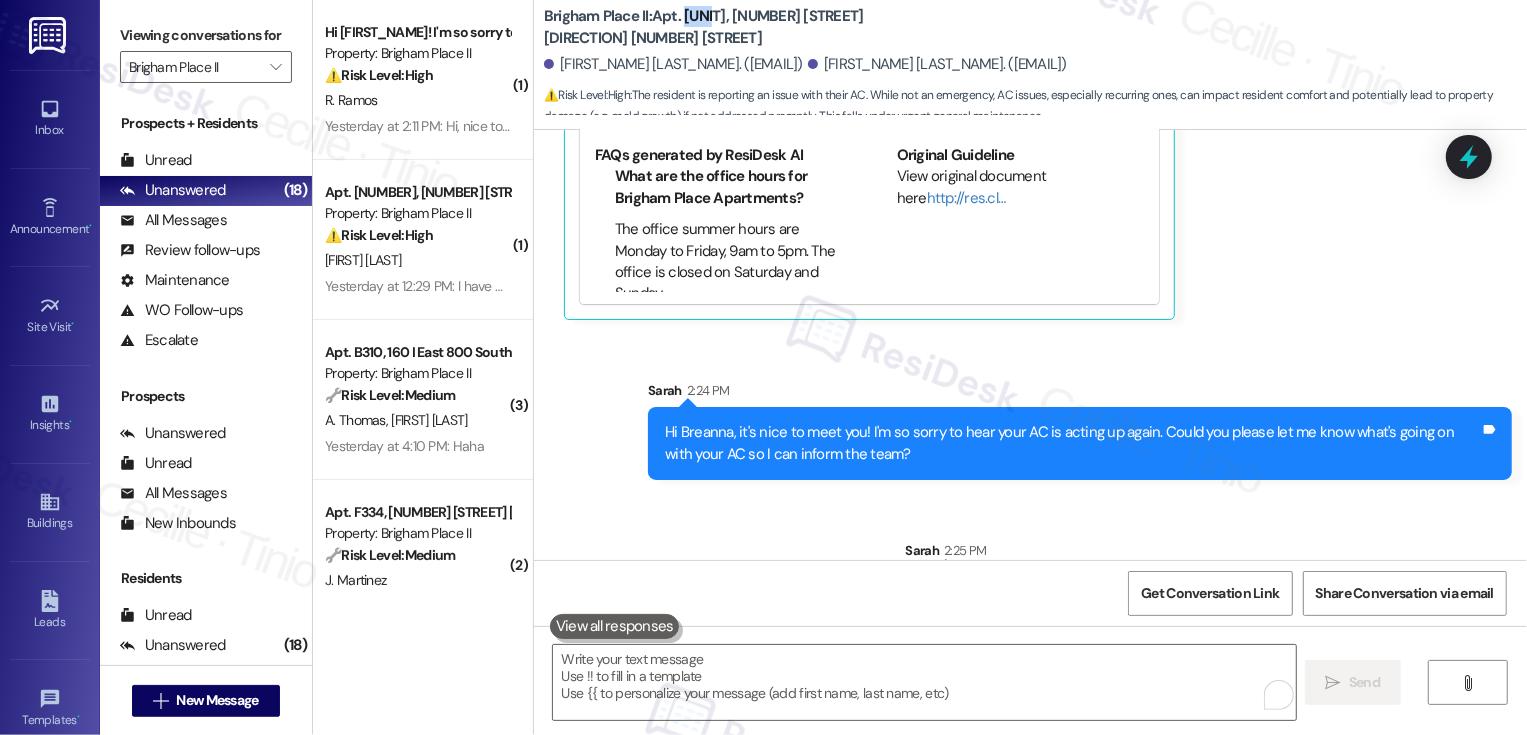 scroll, scrollTop: 628, scrollLeft: 0, axis: vertical 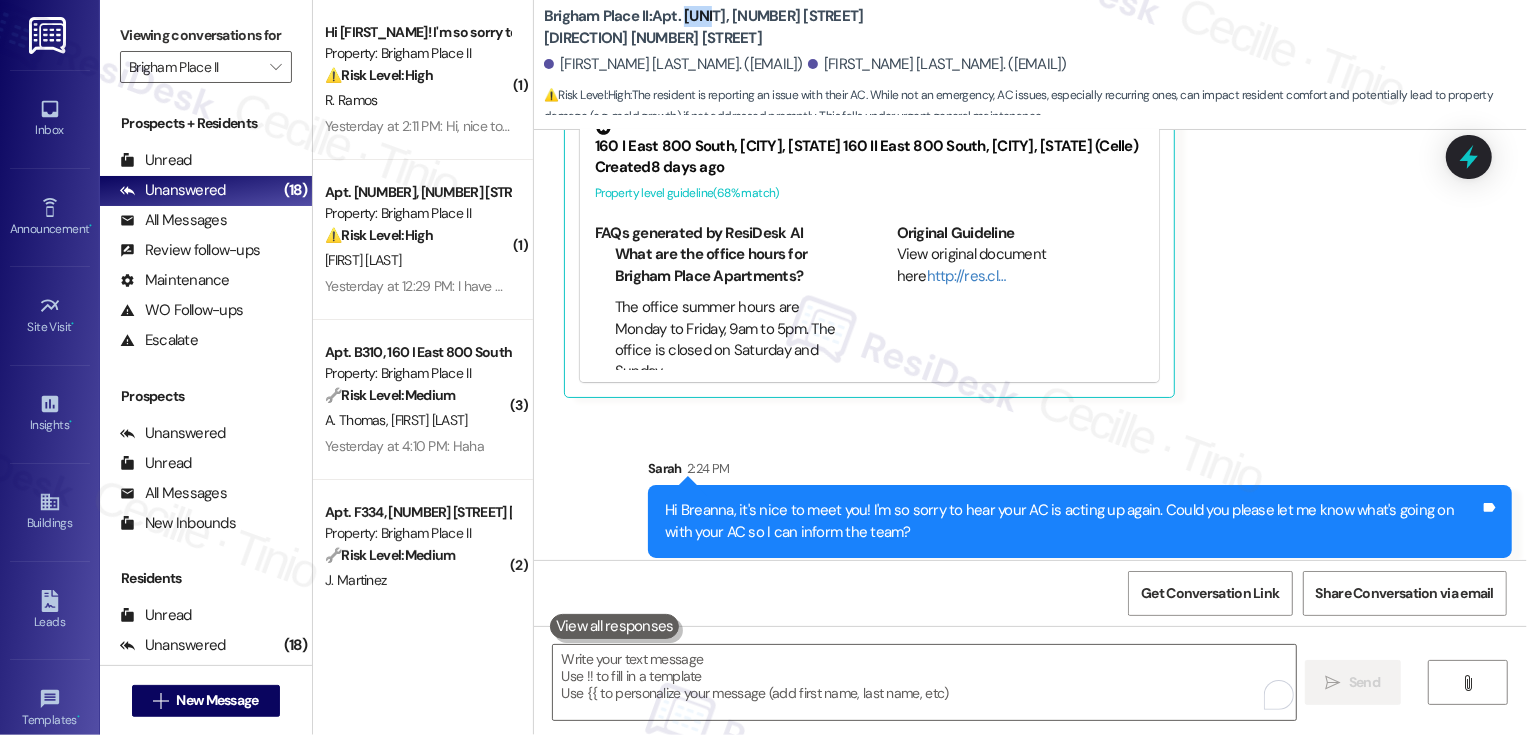 click on "[FIRST_NAME] [LAST_NAME] Yesterday at 4:09 PM hi [FIRST_NAME]! this is perfect timing actually. our AC is having problems again & we'd really appreciate if someone could come take a look at it. thanks! Tags and notes Tagged as: Heat or a/c , Click to highlight conversations about Heat or a/c High risk , Click to highlight conversations about High risk Maintenance request Click to highlight conversations about Maintenance request Related guidelines Hide Suggestions Online resident portal registration, maintenance tips, emergency contacts, and payment policies – Brigham Place II Buildings: [NUMBER] I East [NUMBER] South, Brigham City, UT [NUMBER] II East [NUMBER] South, Brigham City, UT (Celle) Created 8 days ago Property level guideline ( 68 % match) FAQs generated by ResiDesk AI What are the office hours for Brigham Place Apartments? The office summer hours are Monday to Friday, 9am to 5pm. The office is closed on Saturday and Sunday. What is the phone number for the Brigham Place office? The office phone number is [PHONE]." at bounding box center [996, 156] 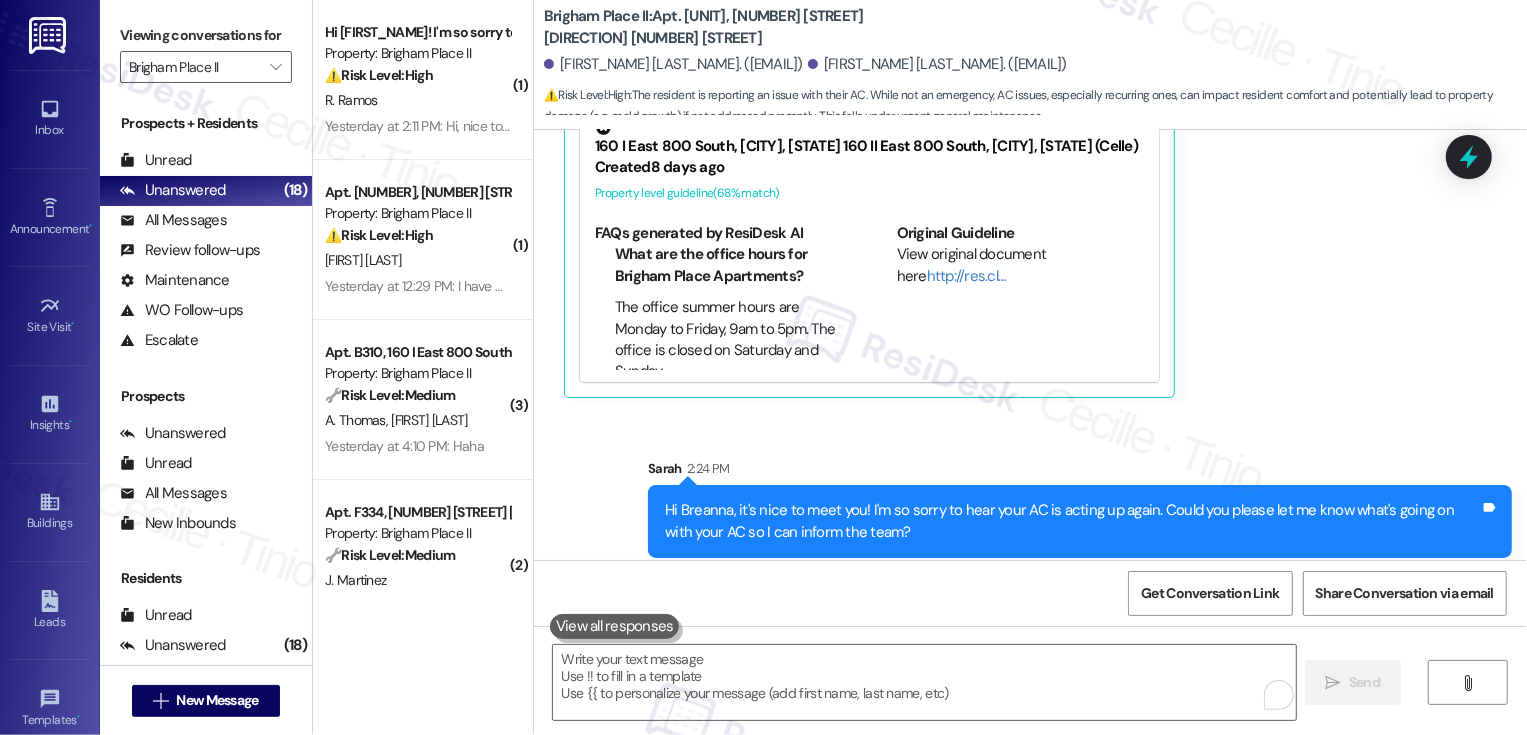 click on "[FIRST_NAME] [LAST_NAME] Yesterday at 4:09 PM hi [FIRST_NAME]! this is perfect timing actually. our AC is having problems again & we'd really appreciate if someone could come take a look at it. thanks! Tags and notes Tagged as: Heat or a/c , Click to highlight conversations about Heat or a/c High risk , Click to highlight conversations about High risk Maintenance request Click to highlight conversations about Maintenance request Related guidelines Hide Suggestions Online resident portal registration, maintenance tips, emergency contacts, and payment policies – Brigham Place II Buildings: [NUMBER] I East [NUMBER] South, Brigham City, UT [NUMBER] II East [NUMBER] South, Brigham City, UT (Celle) Created 8 days ago Property level guideline ( 68 % match) FAQs generated by ResiDesk AI What are the office hours for Brigham Place Apartments? The office summer hours are Monday to Friday, 9am to 5pm. The office is closed on Saturday and Sunday. What is the phone number for the Brigham Place office? The office phone number is [PHONE]." at bounding box center (996, 156) 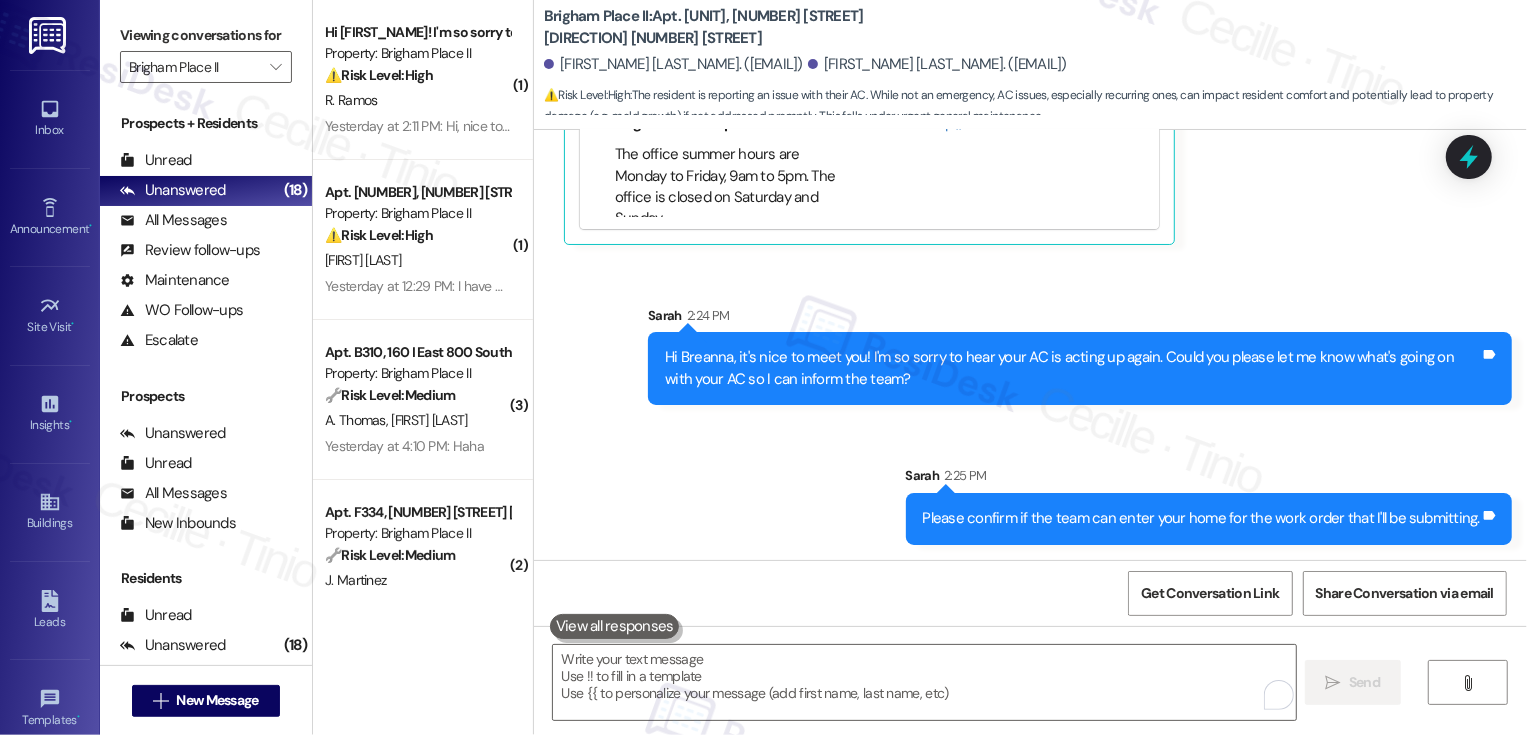 click on "Sent via SMS [NAME] 2:25 PM Please confirm if the team can enter your home for the work order that I'll be submitting. Tags and notes" at bounding box center (1209, 504) 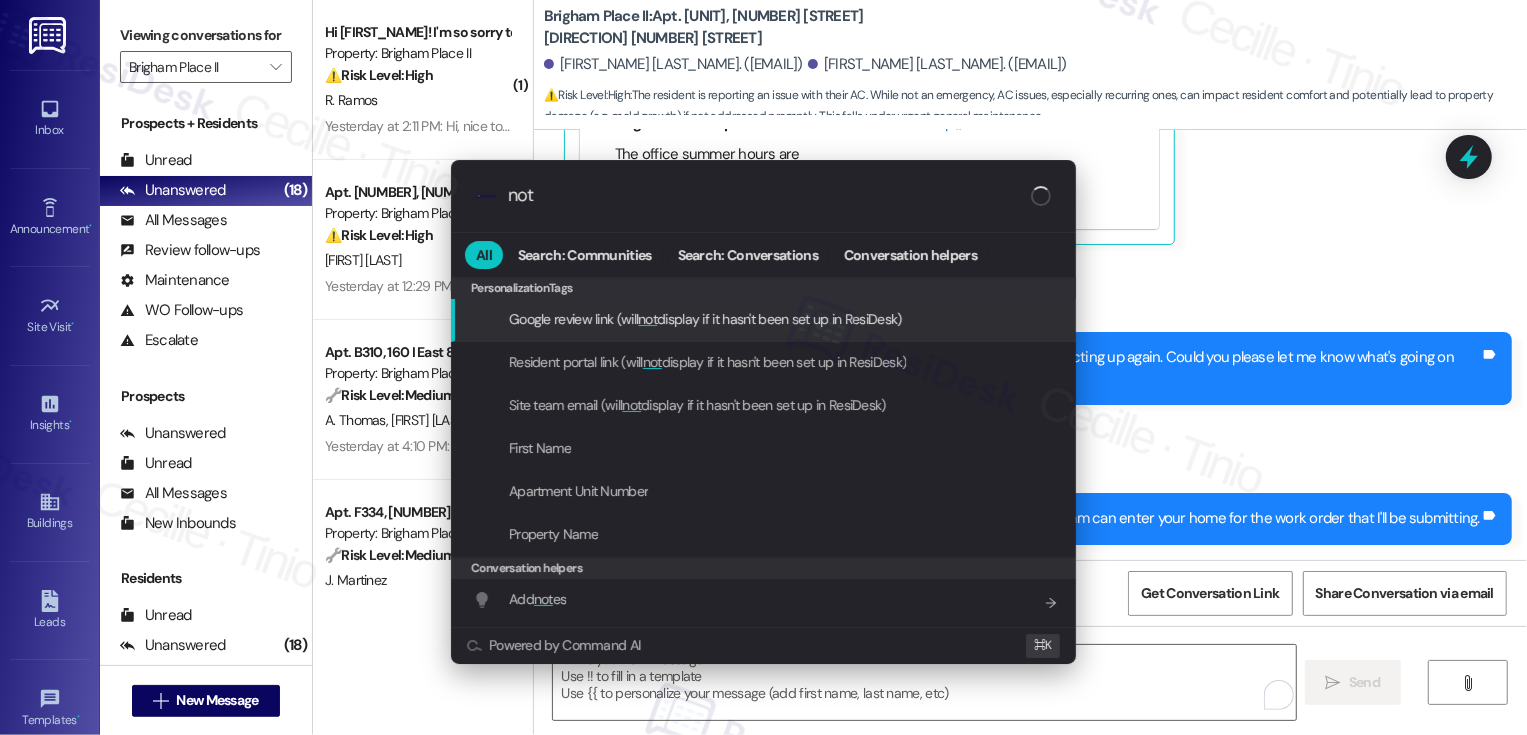 type on "note" 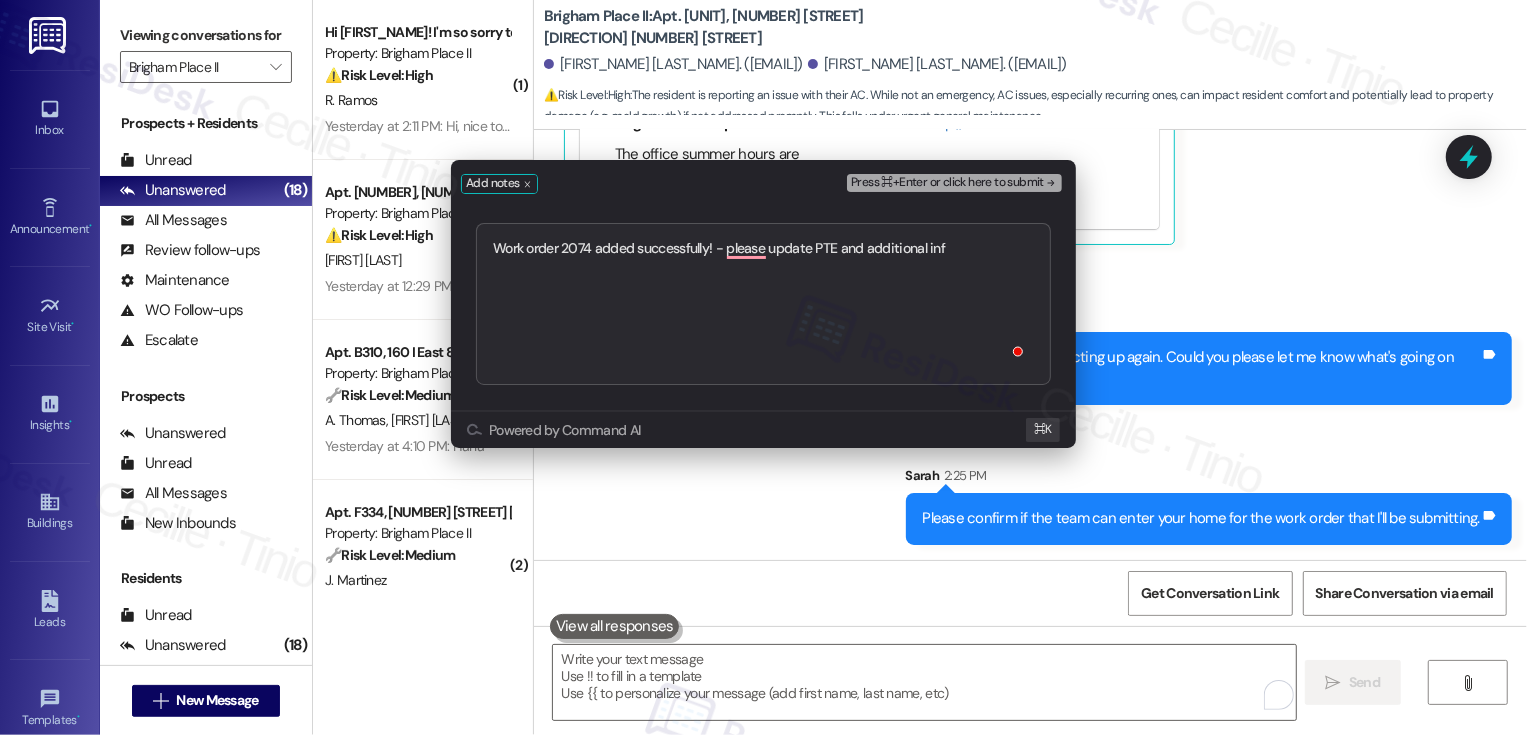 type on "Work order 2074 added successfully! - please update PTE and additional info" 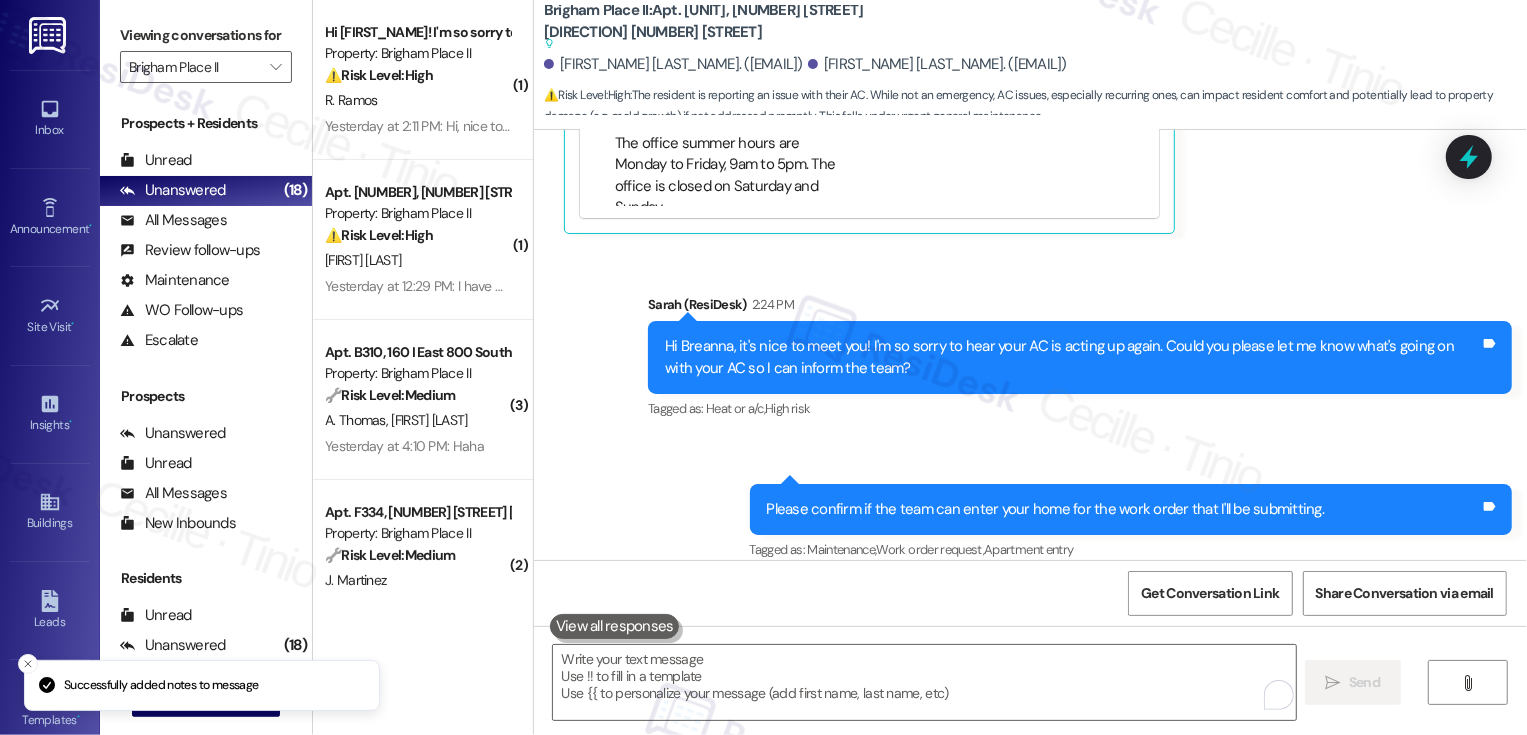 scroll, scrollTop: 1051, scrollLeft: 0, axis: vertical 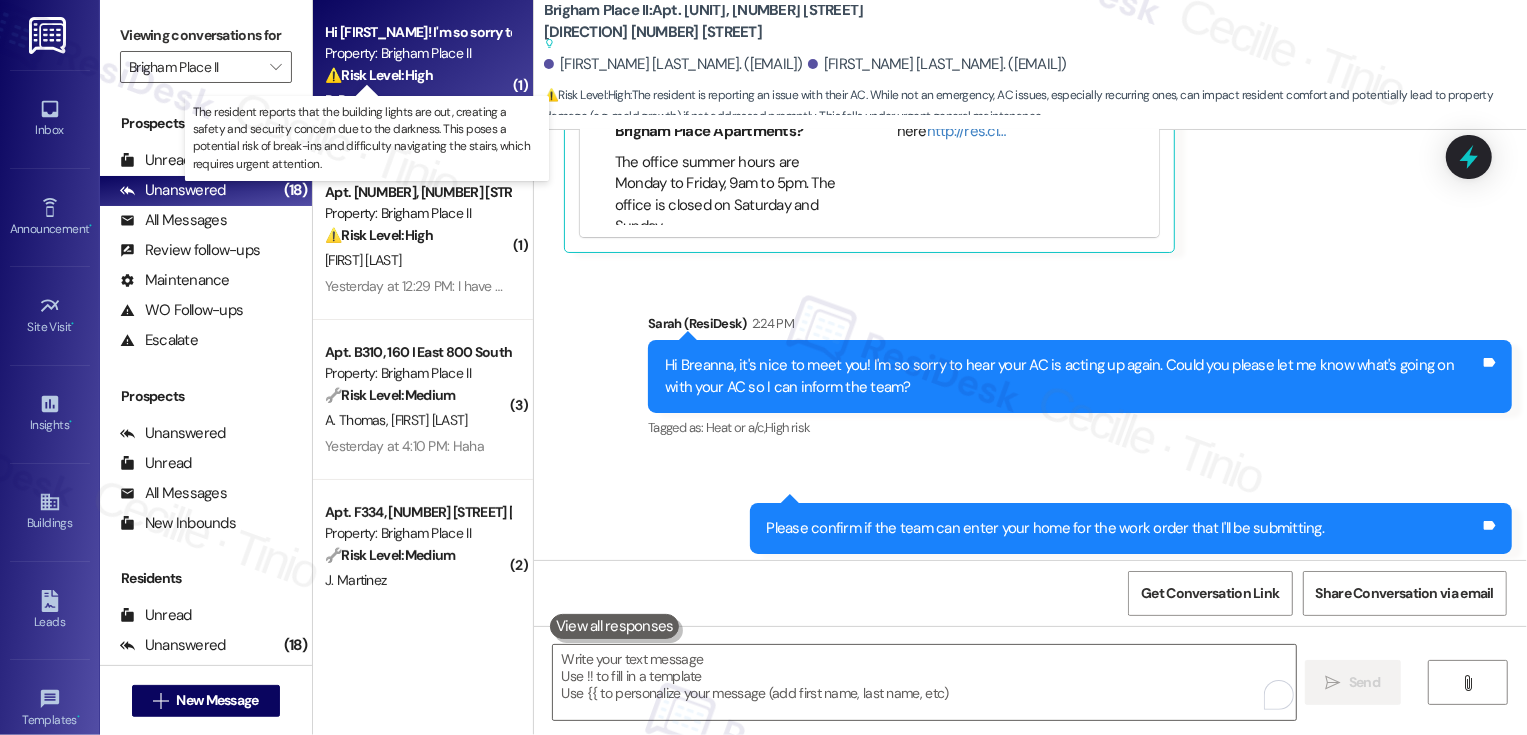 click on "⚠️  Risk Level:  High" at bounding box center (379, 75) 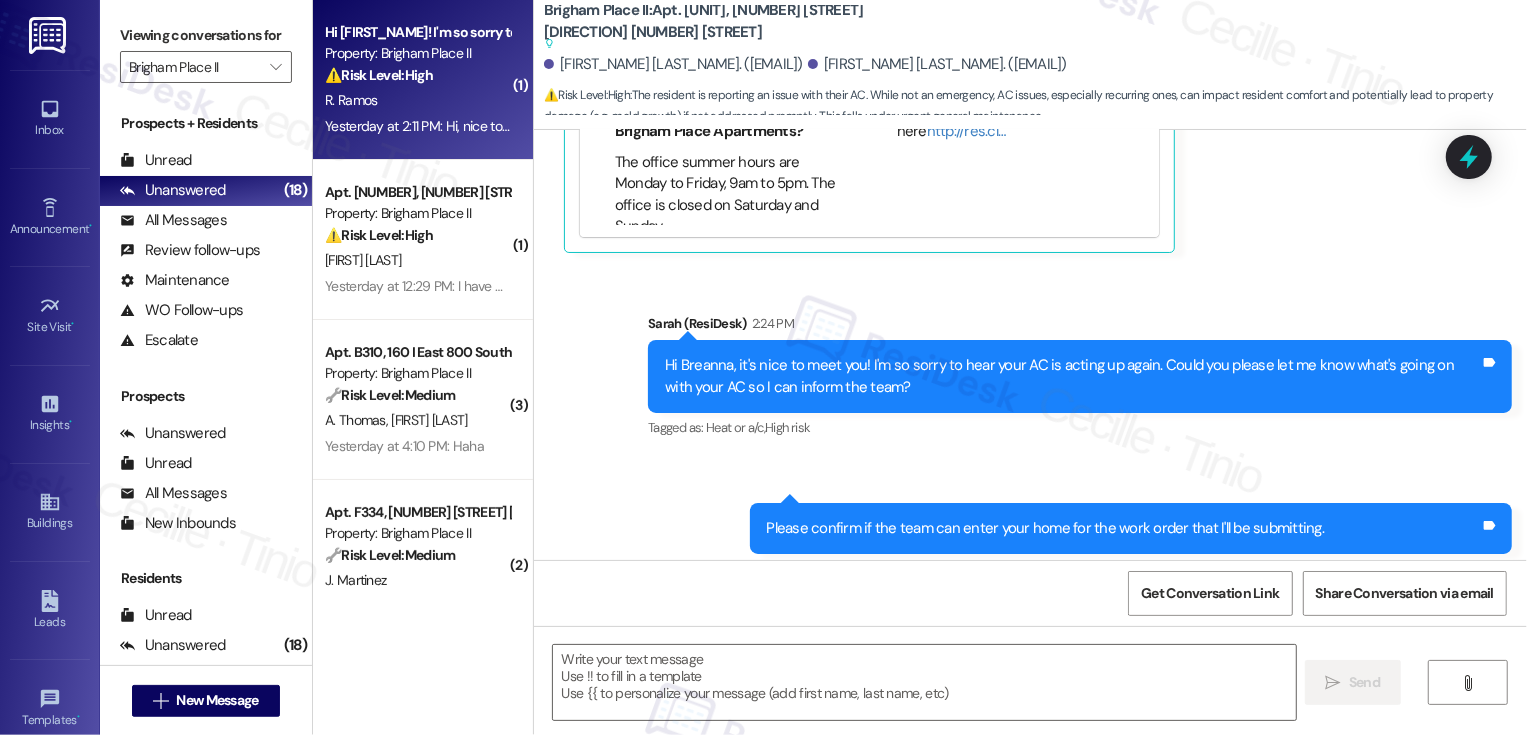 click on "⚠️  Risk Level:  High" at bounding box center [379, 75] 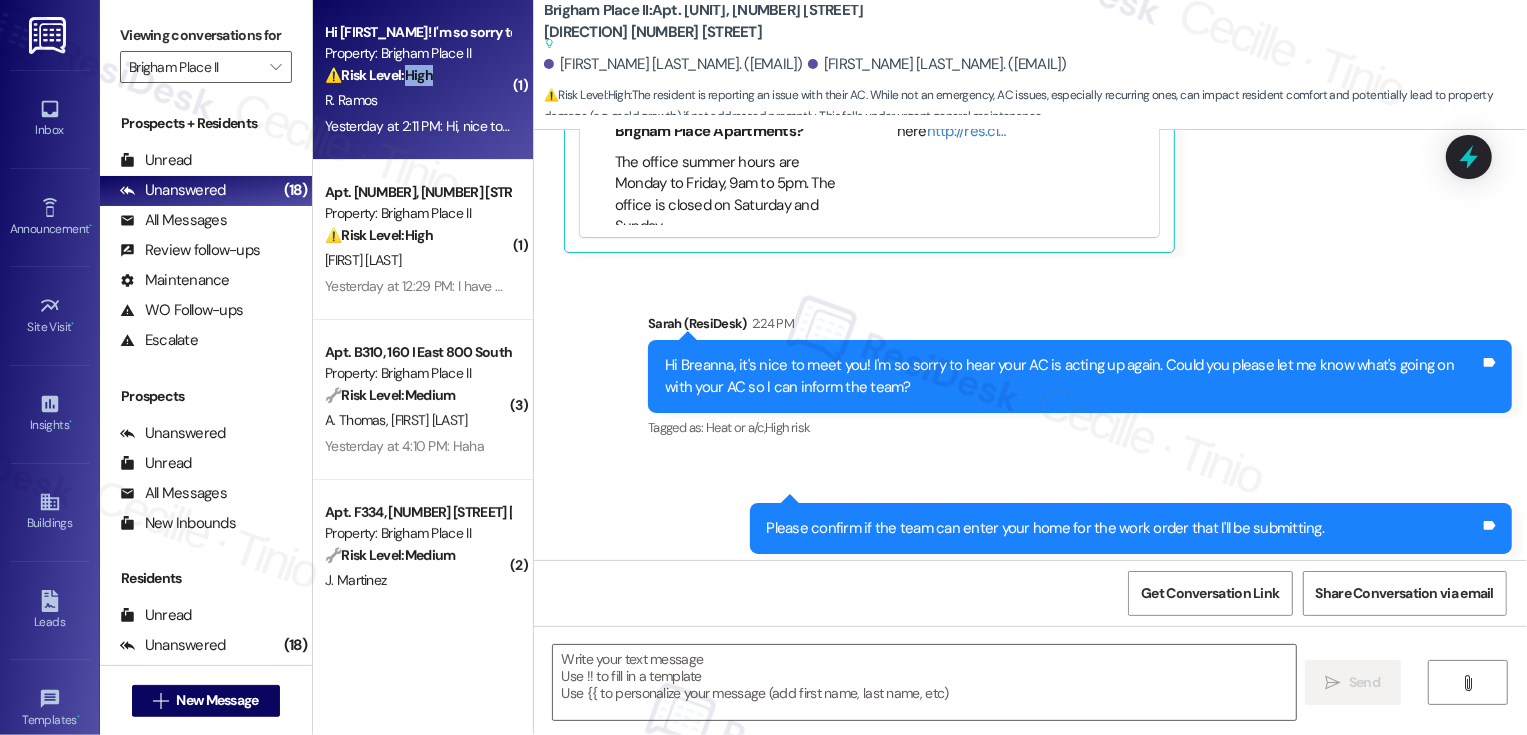 type on "Fetching suggested responses. Please feel free to read through the conversation in the meantime." 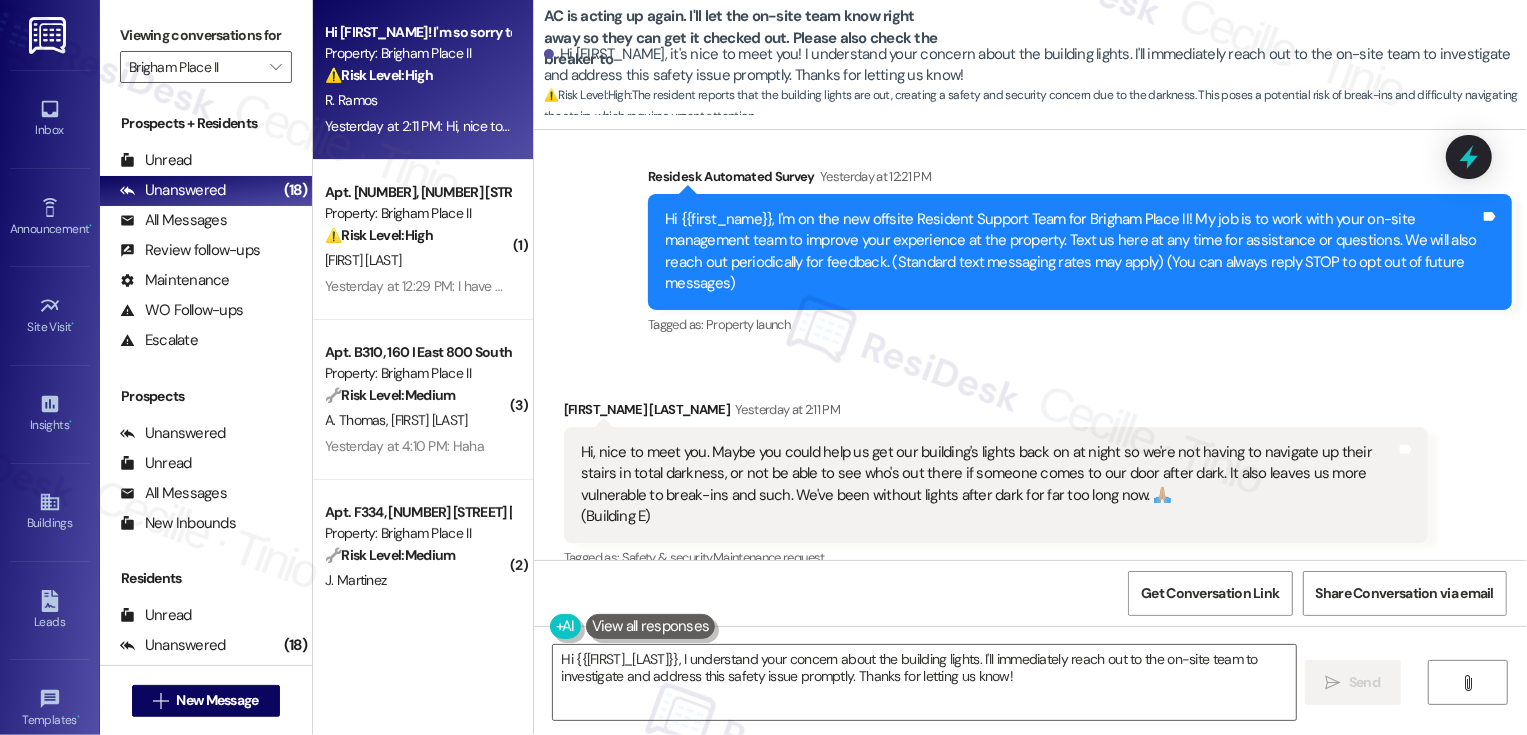 scroll, scrollTop: 310, scrollLeft: 0, axis: vertical 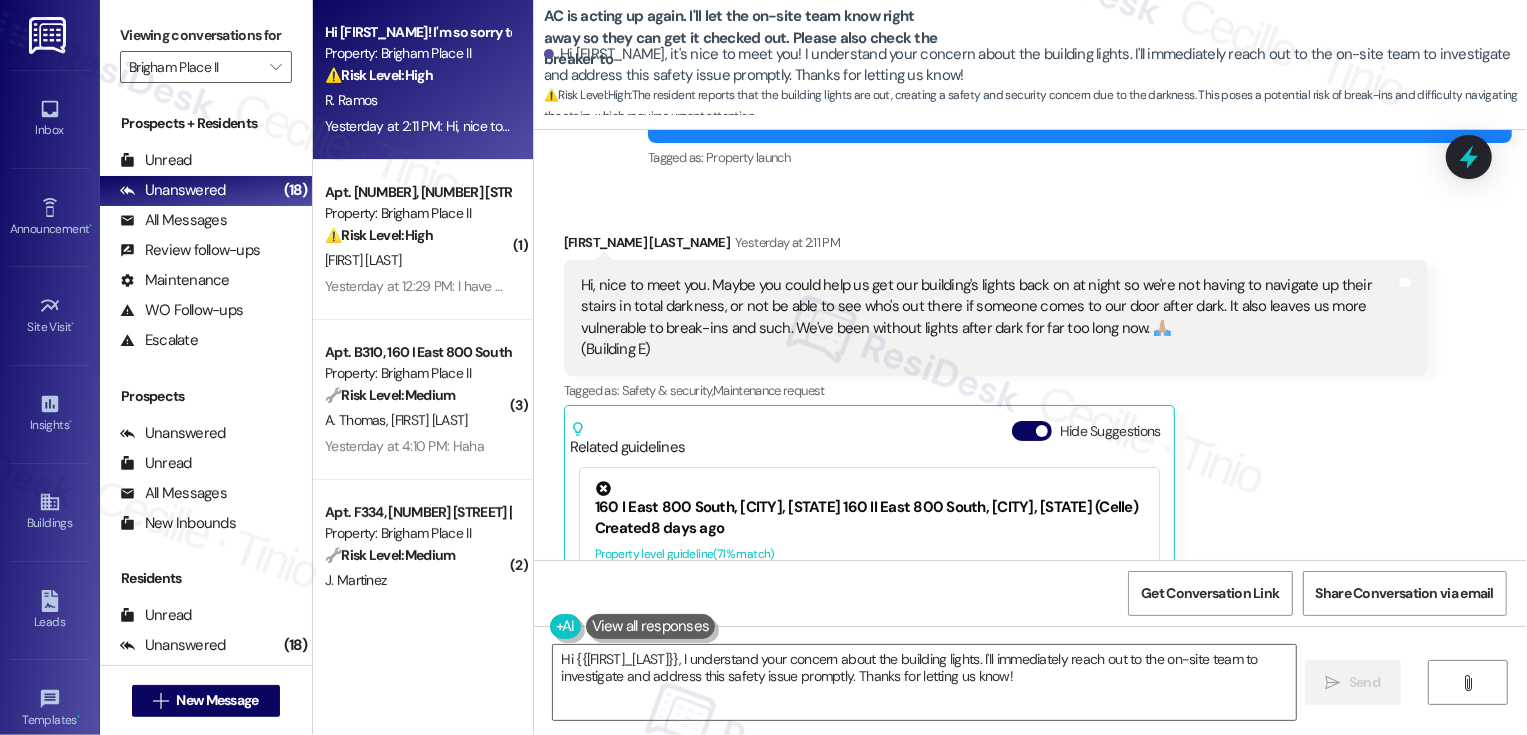 click on "Rachel Ramos Yesterday at 2:11 PM" at bounding box center (996, 246) 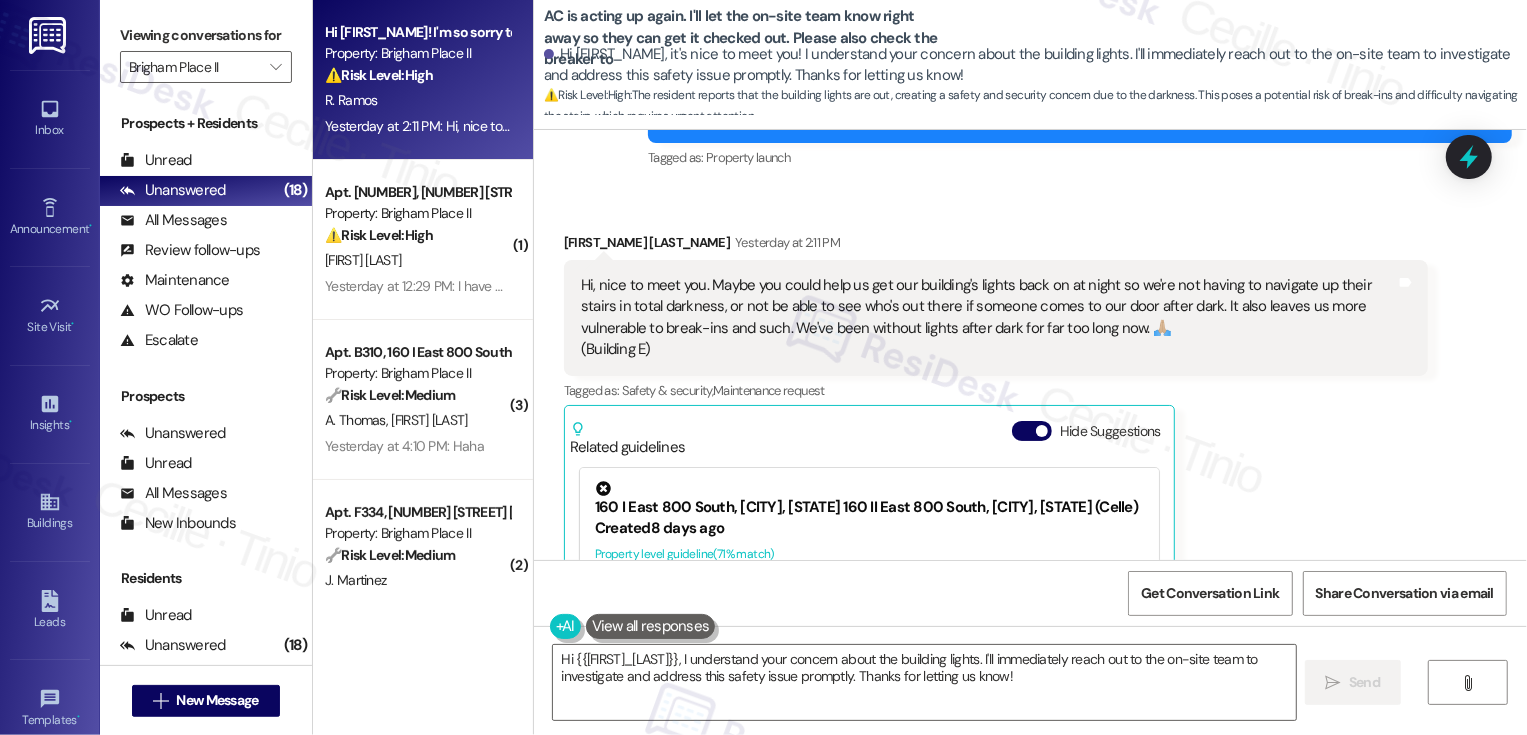 click on "Rachel Ramos Yesterday at 2:11 PM" at bounding box center [996, 246] 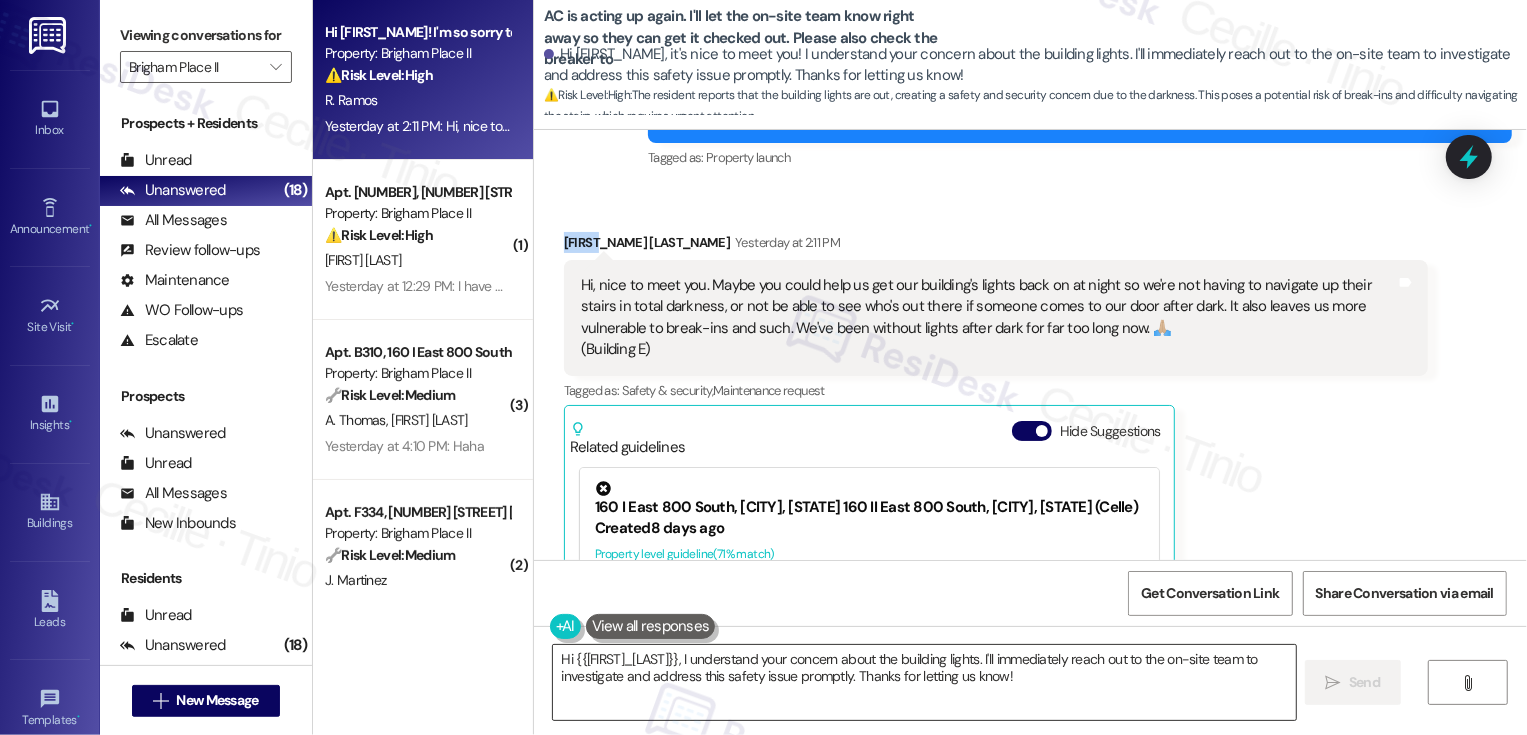 click on "Hi {{[FIRST]_[LAST]}}, I understand your concern about the building lights. I'll immediately reach out to the on-site team to investigate and address this safety issue promptly. Thanks for letting us know!" at bounding box center [924, 682] 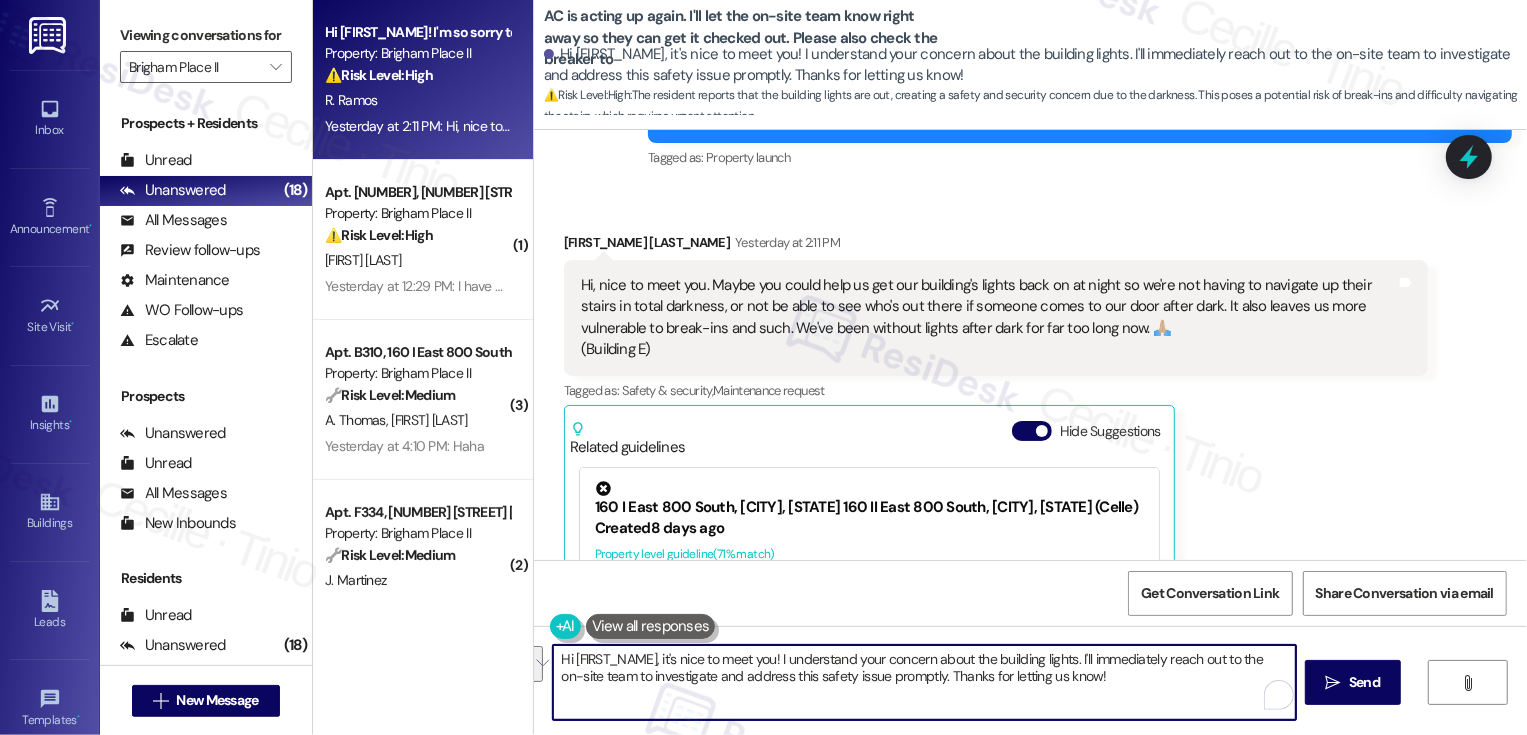 drag, startPoint x: 1071, startPoint y: 658, endPoint x: 1077, endPoint y: 689, distance: 31.575306 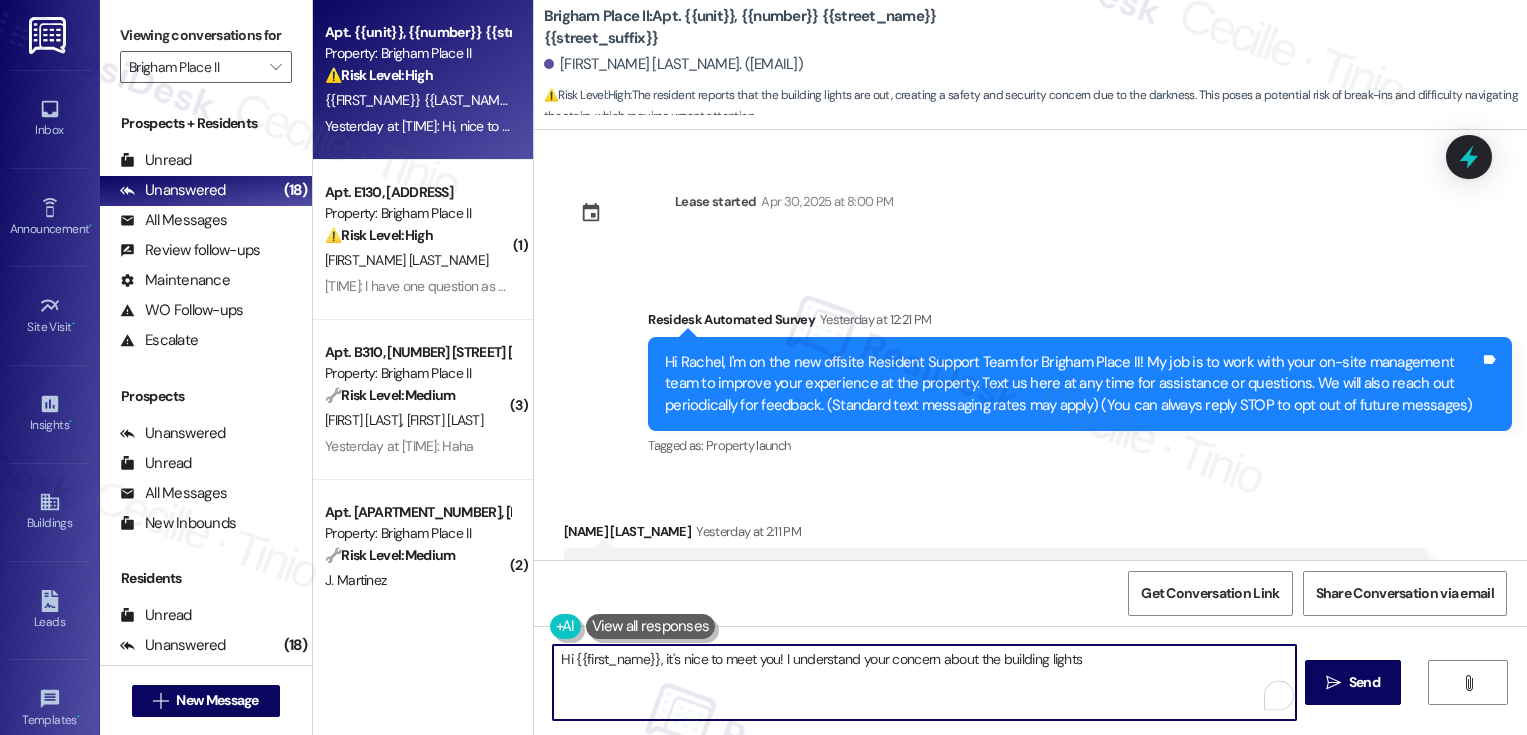 scroll, scrollTop: 0, scrollLeft: 0, axis: both 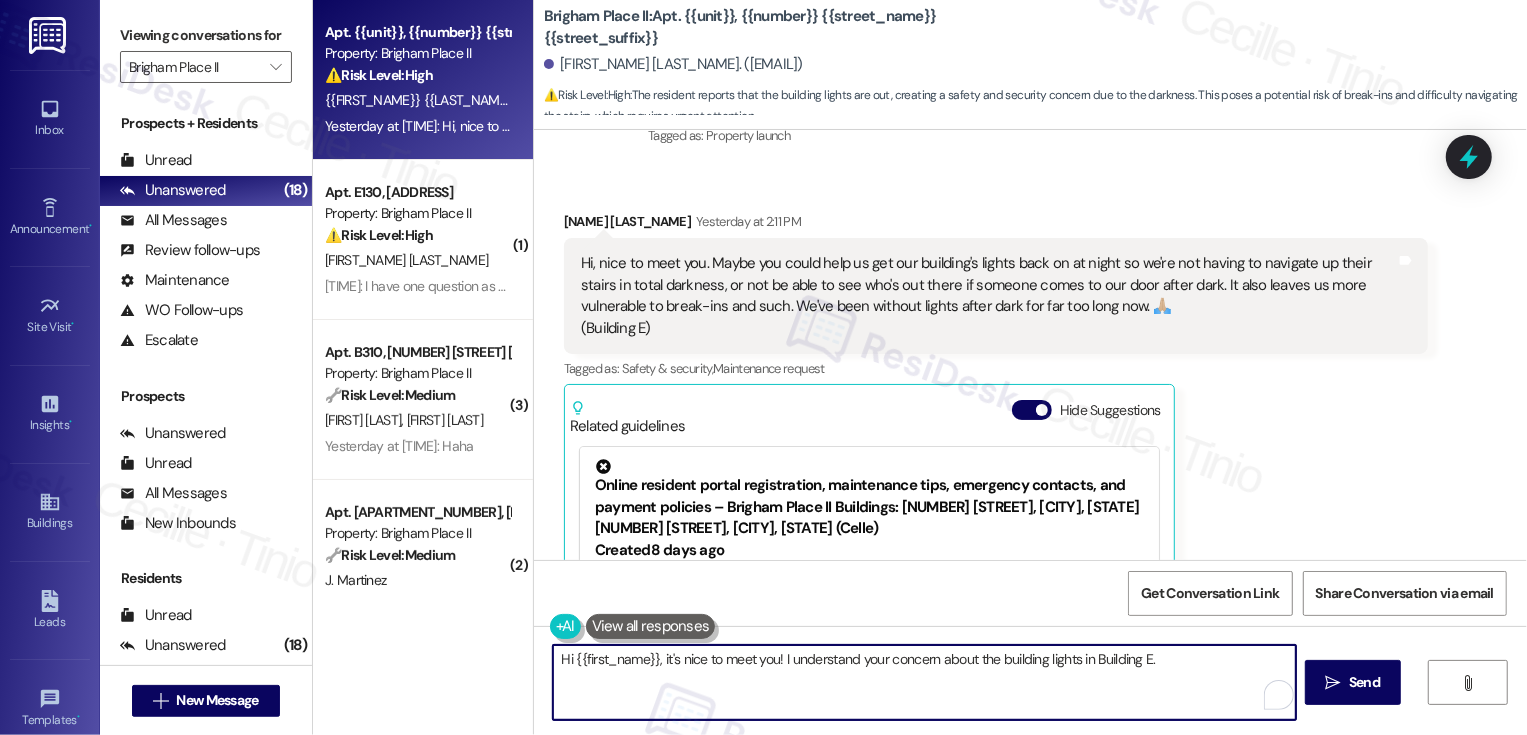 type on "Hi {{first_name}}, it's nice to meet you! I understand your concern about the building lights in Building E." 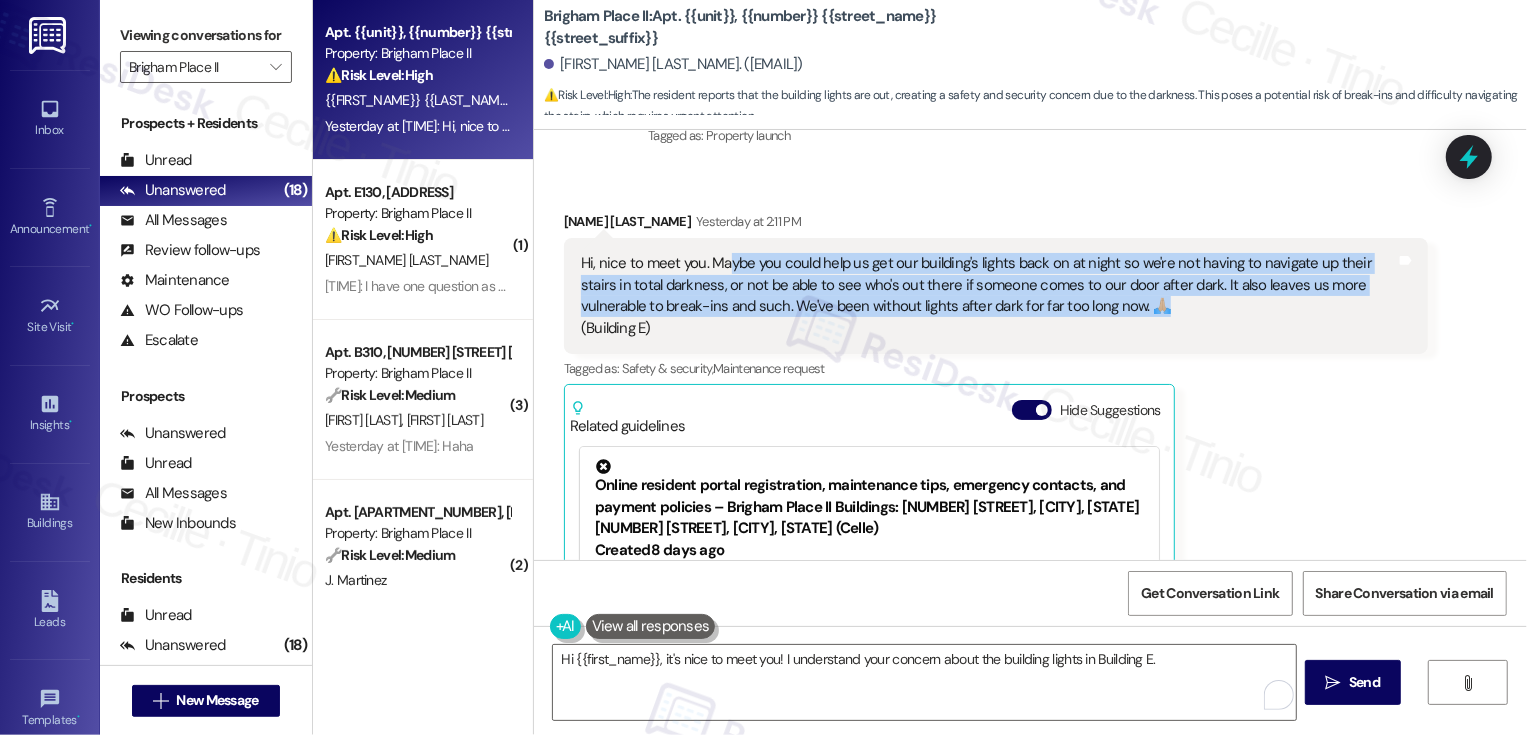 drag, startPoint x: 1061, startPoint y: 307, endPoint x: 714, endPoint y: 260, distance: 350.16852 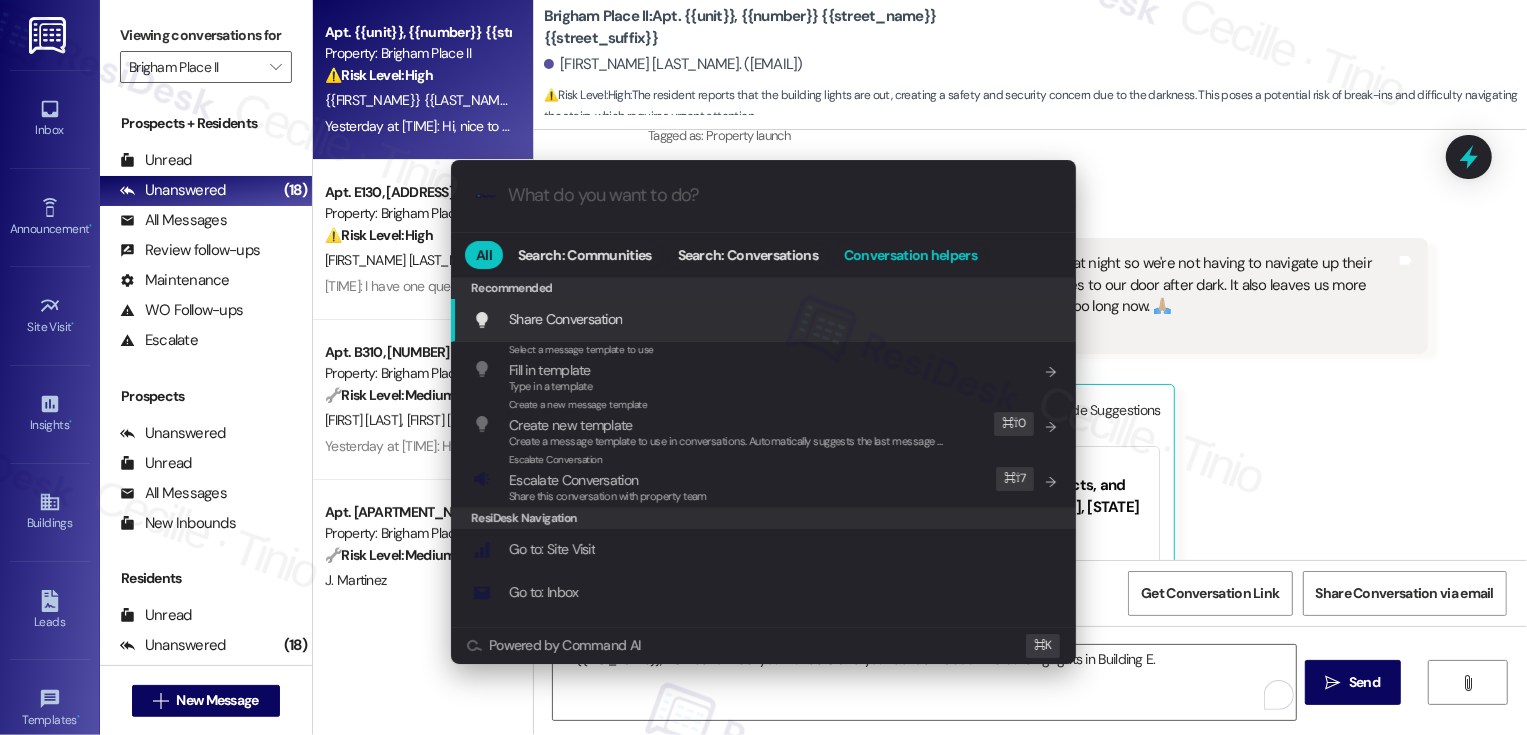 click on "Conversation helpers" at bounding box center (910, 255) 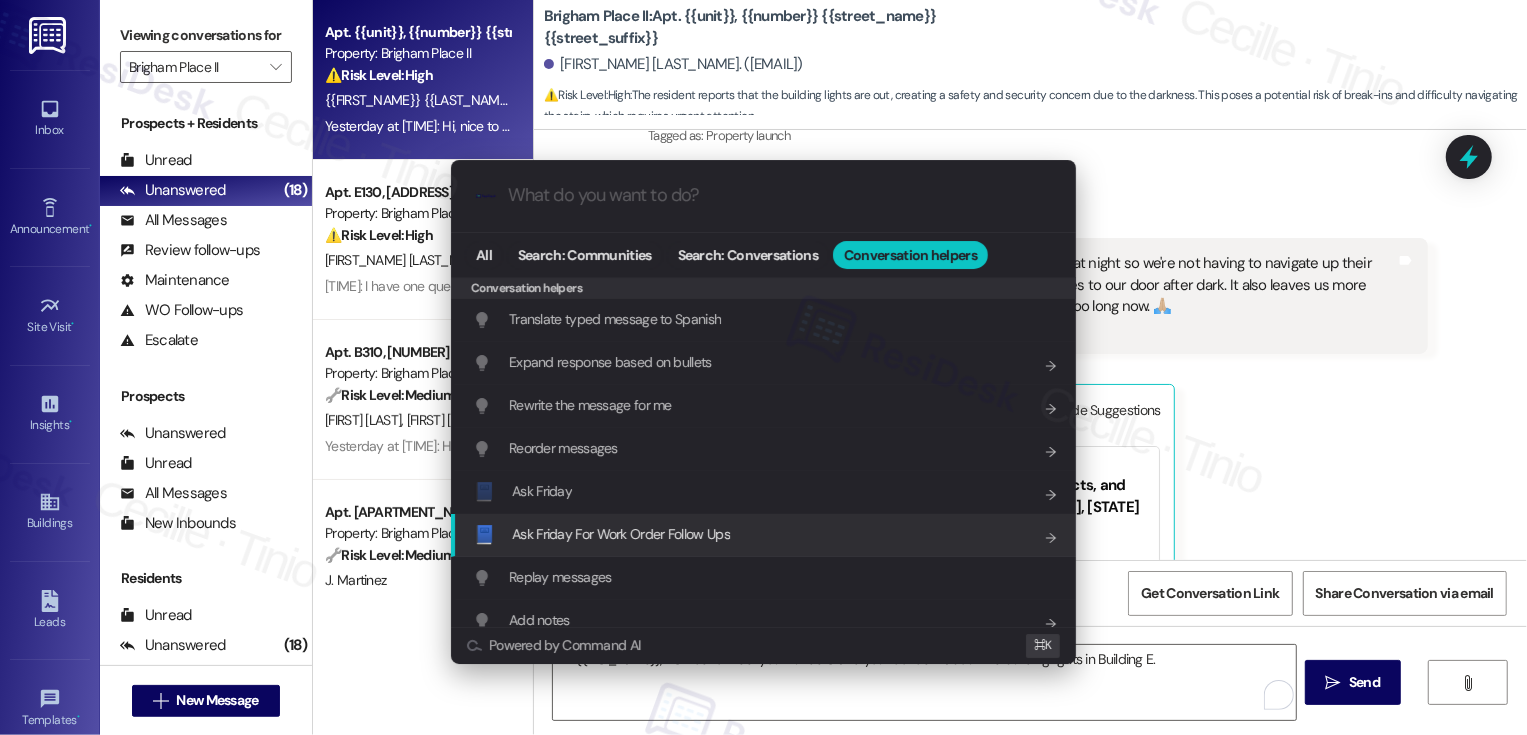 click on "Ask Friday For Work Order Follow Ups" at bounding box center [621, 534] 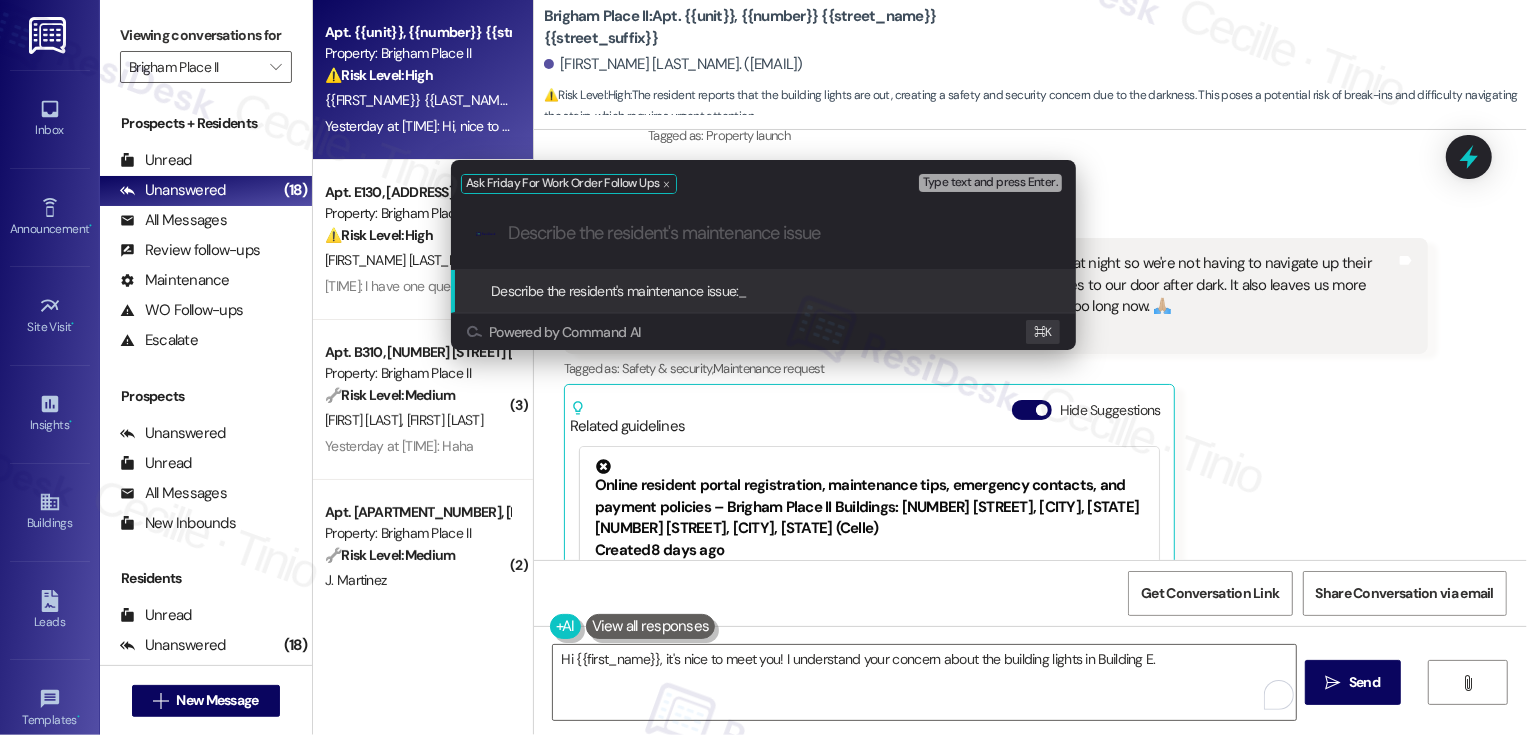 paste on "ybe you could help us get our building's lights back on at night so we're not having to navigate up their stairs in total darkness, or not be able to see who's out there if someone comes to our door after dark. It also leaves us more vulnerable to break-ins and such. We've been without lights after dark for far too long now. 🙏🏼" 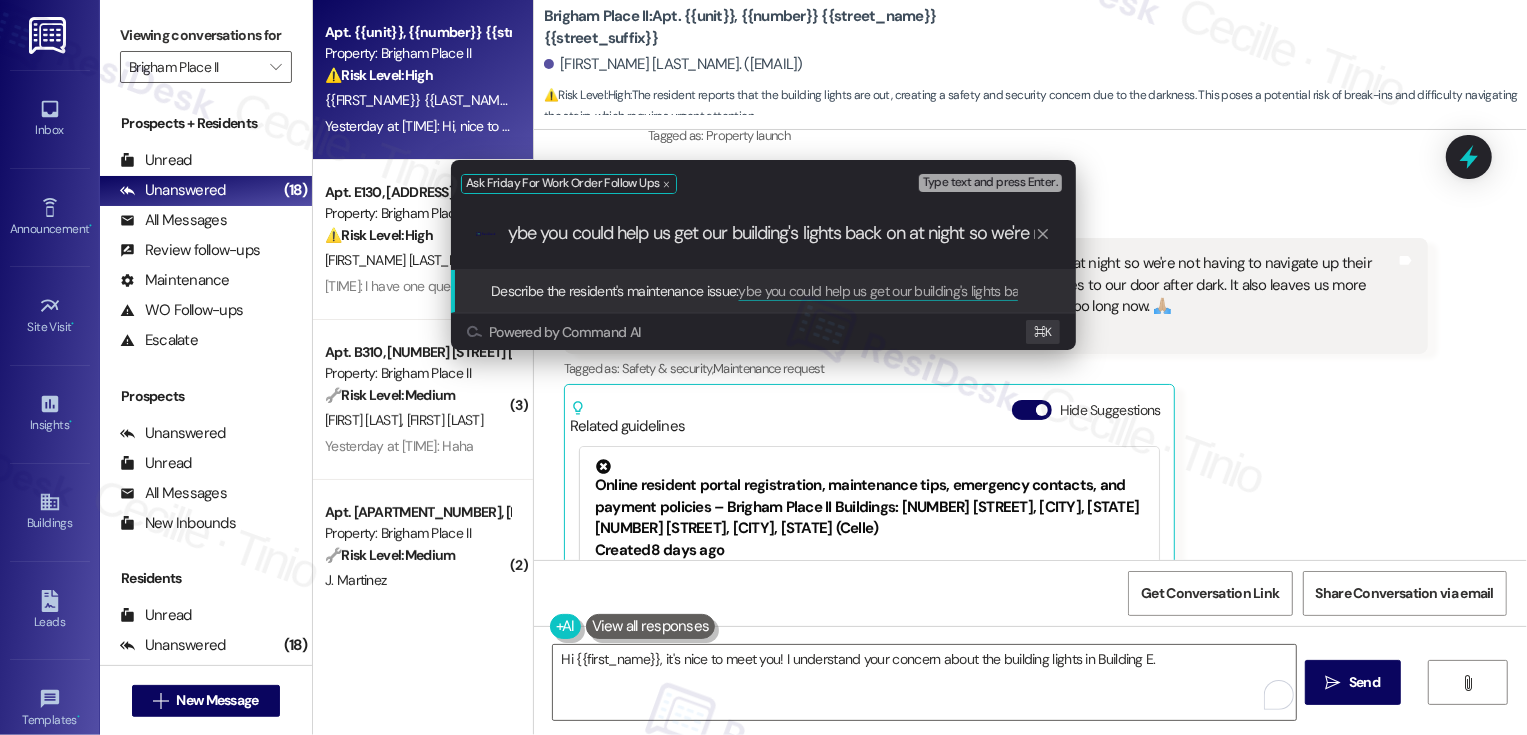 scroll, scrollTop: 0, scrollLeft: 1866, axis: horizontal 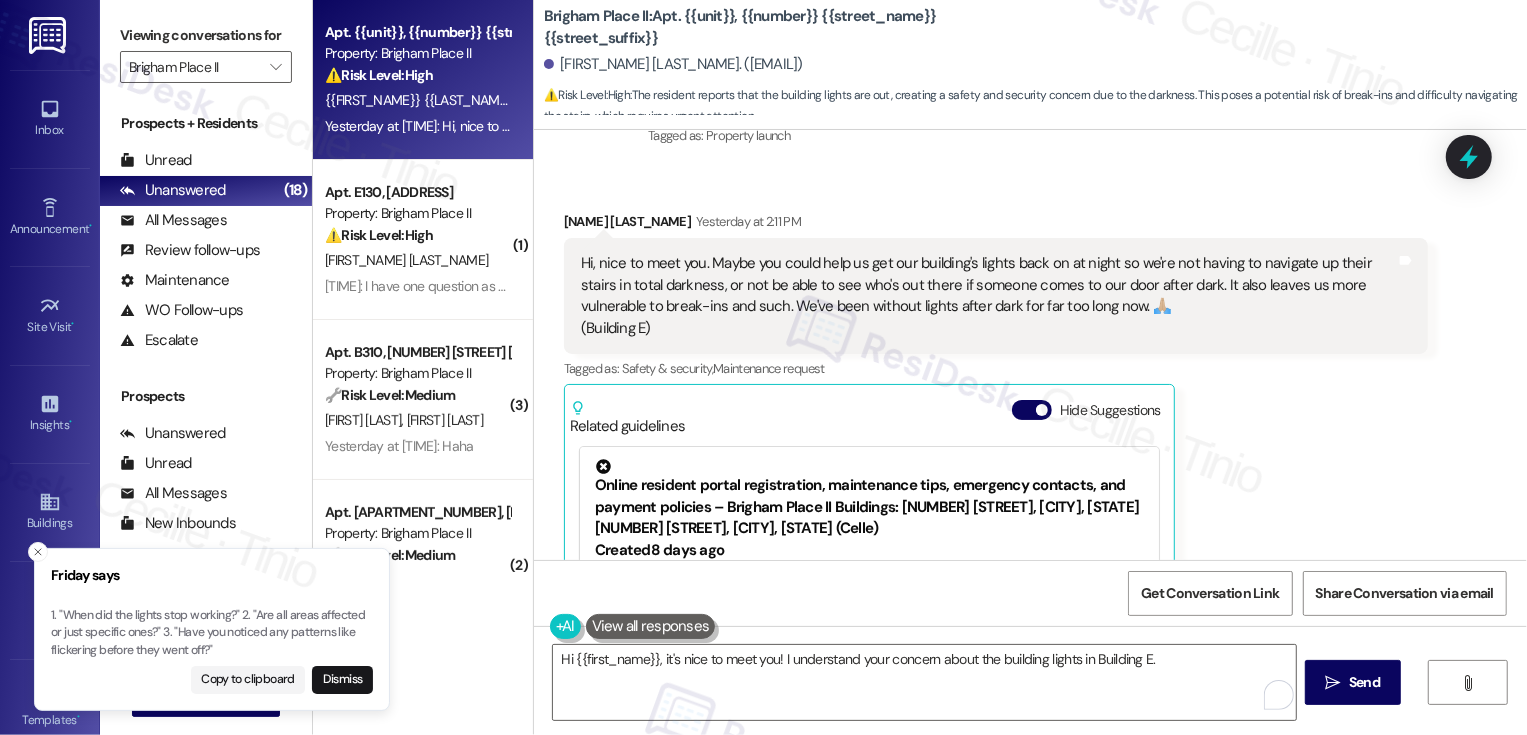 drag, startPoint x: 53, startPoint y: 615, endPoint x: 83, endPoint y: 617, distance: 30.066593 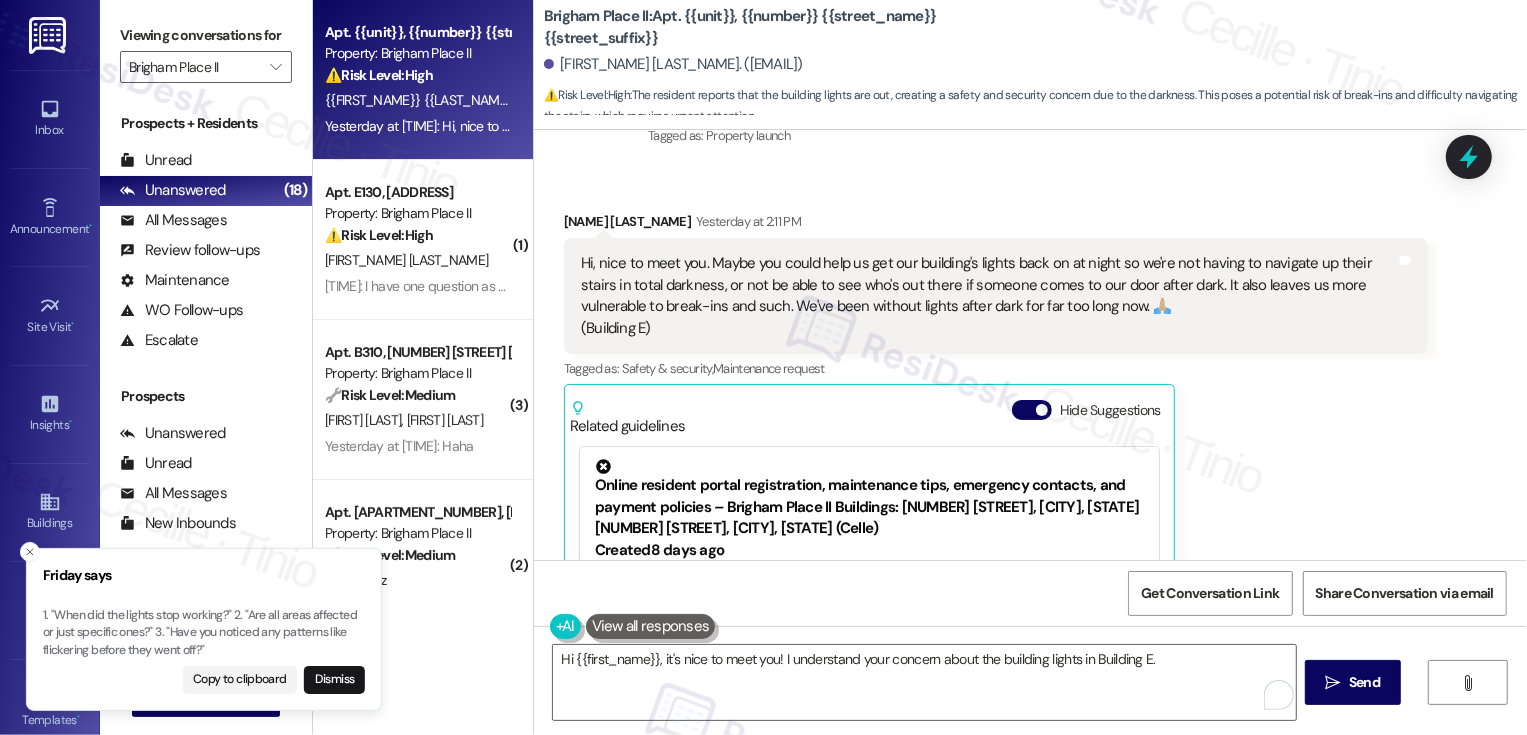 drag, startPoint x: 150, startPoint y: 633, endPoint x: 156, endPoint y: 645, distance: 13.416408 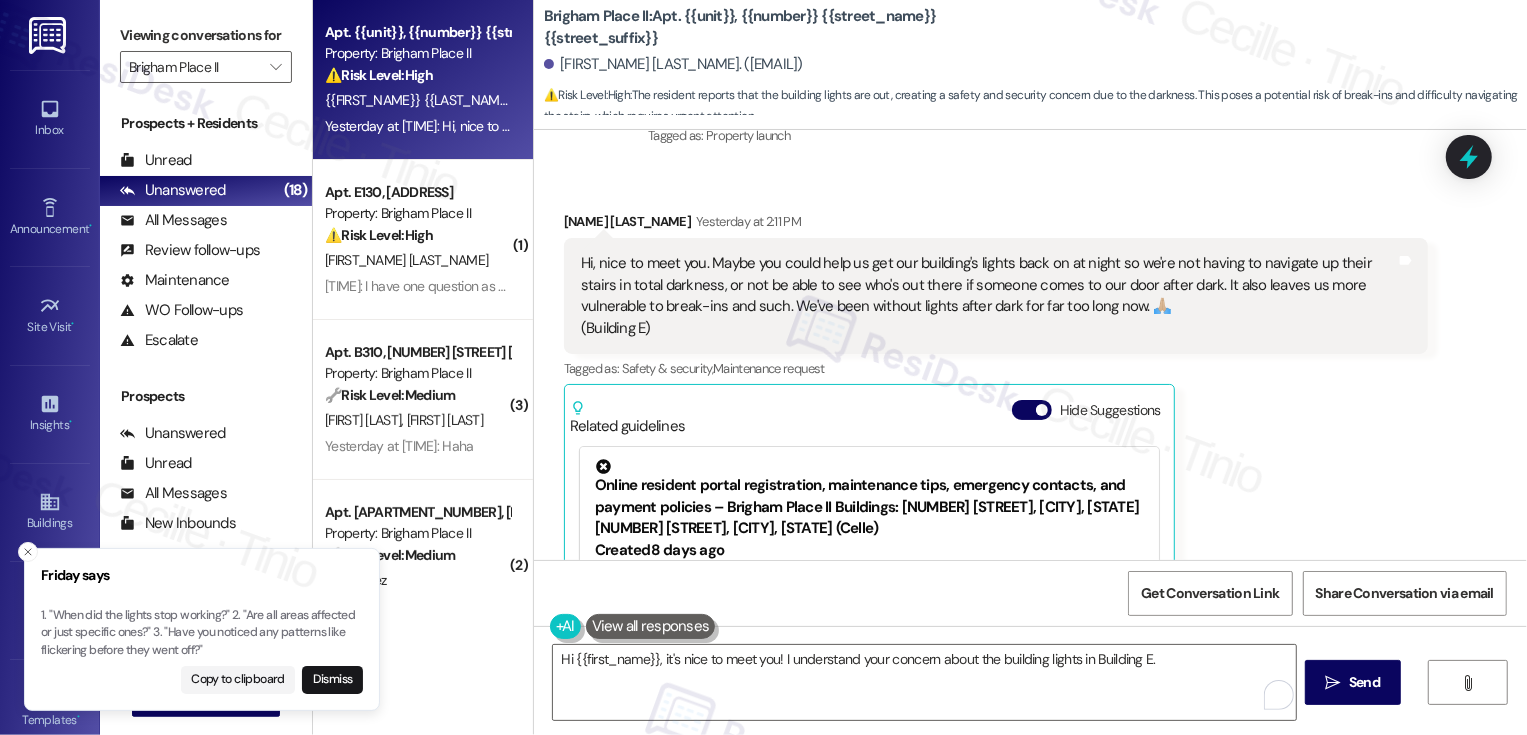 click on "1. "When did the lights stop working?"
2. "Are all areas affected or just specific ones?"
3. "Have you noticed any patterns like flickering before they went off?"" at bounding box center [202, 633] 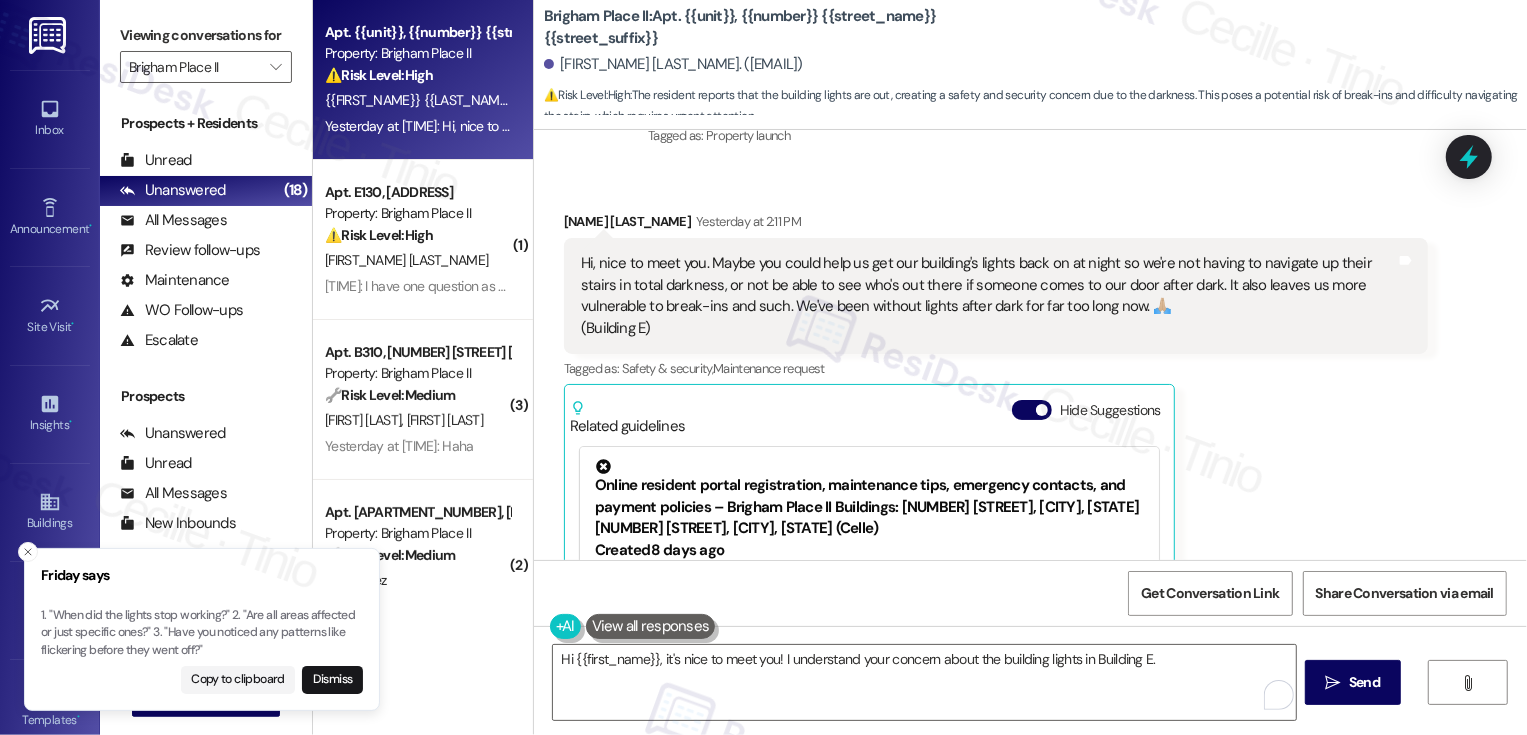click on "1. "When did the lights stop working?"
2. "Are all areas affected or just specific ones?"
3. "Have you noticed any patterns like flickering before they went off?"" at bounding box center [202, 633] 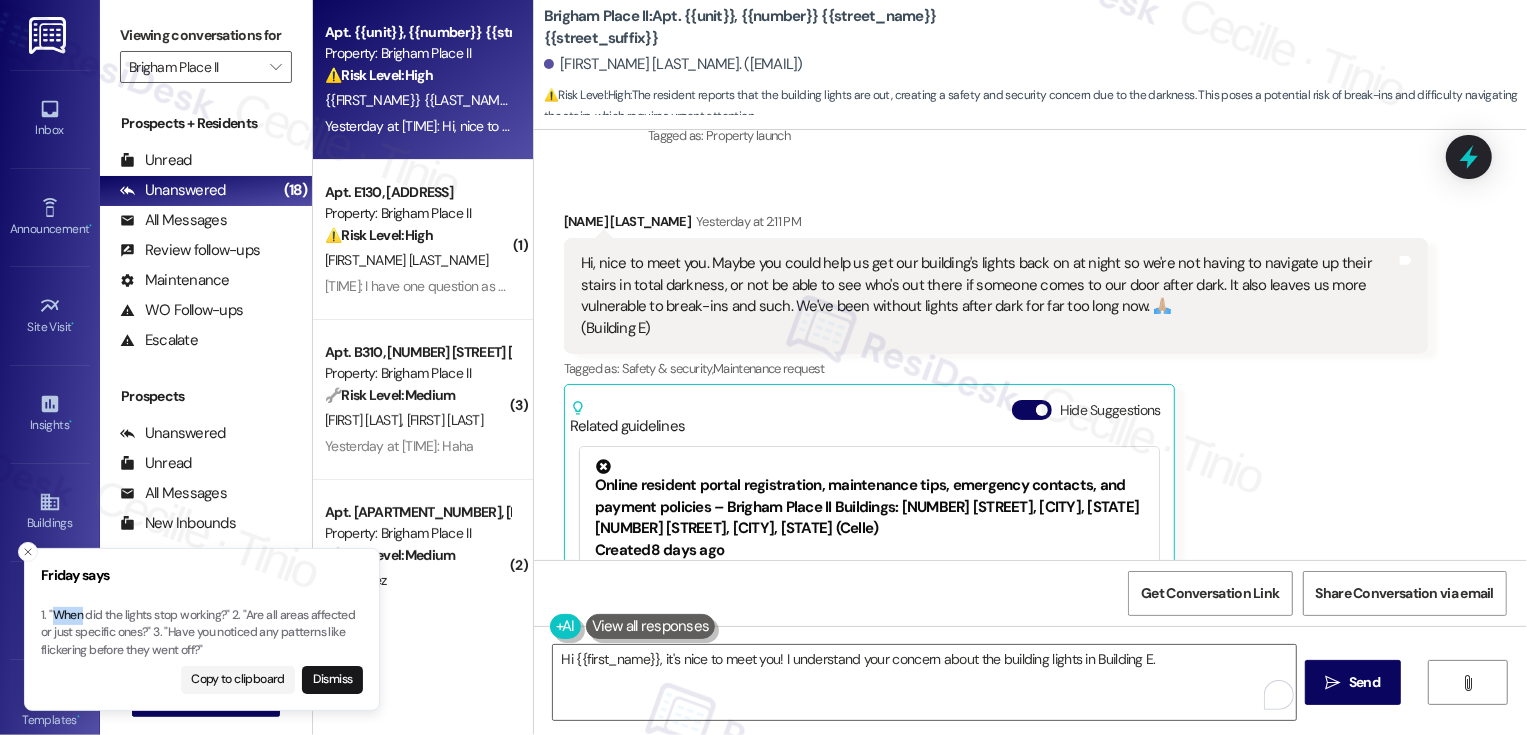 type 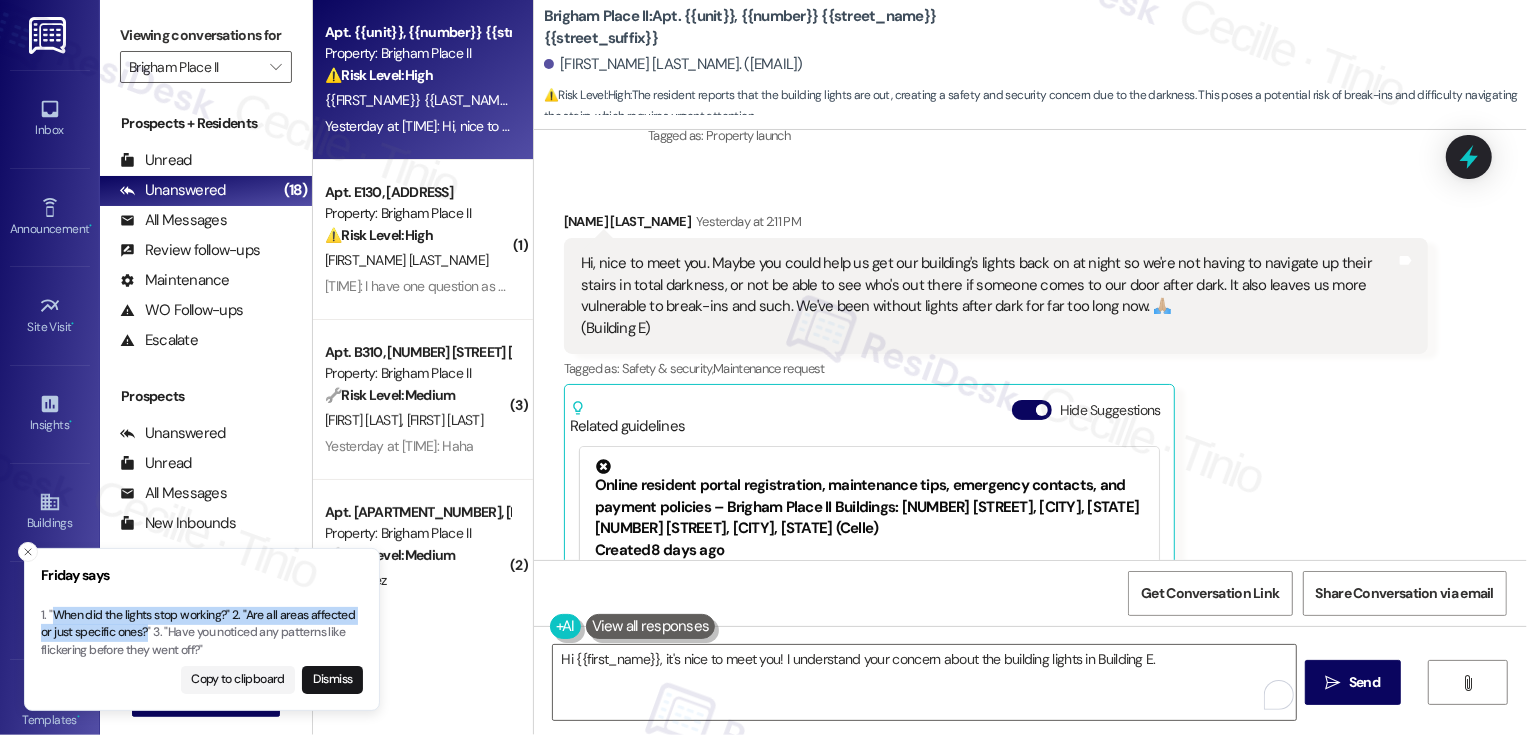 copy on "When did the lights stop working?"
2. "Are all areas affected or just specific ones?" 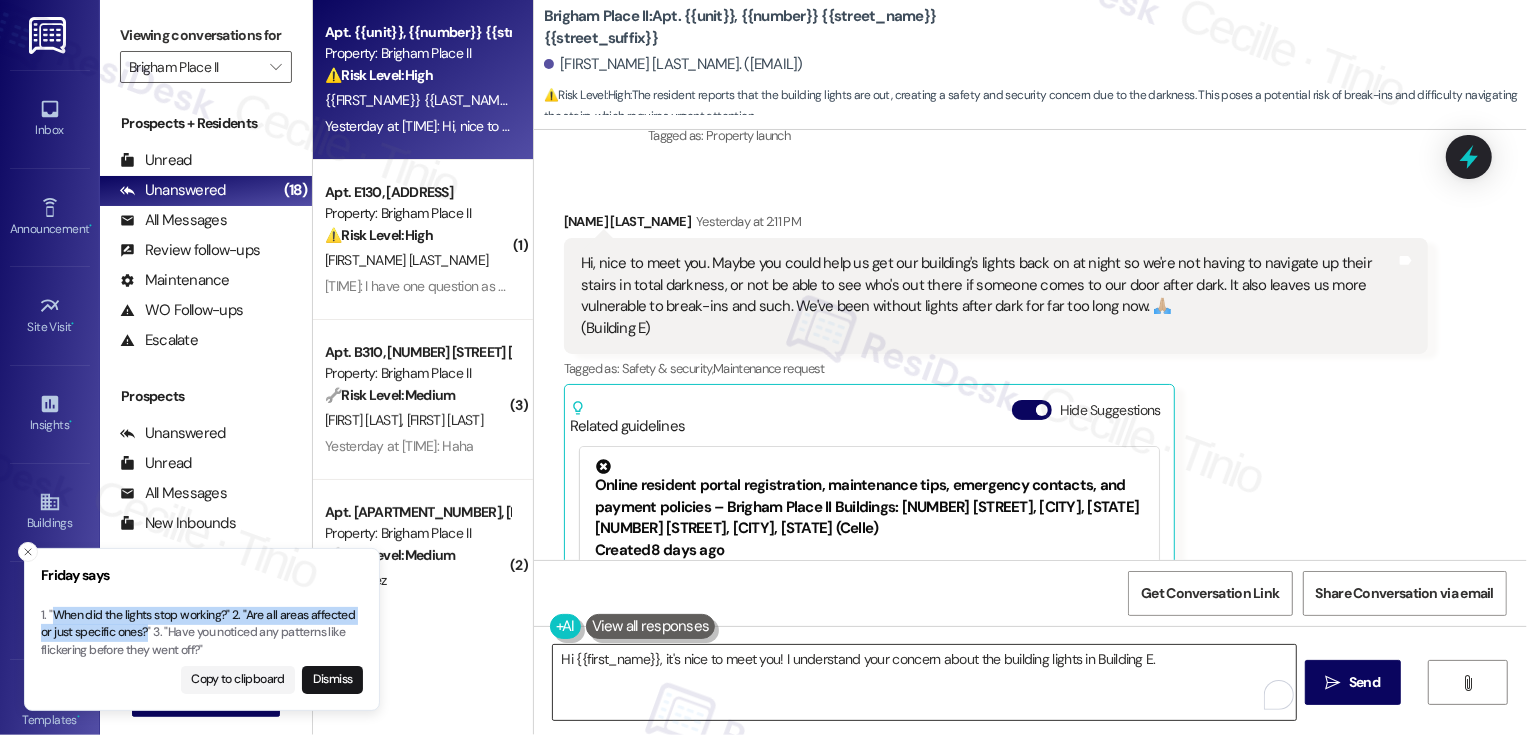 click on "Hi {{first_name}}, it's nice to meet you! I understand your concern about the building lights in Building E." at bounding box center (924, 682) 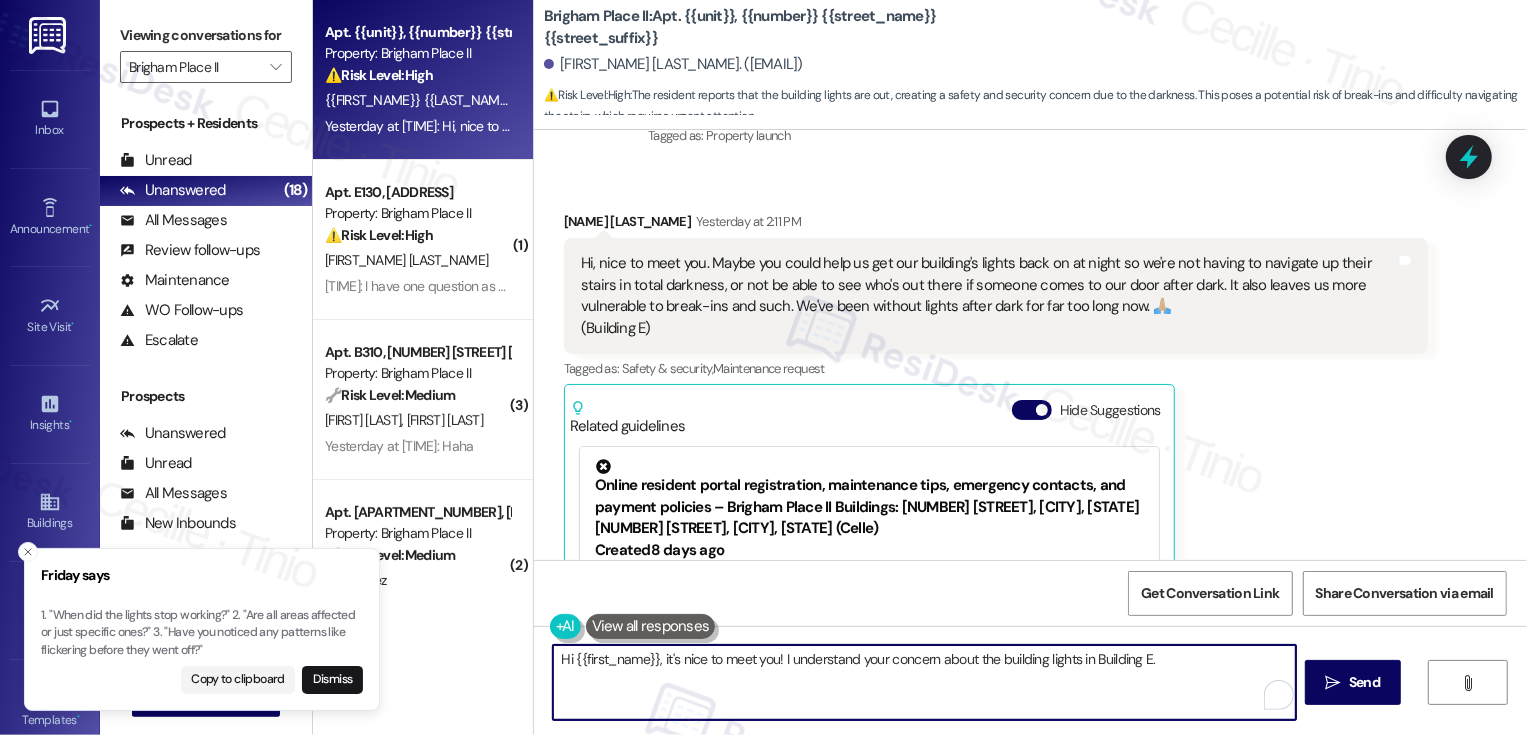 click on "Hi {{first_name}}, it's nice to meet you! I understand your concern about the building lights in Building E." at bounding box center [924, 682] 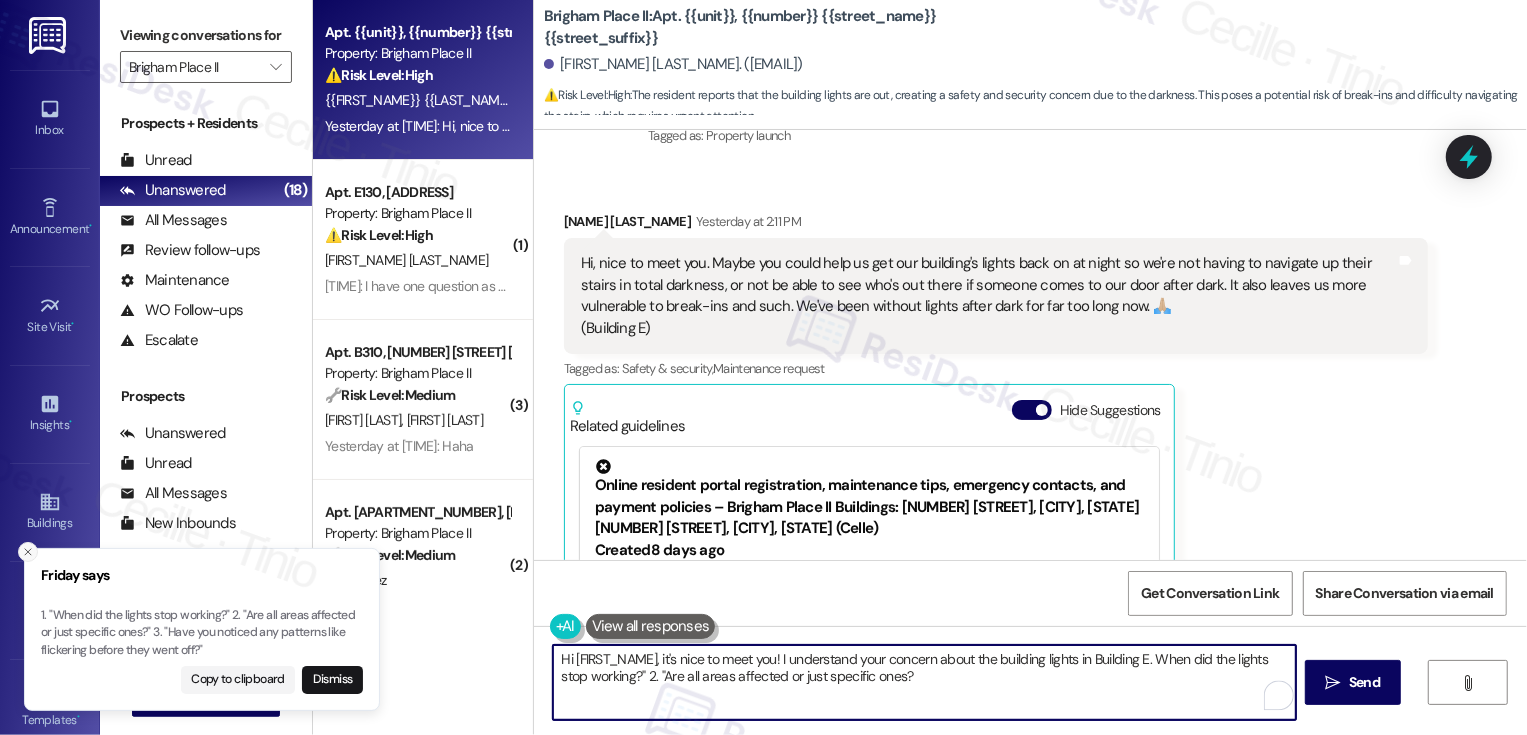 click 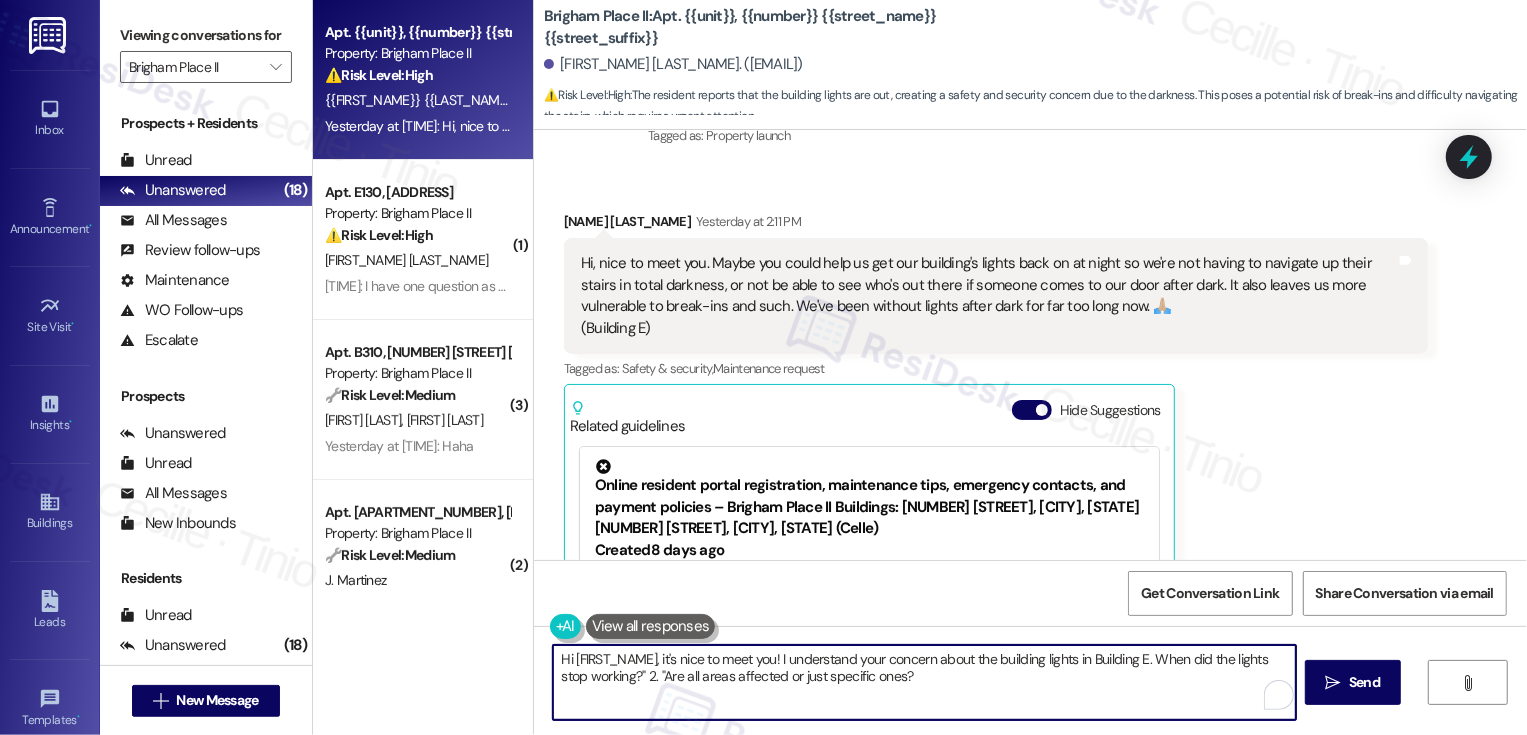 click on "Hi {{first_name}}, it's nice to meet you! I understand your concern about the building lights in Building E. When did the lights stop working?" 2. "Are all areas affected or just specific ones?" at bounding box center [924, 682] 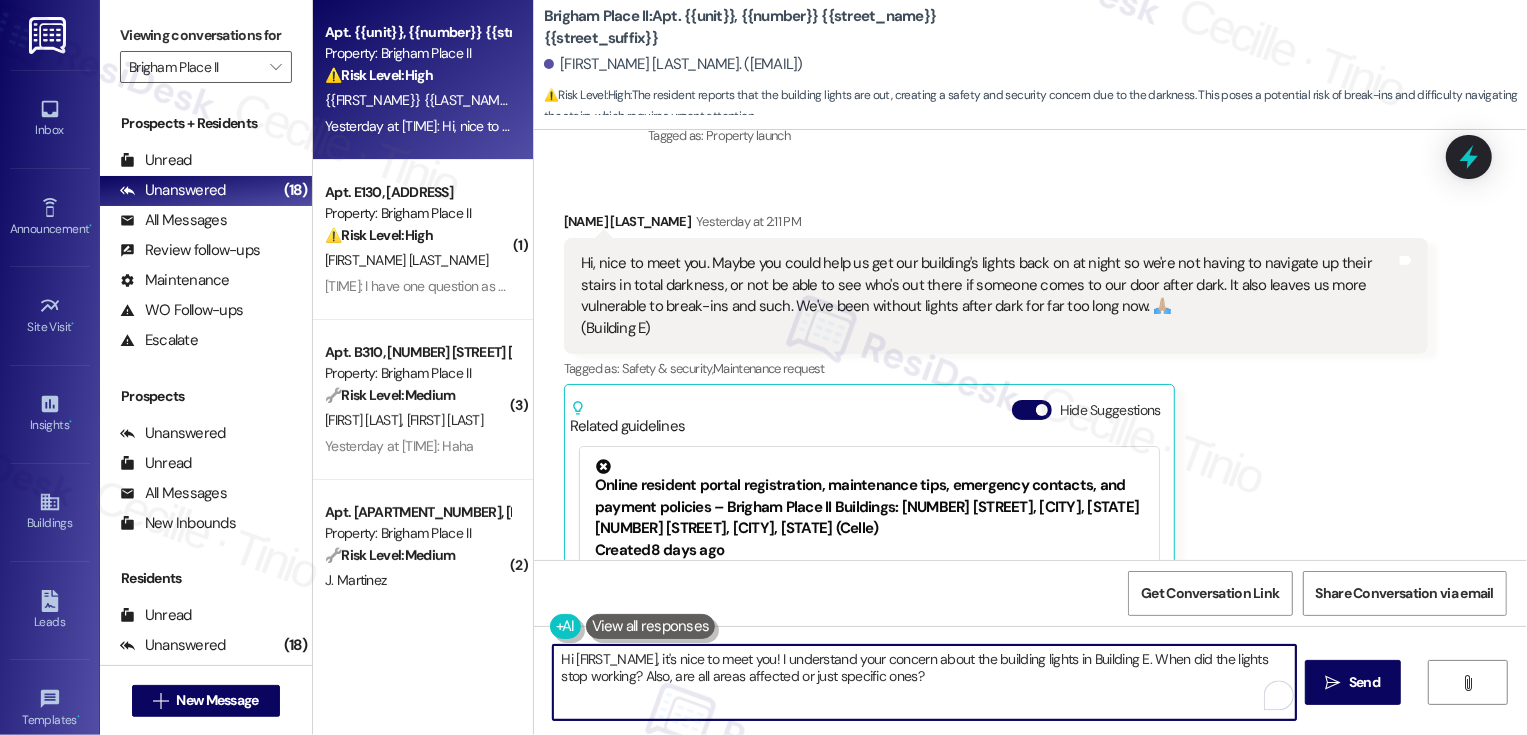 click on "Hi {{first_name}}, it's nice to meet you! I understand your concern about the building lights in Building E. When did the lights stop working? Also, are all areas affected or just specific ones?" at bounding box center [924, 682] 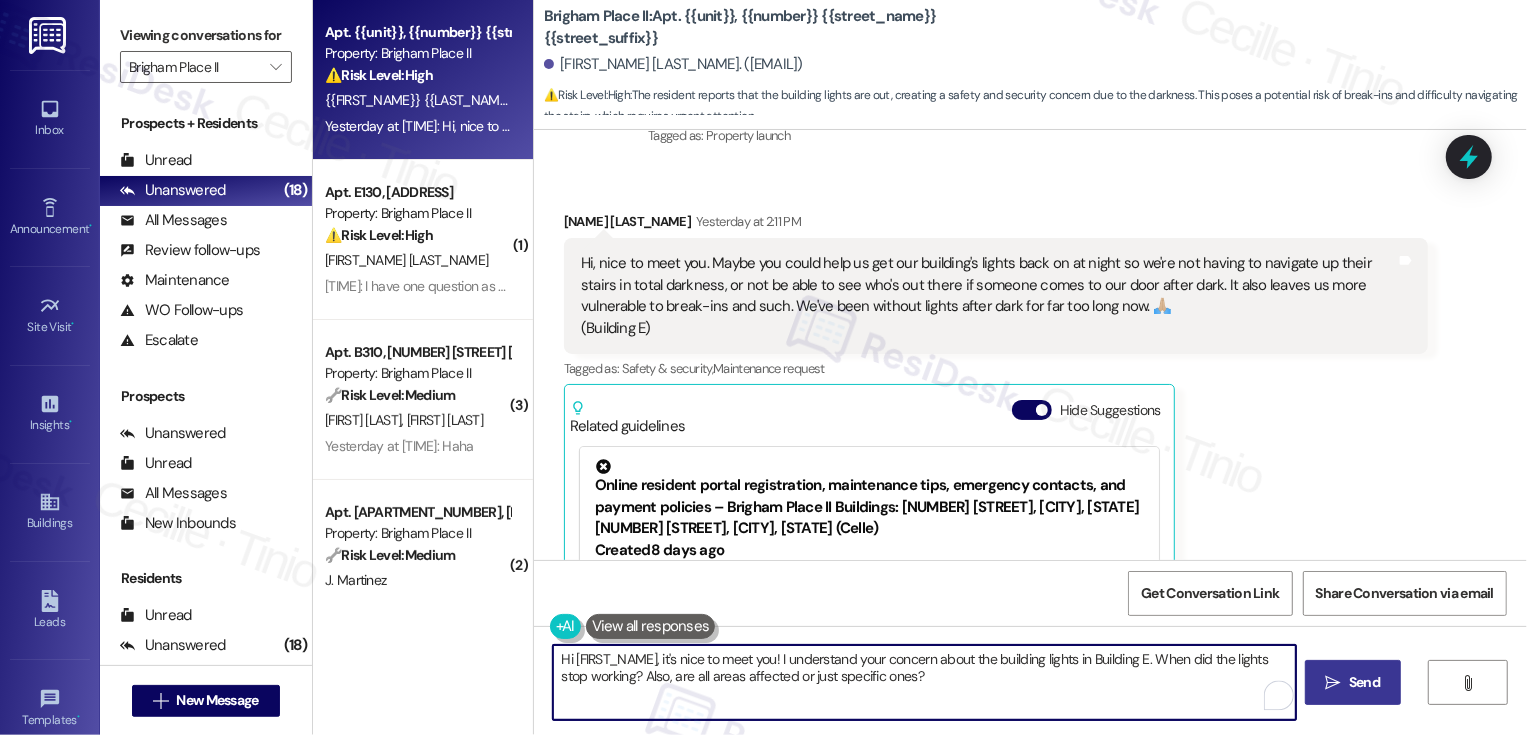 type on "Hi {{first_name}}, it's nice to meet you! I understand your concern about the building lights in Building E. When did the lights stop working? Also, are all areas affected or just specific ones?" 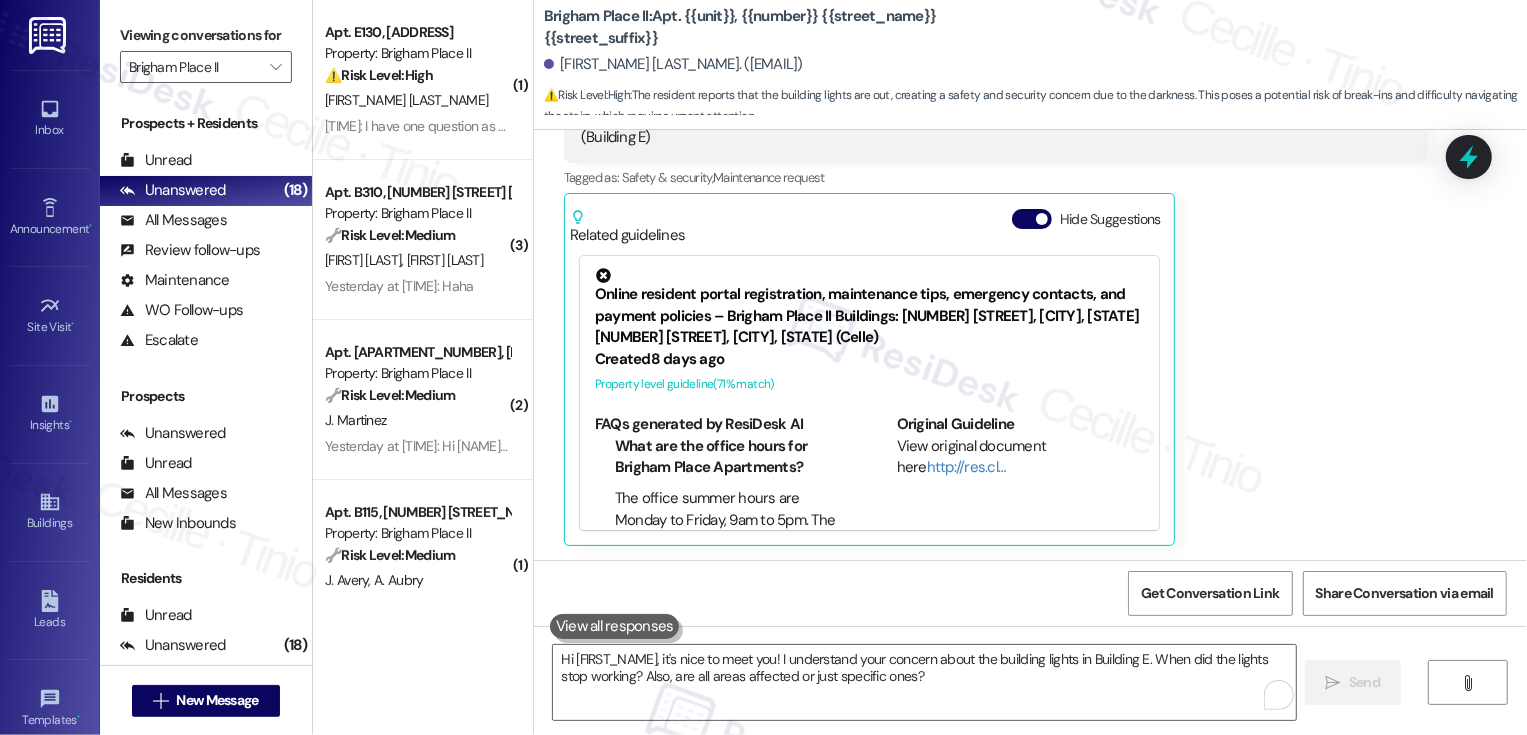 scroll, scrollTop: 663, scrollLeft: 0, axis: vertical 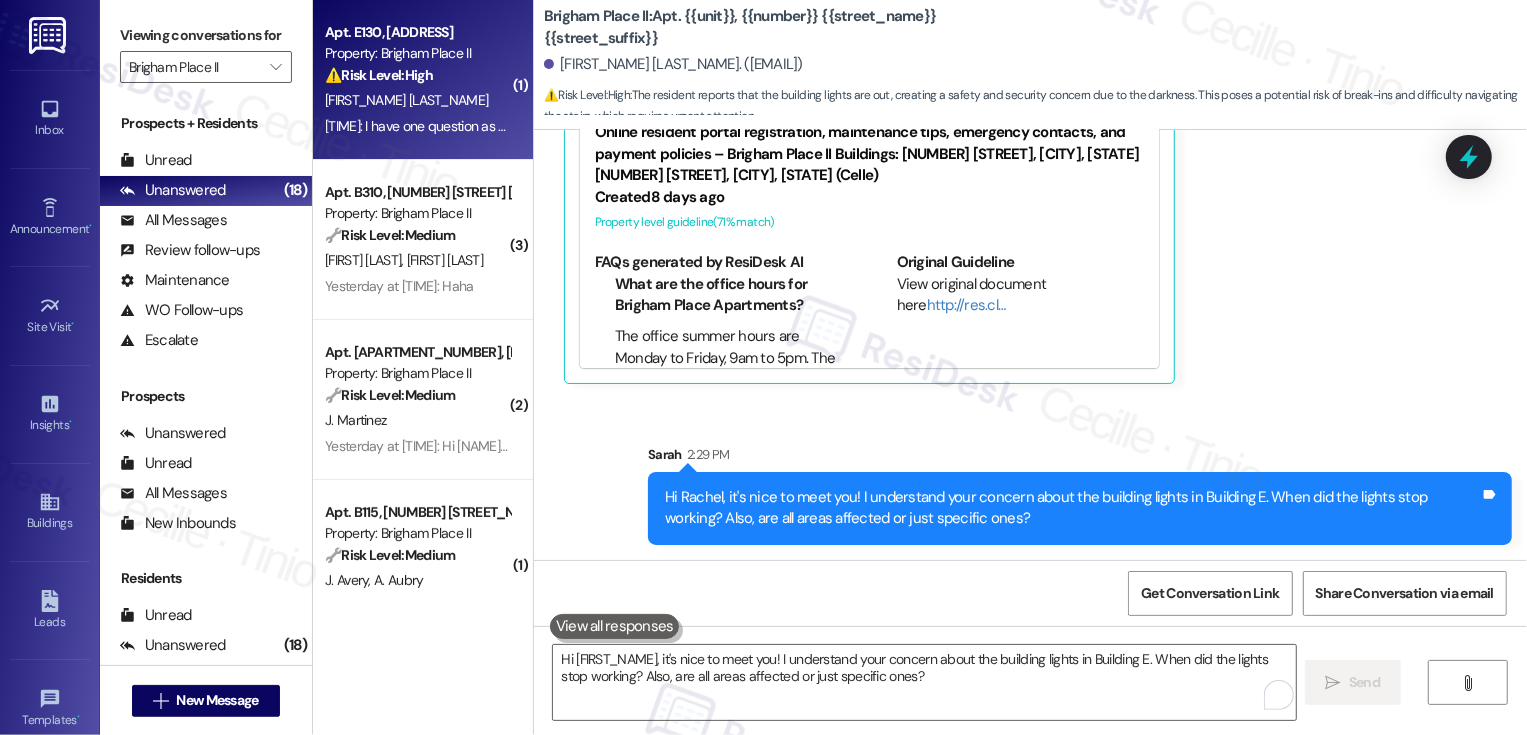 click on "[FIRST] [LAST]" at bounding box center (417, 100) 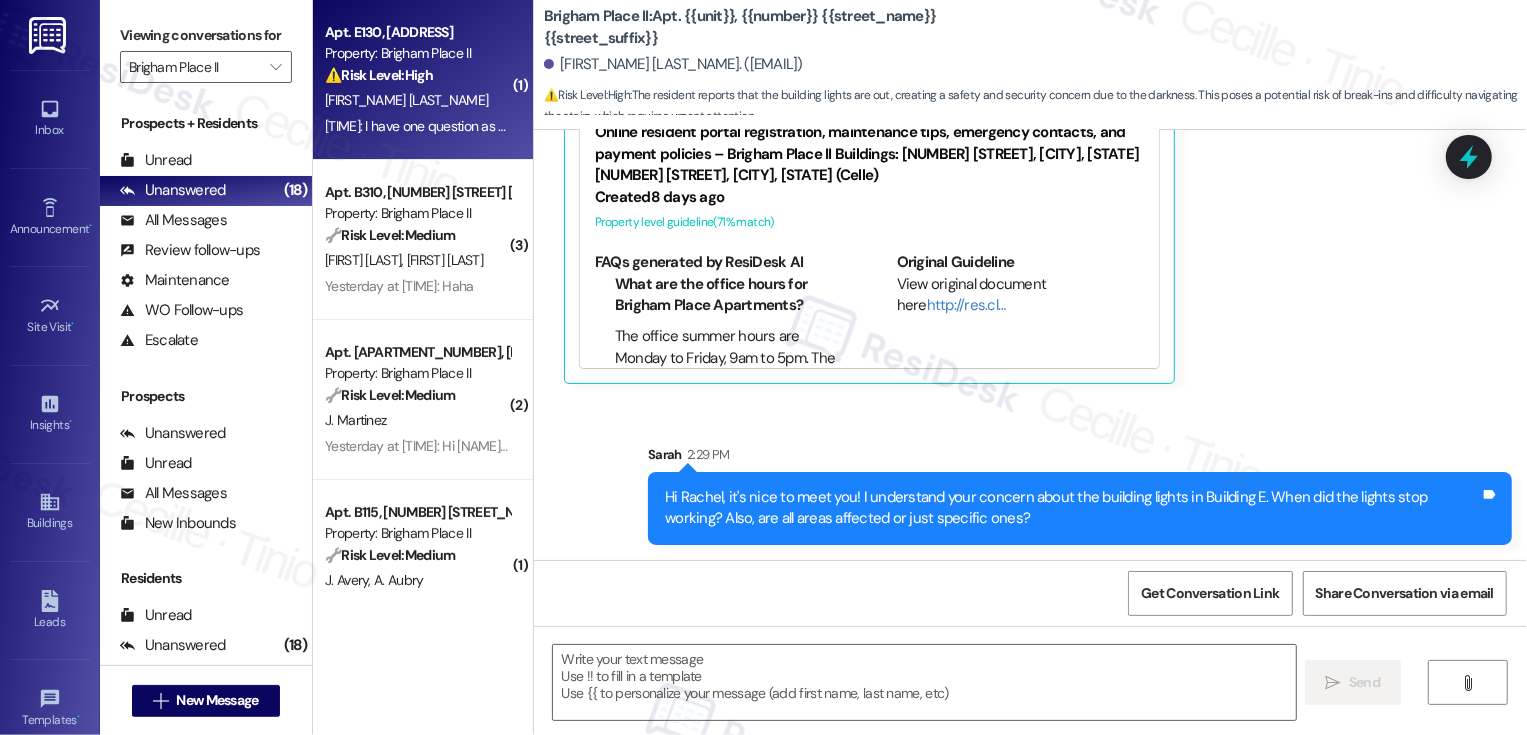 click on "[FIRST] [LAST]" at bounding box center (417, 100) 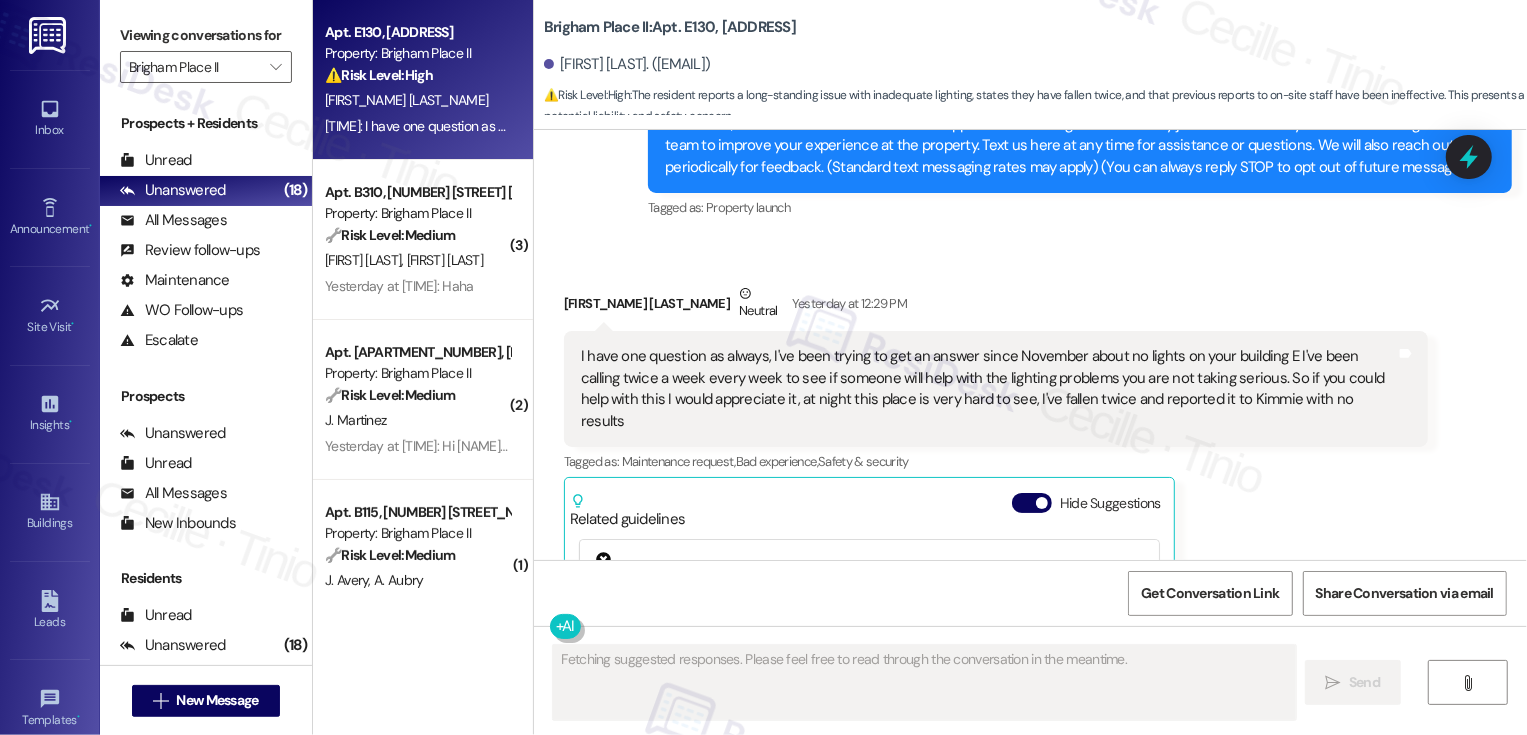 scroll, scrollTop: 250, scrollLeft: 0, axis: vertical 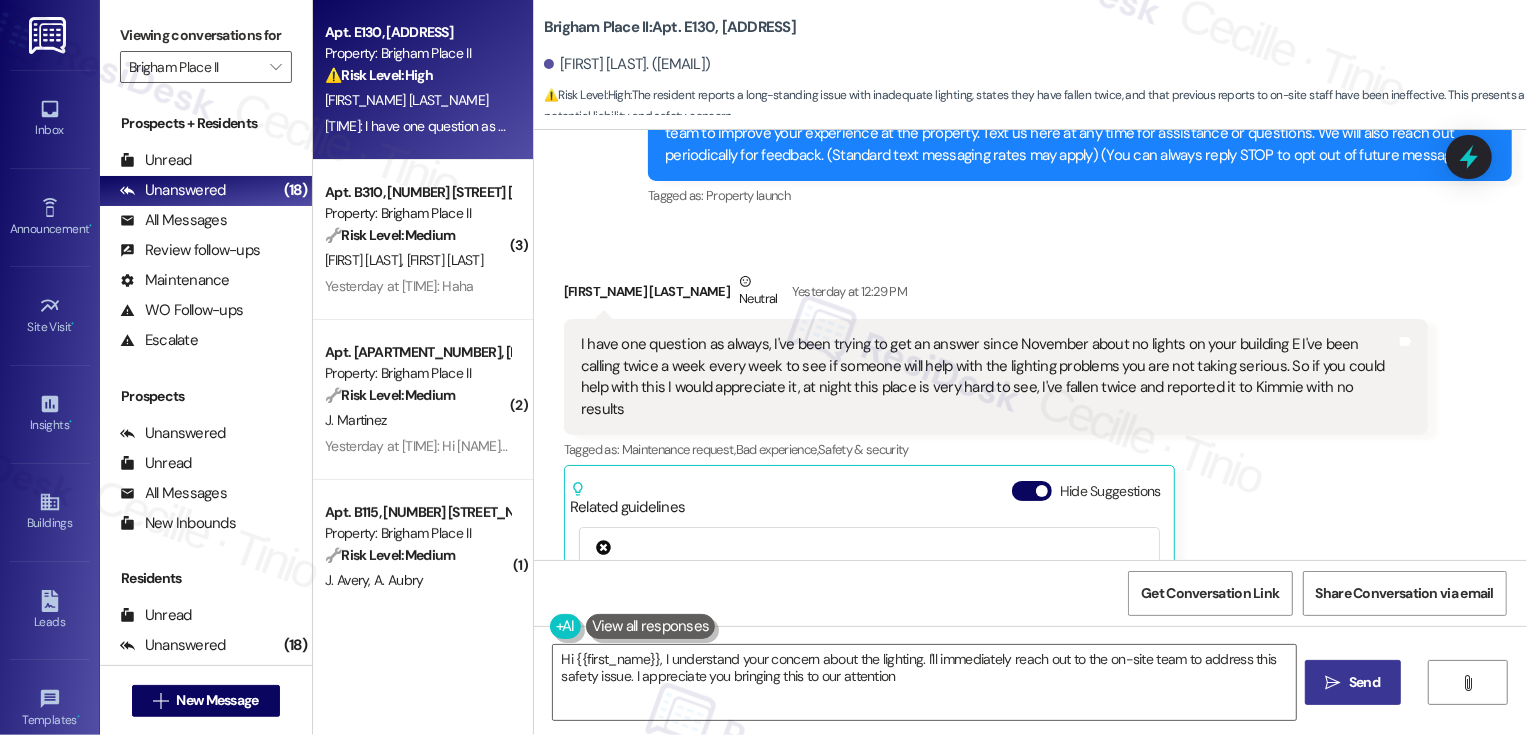 type on "Hi {{first_name}}, I understand your concern about the lighting. I'll immediately reach out to the on-site team to address this safety issue. I appreciate you bringing this to our attention!" 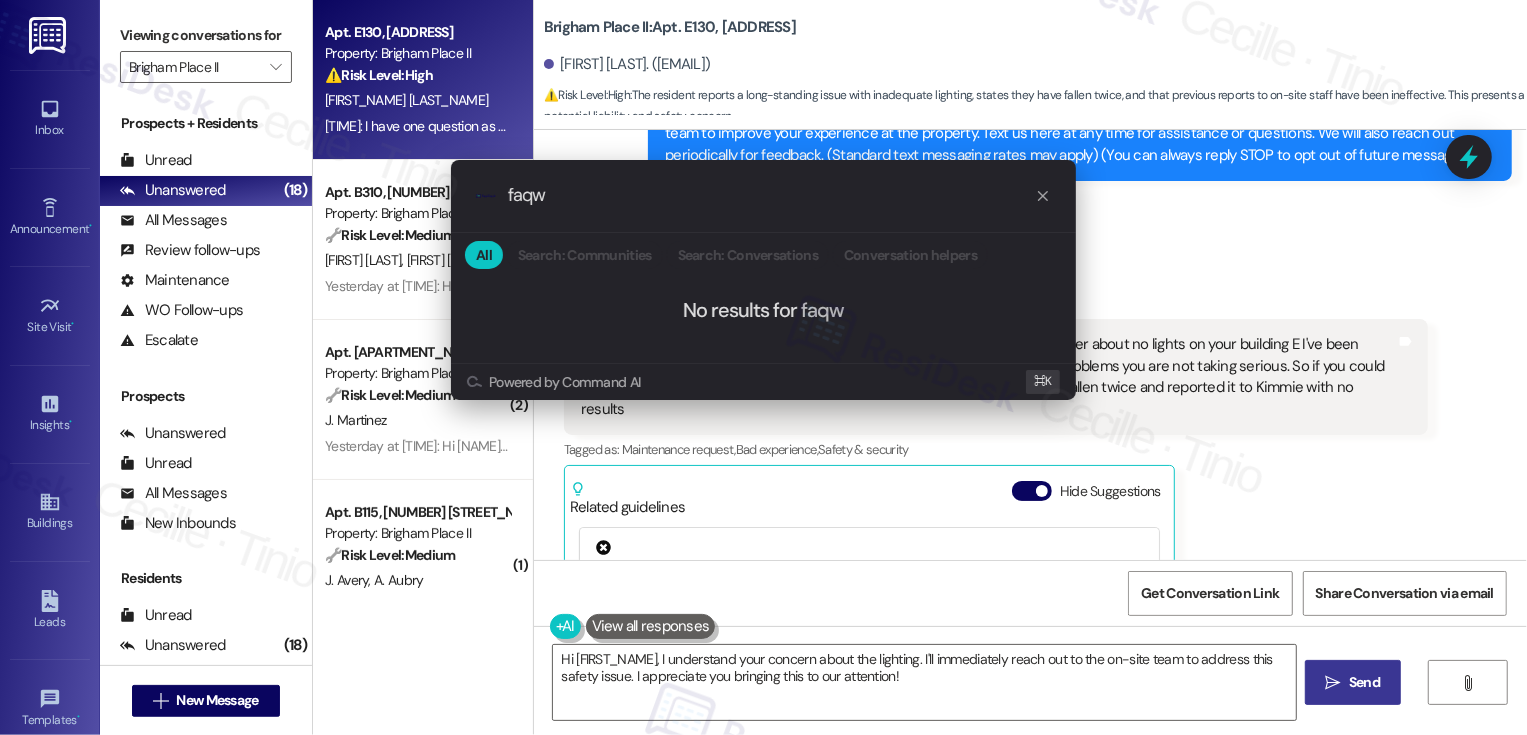type on "faq" 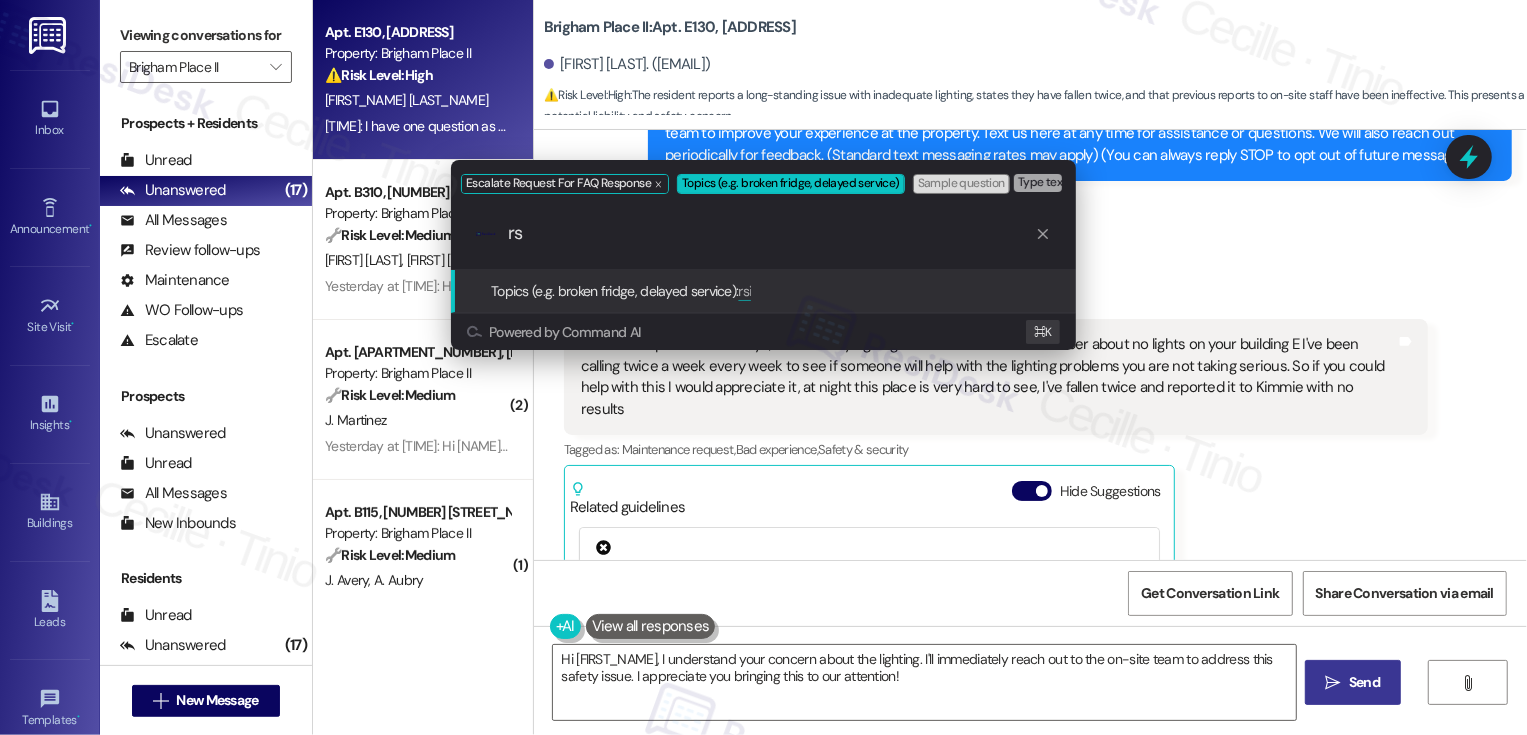 type on "r" 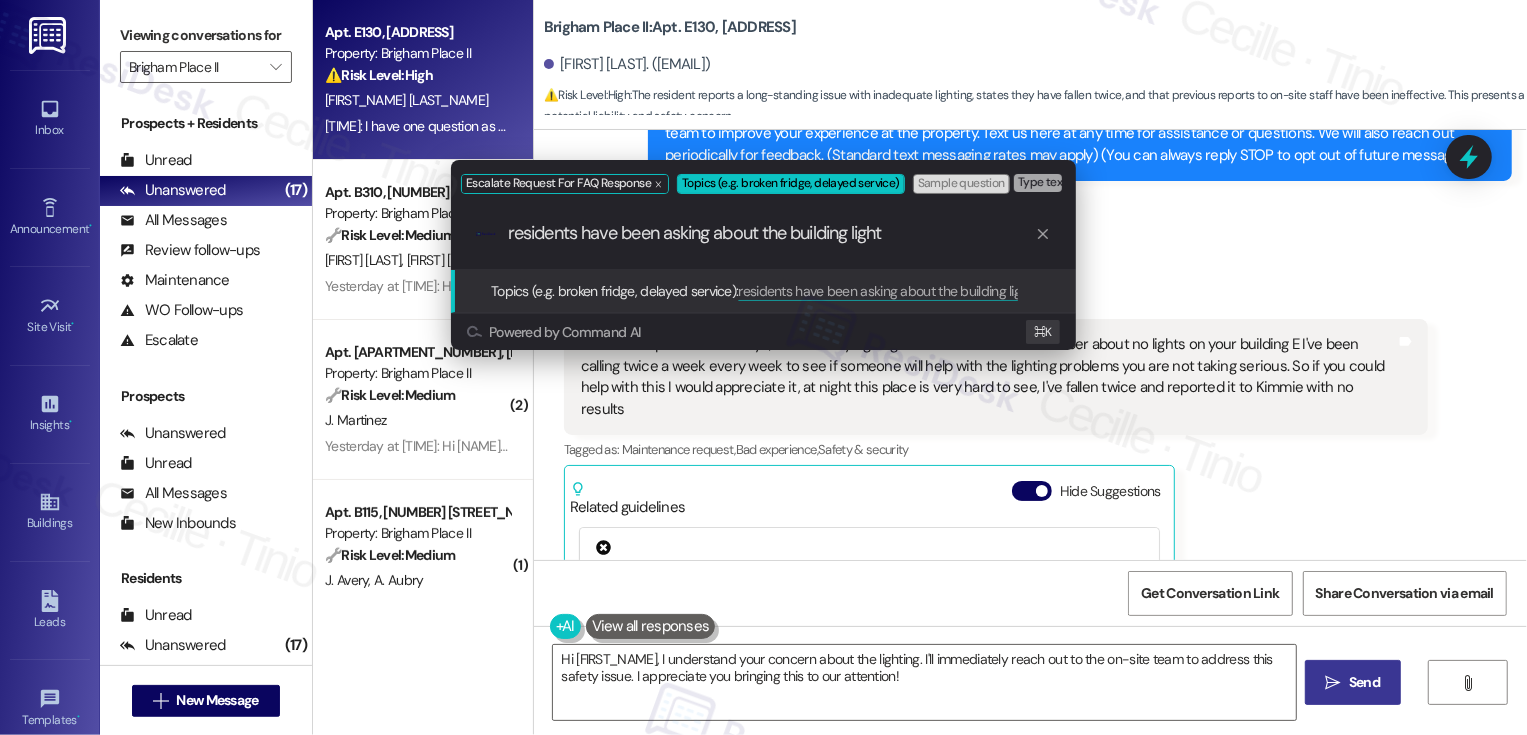 type on "residents have been asking about the building lights" 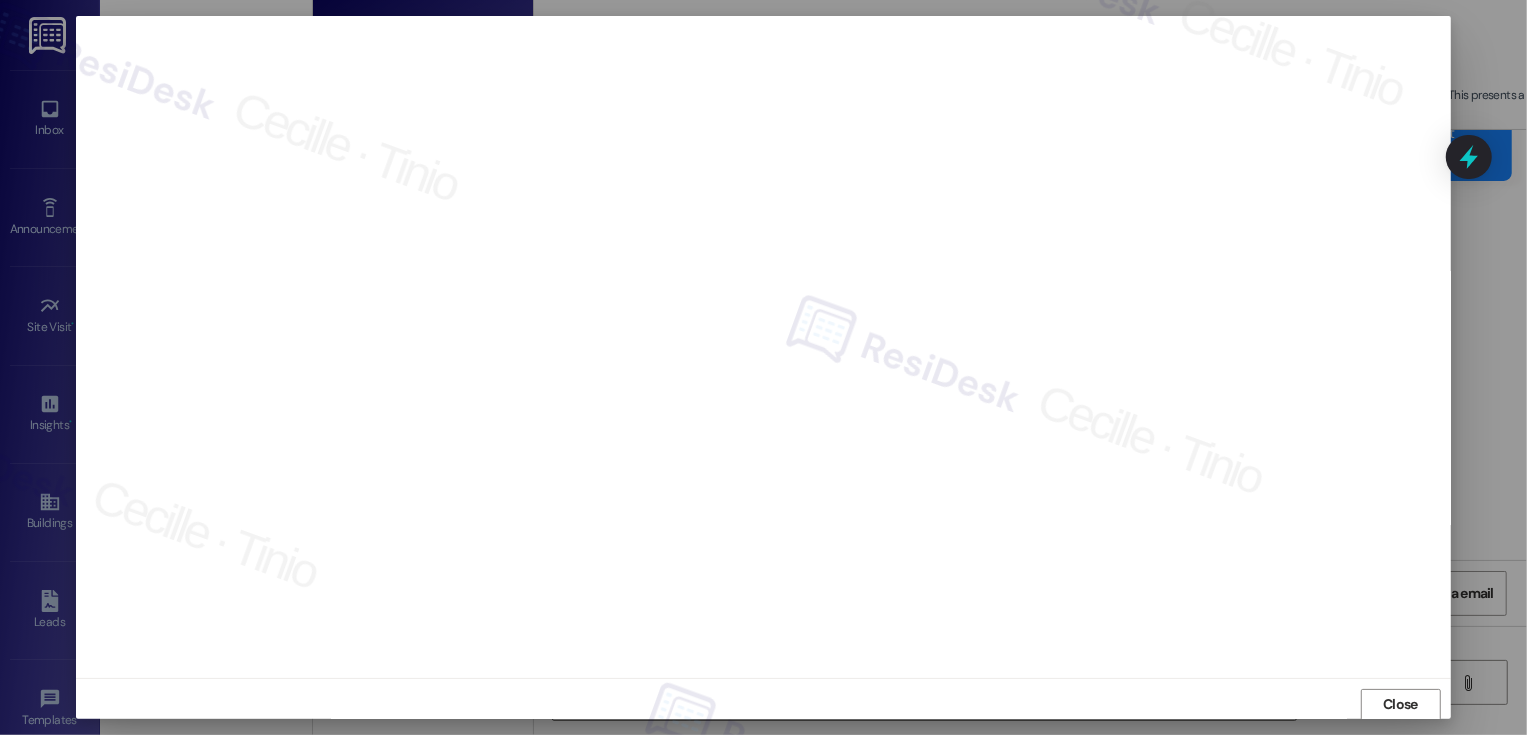 scroll, scrollTop: 1, scrollLeft: 0, axis: vertical 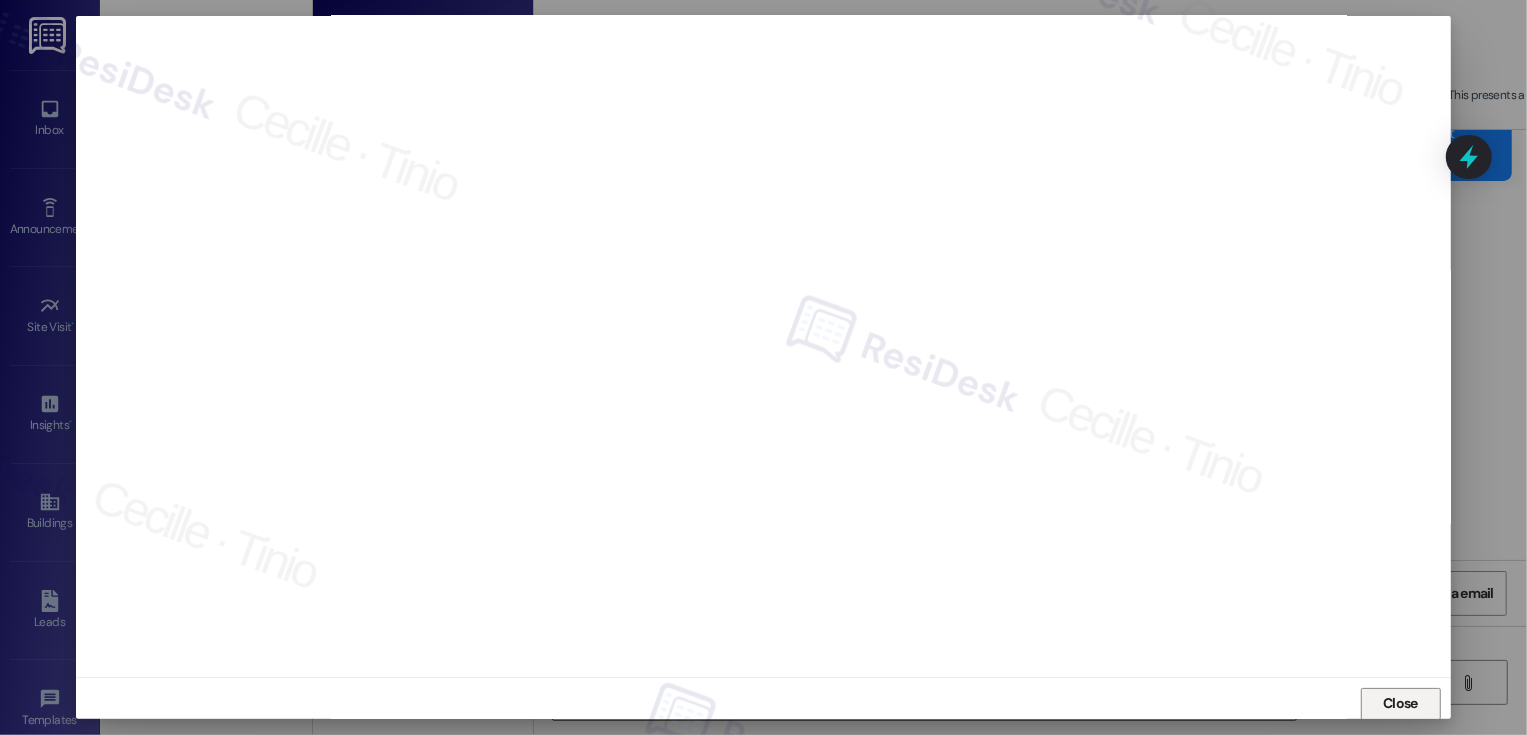 click on "Close" at bounding box center (1400, 703) 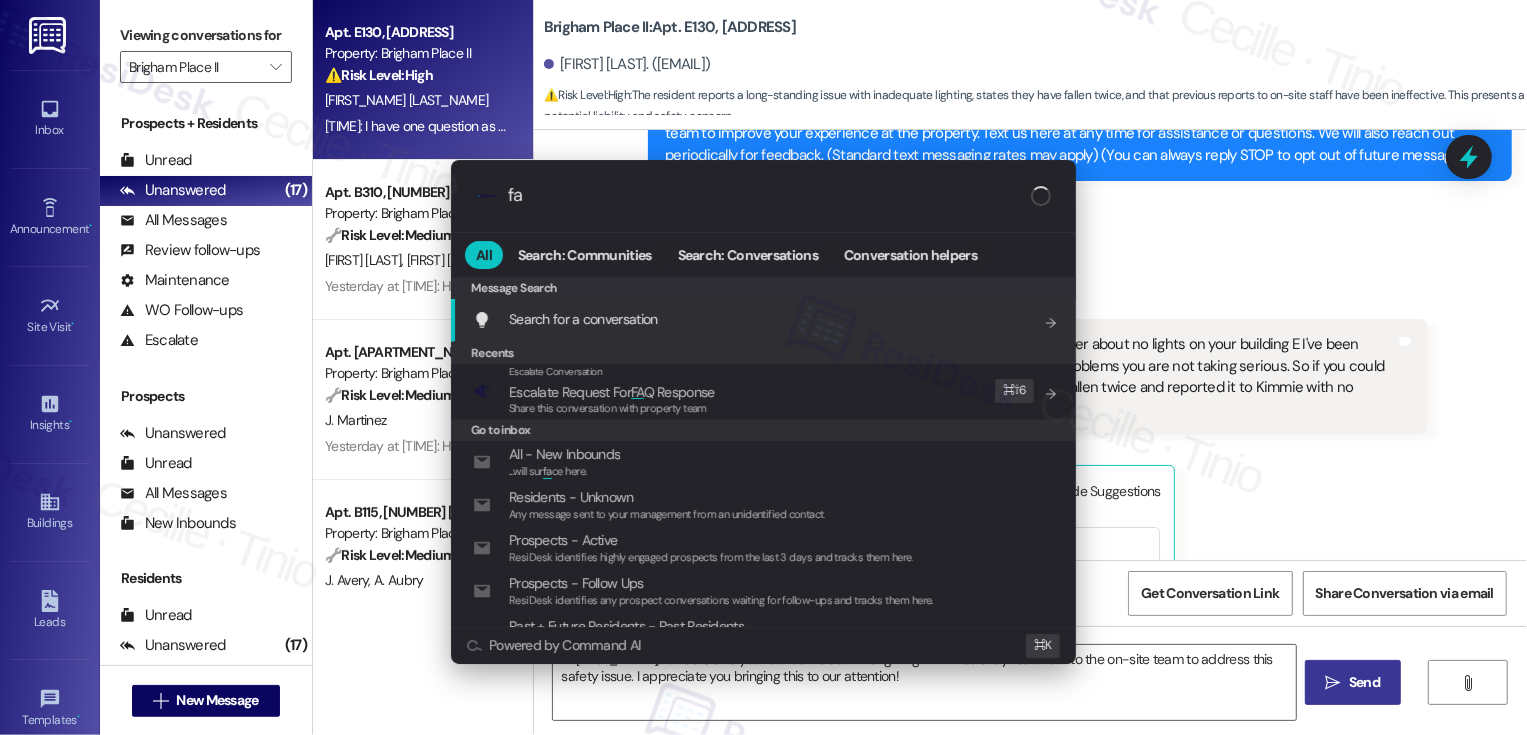 type on "faq" 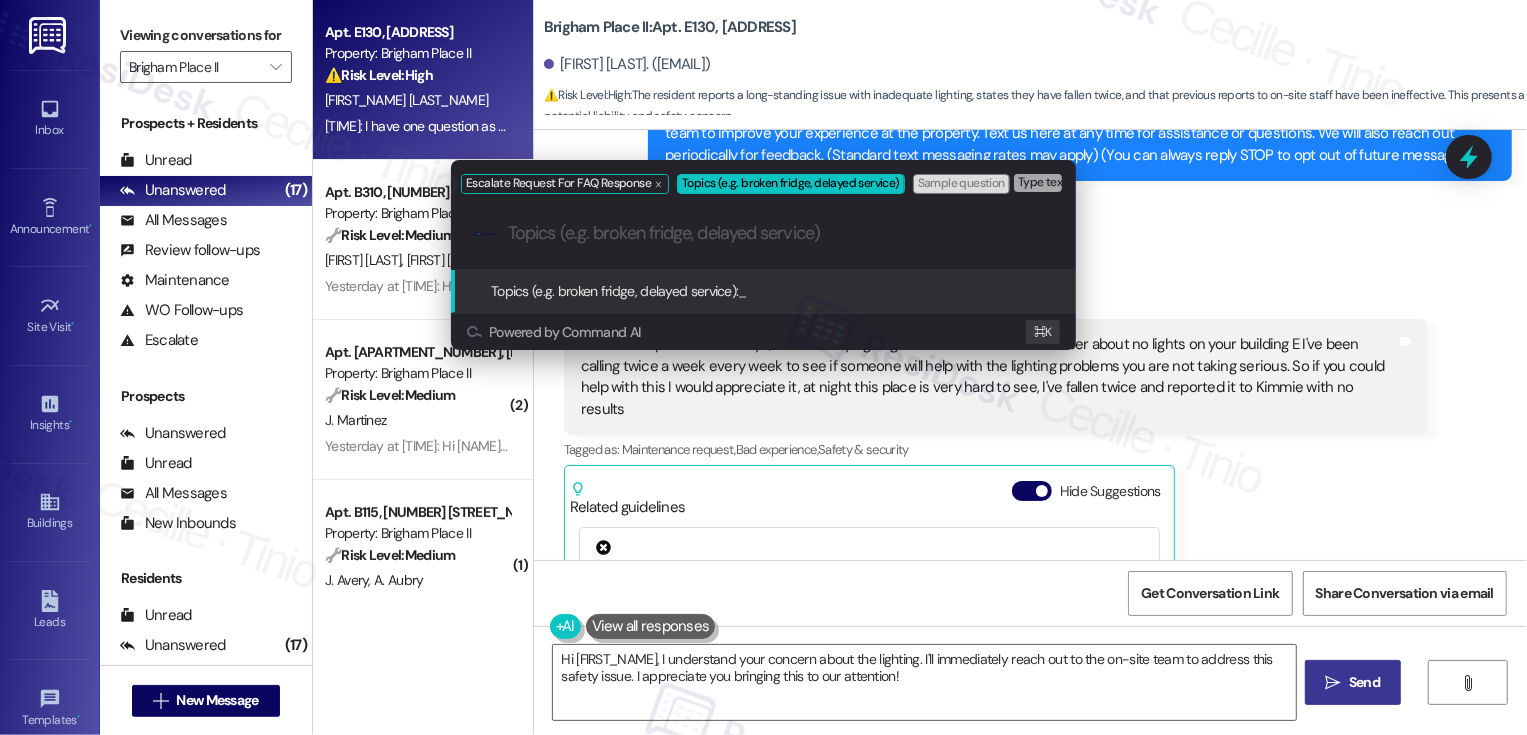 paste on "residents have been asking about the building lights" 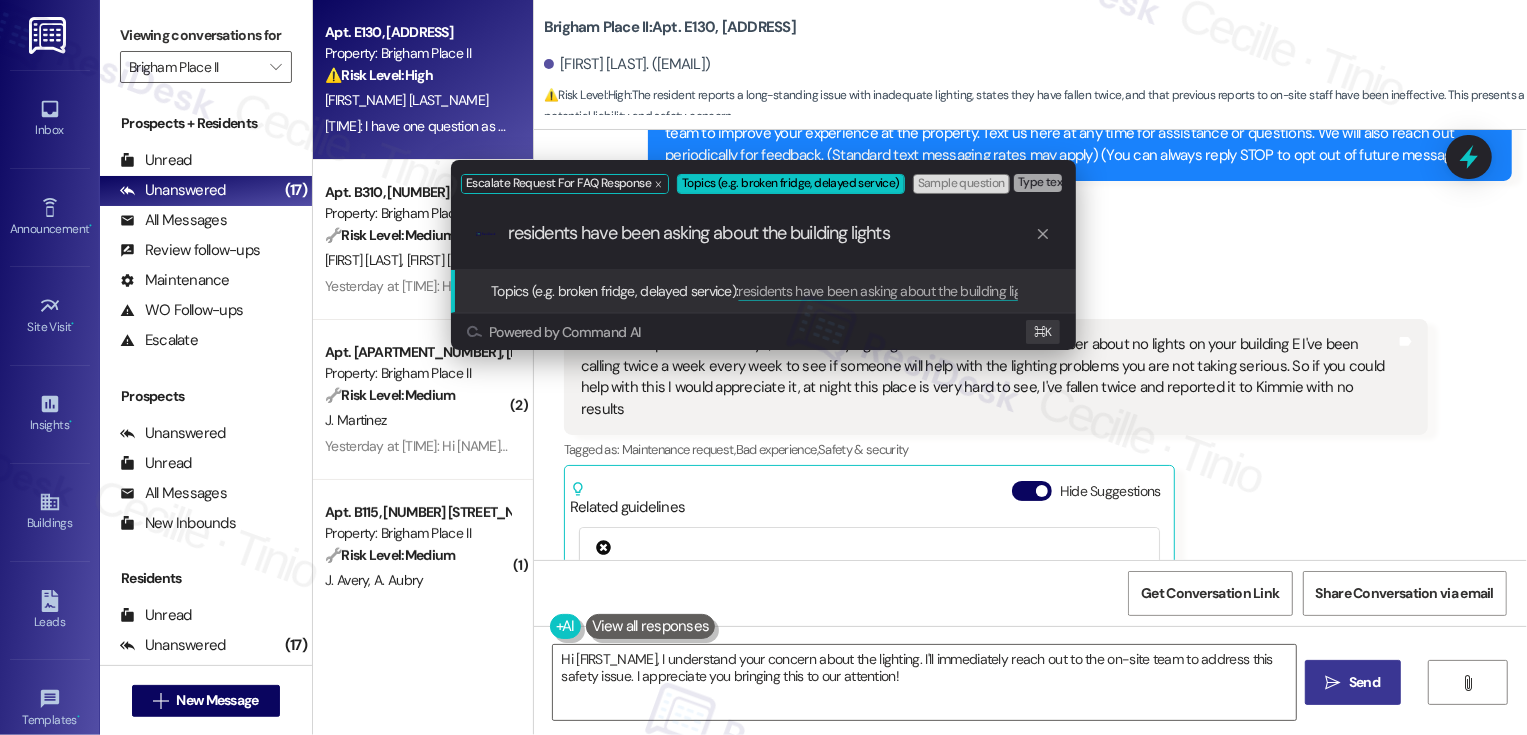 type 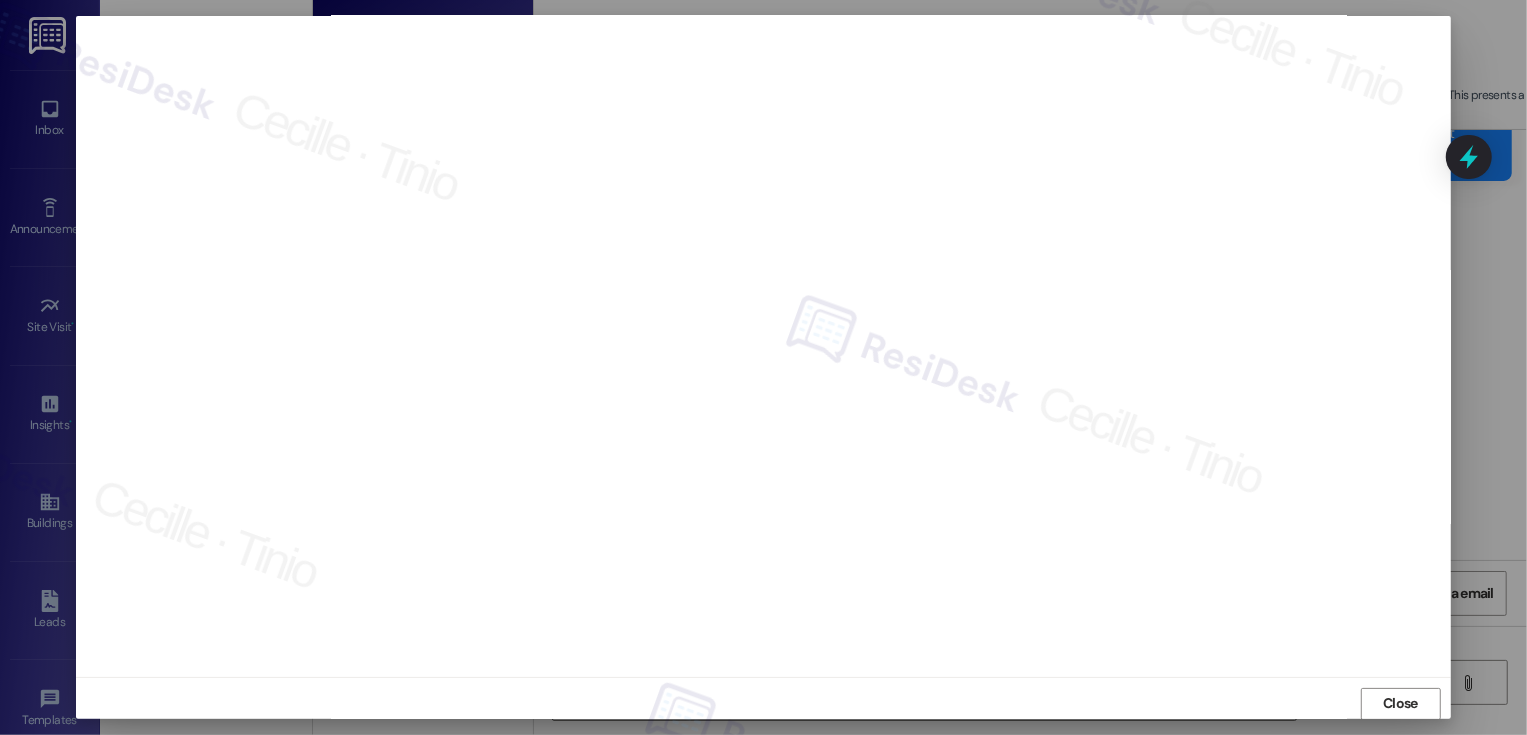 scroll, scrollTop: 11, scrollLeft: 0, axis: vertical 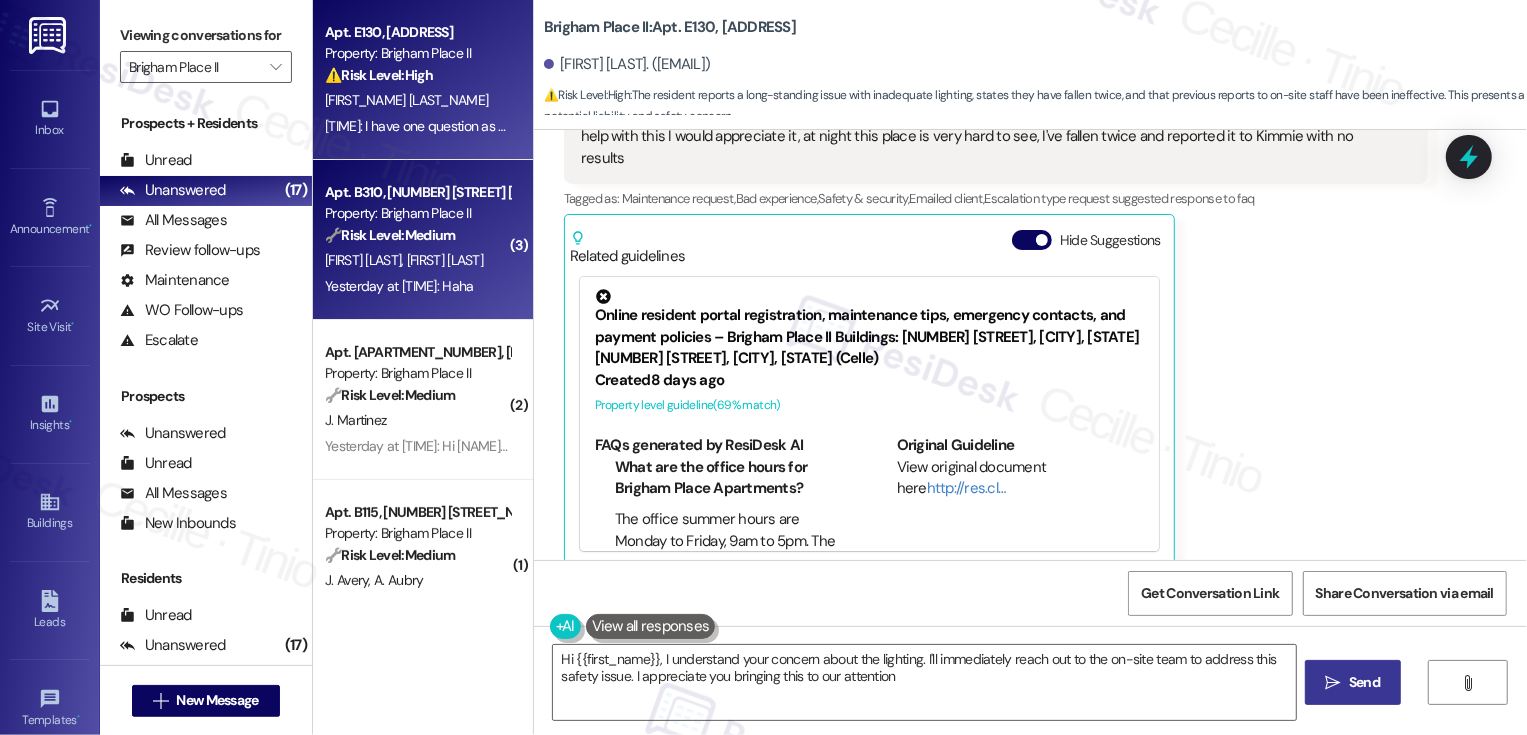 type on "Hi {{first_name}}, I understand your concern about the lighting. I'll immediately reach out to the on-site team to address this safety issue. I appreciate you bringing this to our attention!" 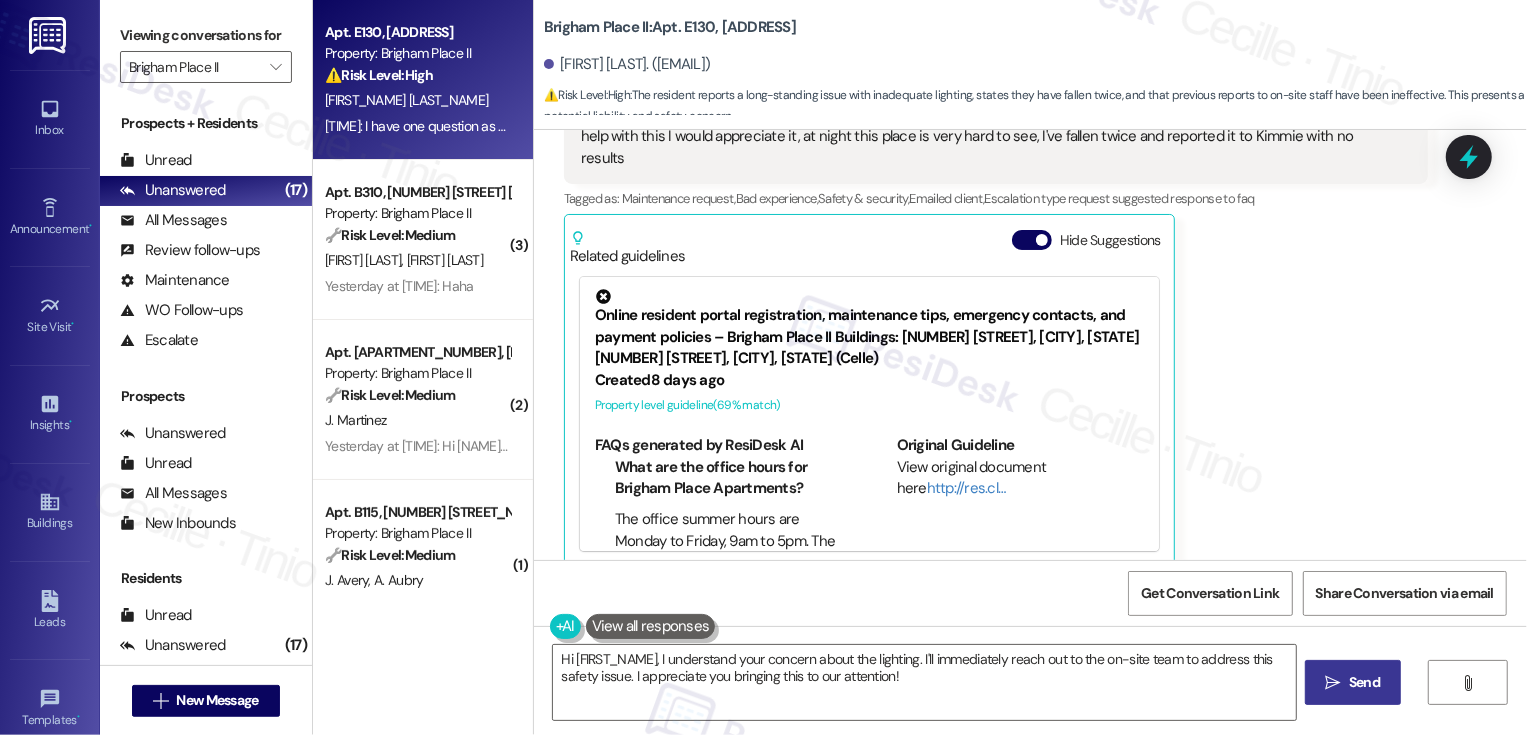 click on "A. Thomas M. Thomas" at bounding box center [417, 260] 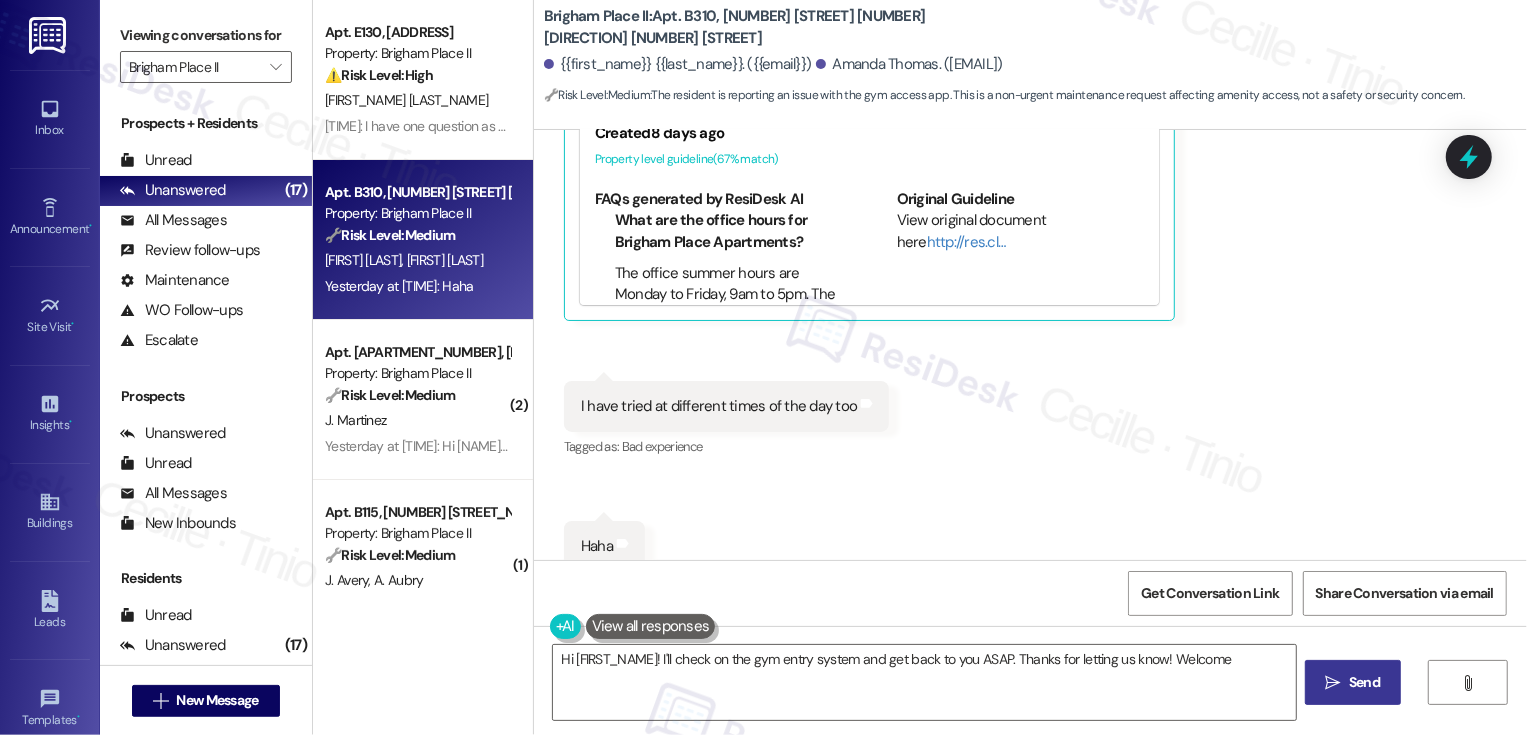 scroll, scrollTop: 733, scrollLeft: 0, axis: vertical 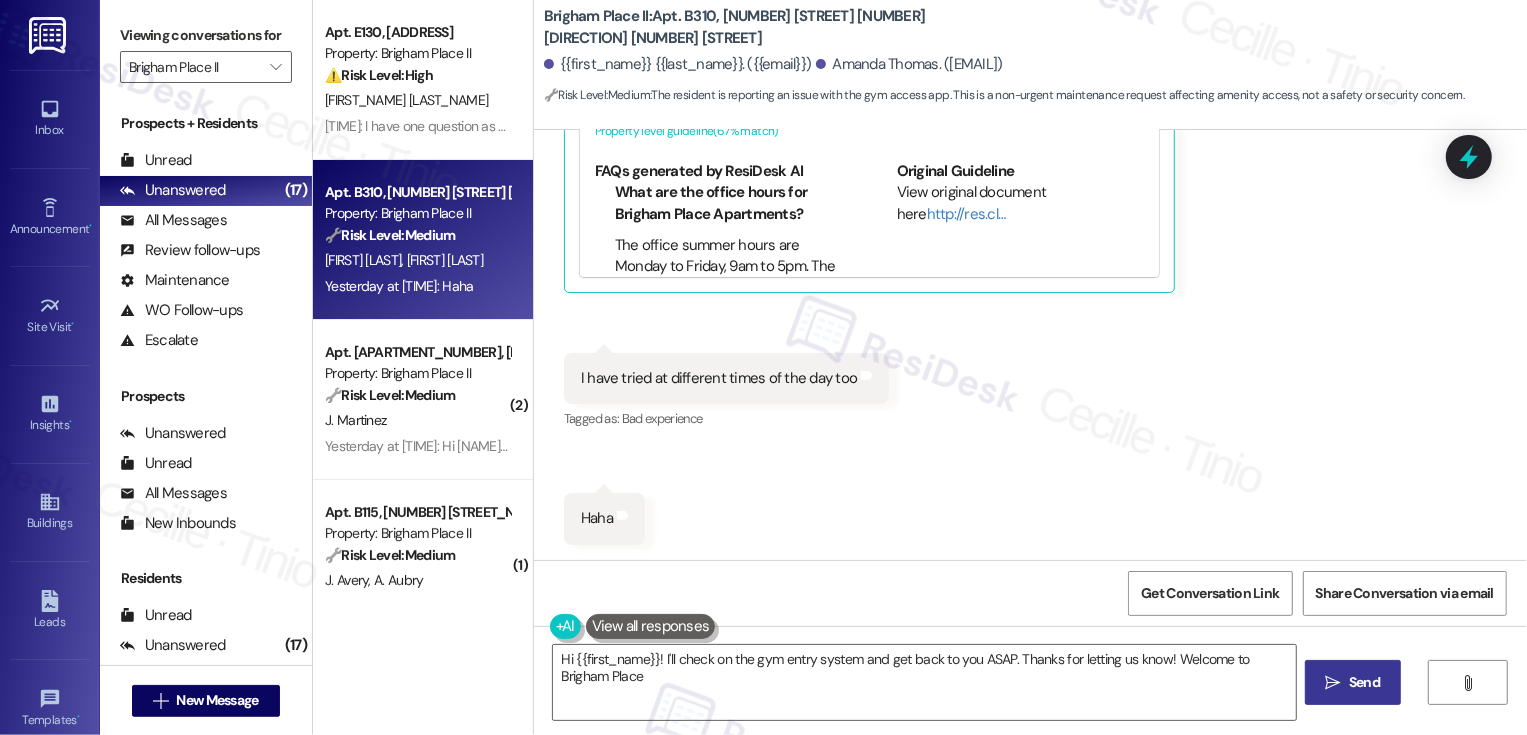 type on "Hi {{first_name}}! I'll check on the gym entry system and get back to you ASAP. Thanks for letting us know! Welcome to Brigham Place!" 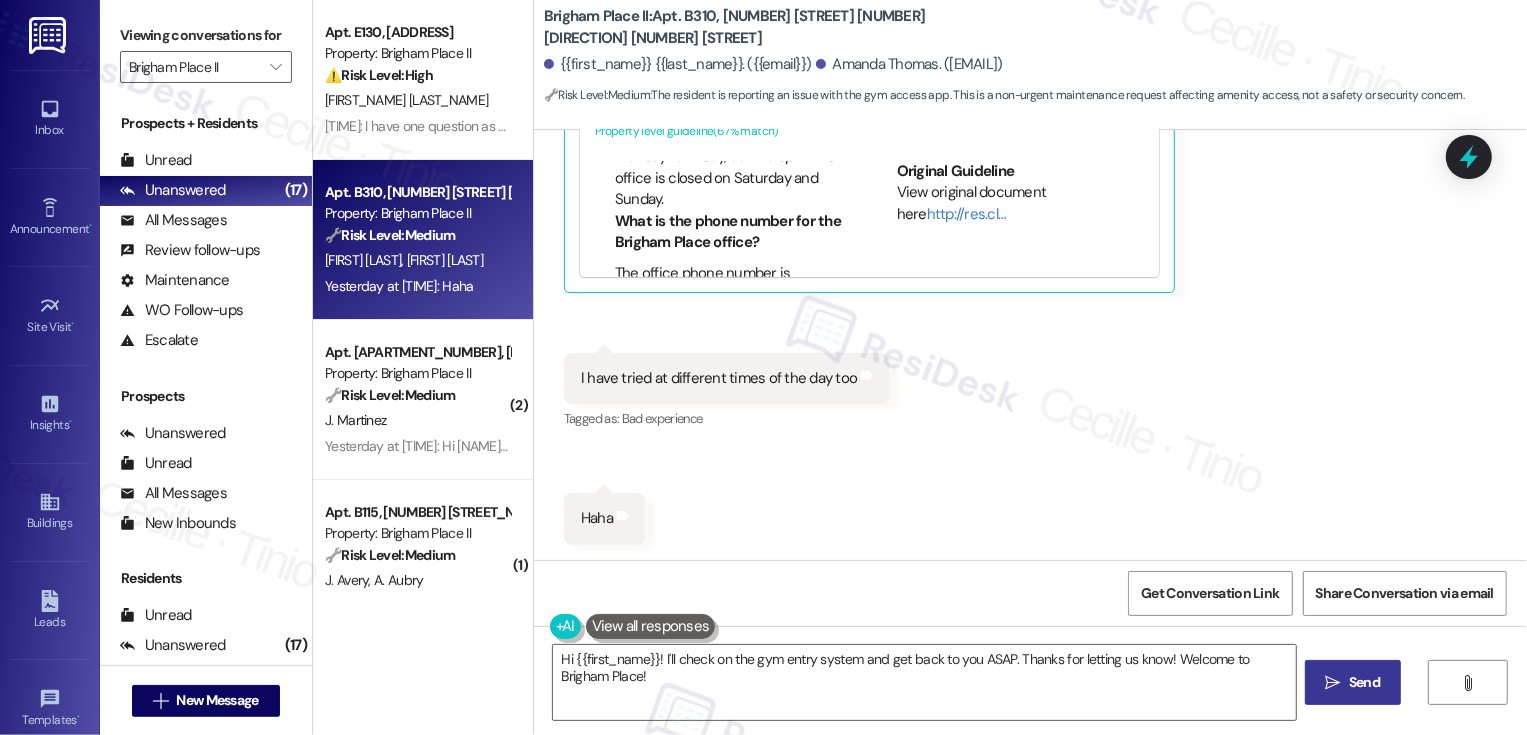scroll, scrollTop: 164, scrollLeft: 0, axis: vertical 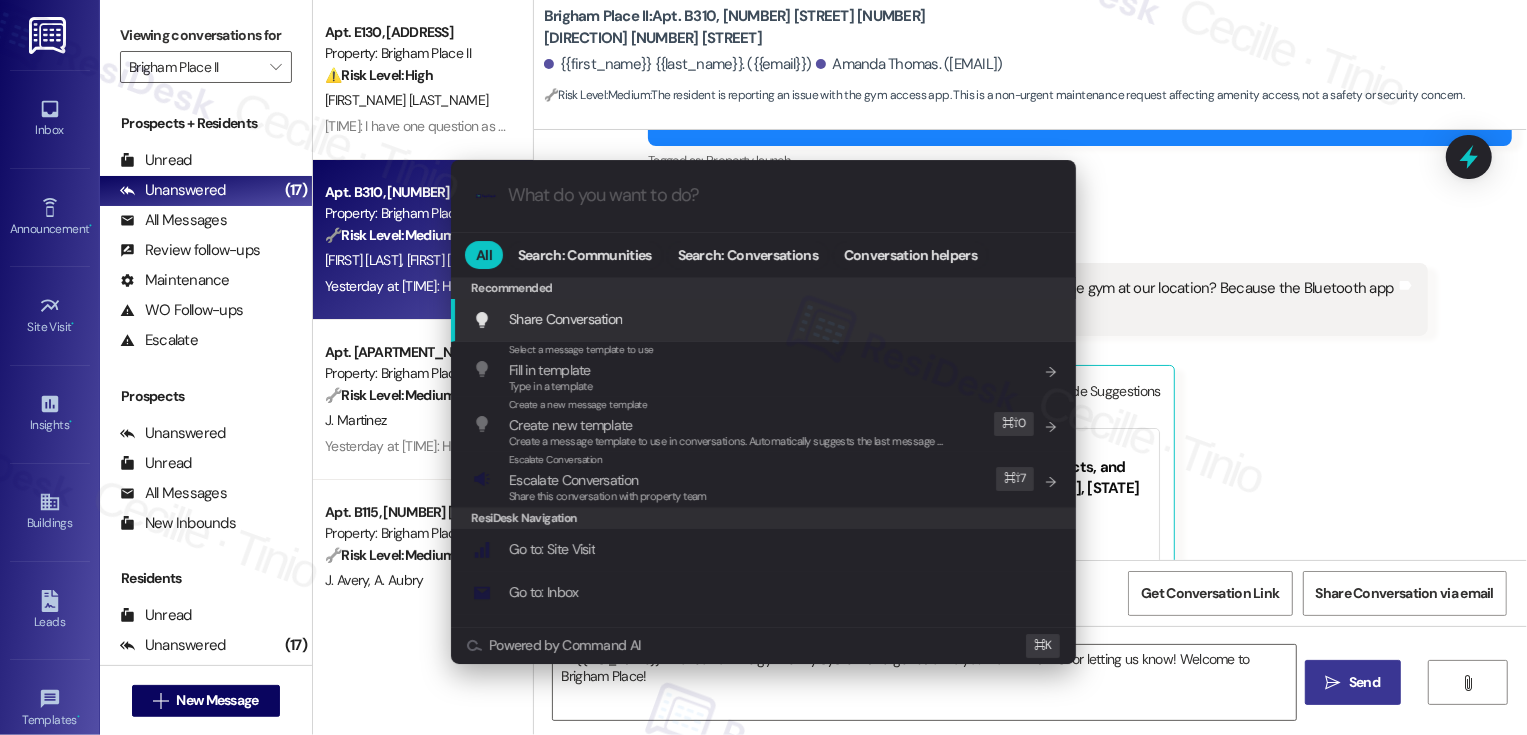 type on "g" 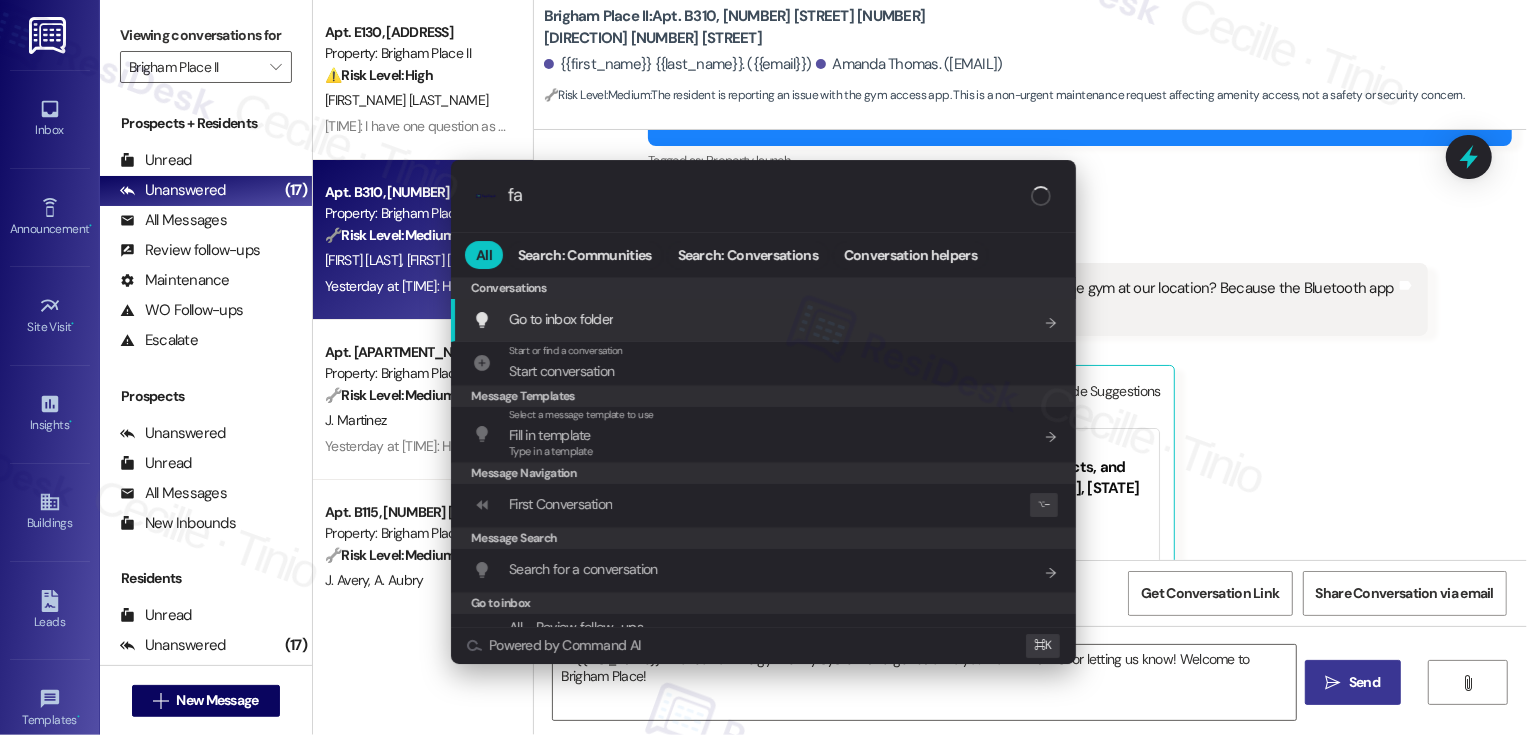 type on "faq" 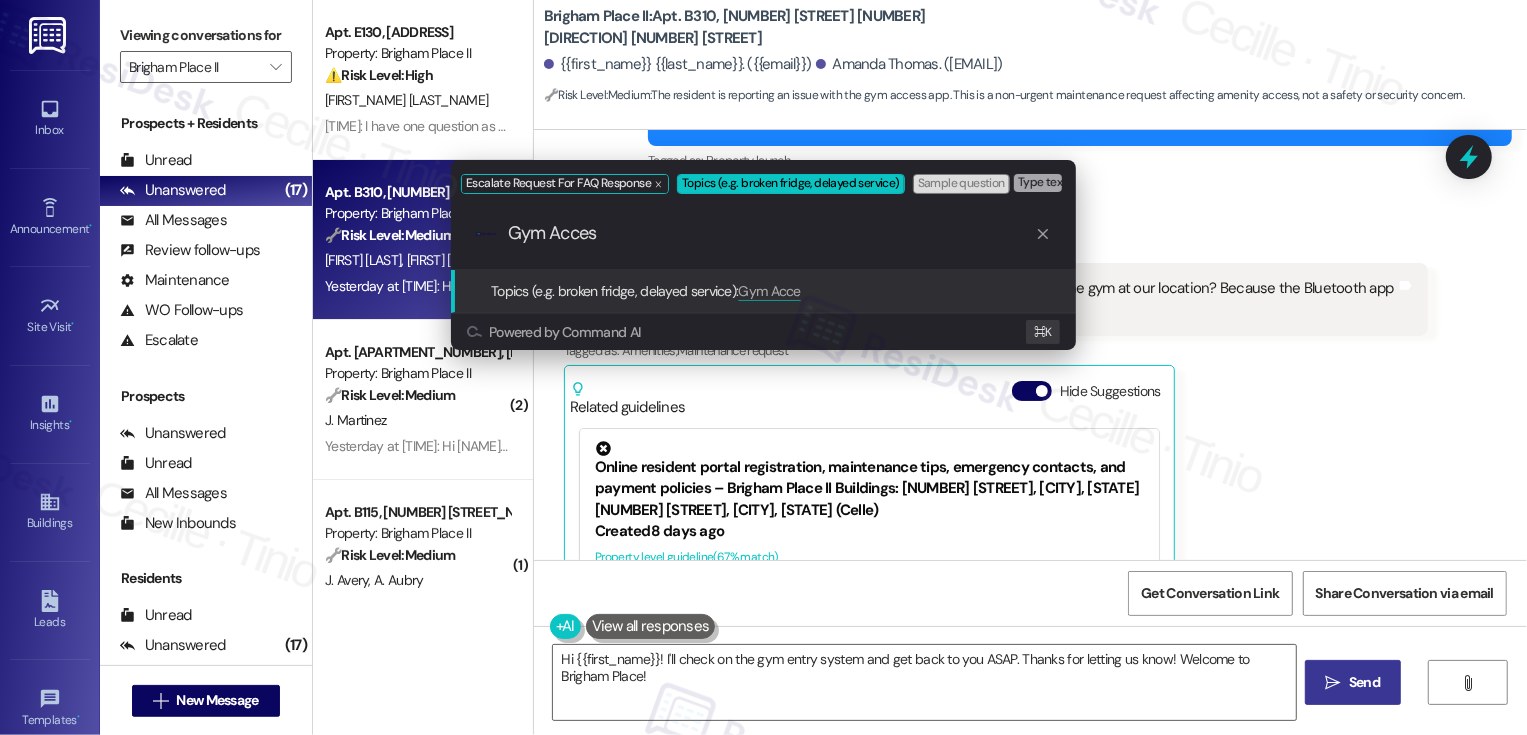 type on "Gym Access" 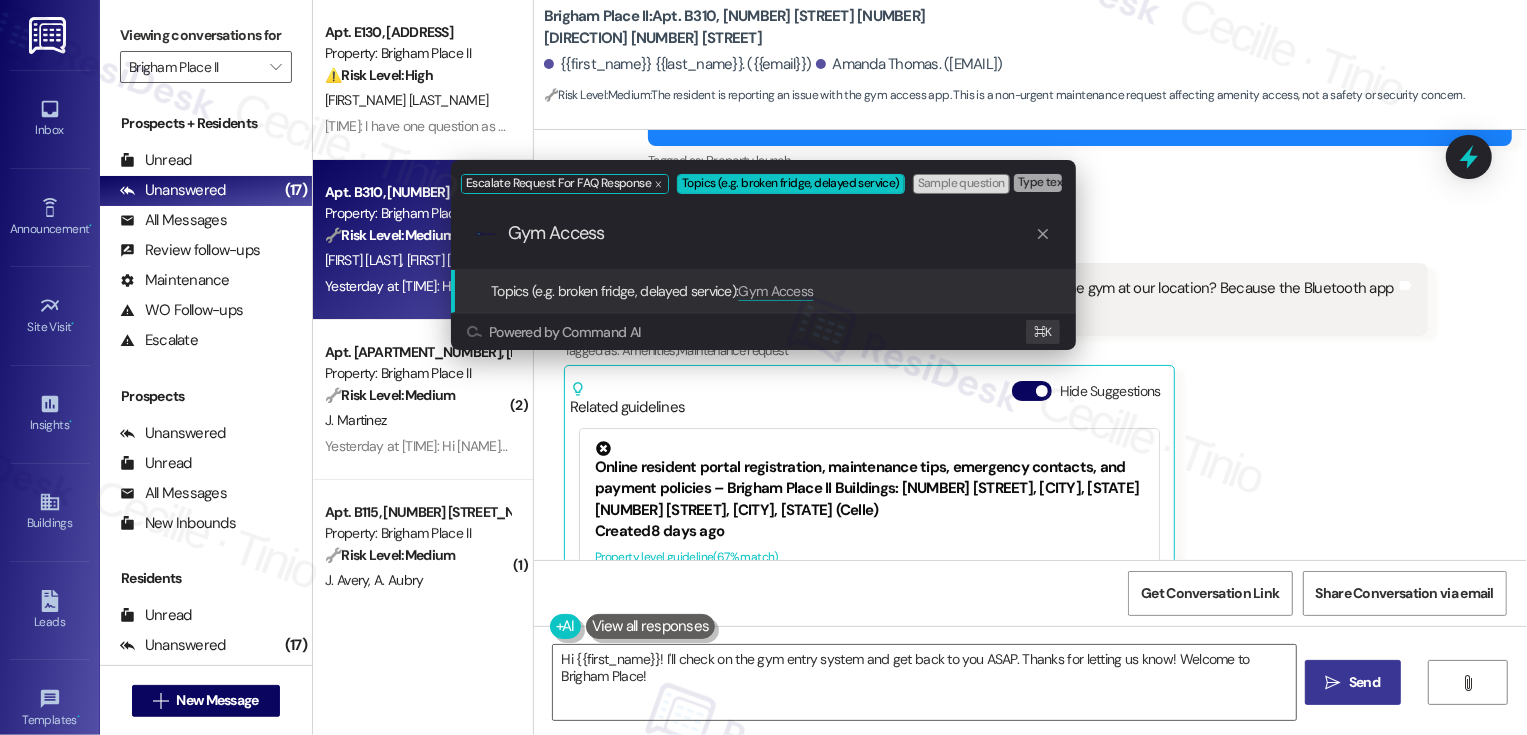 type 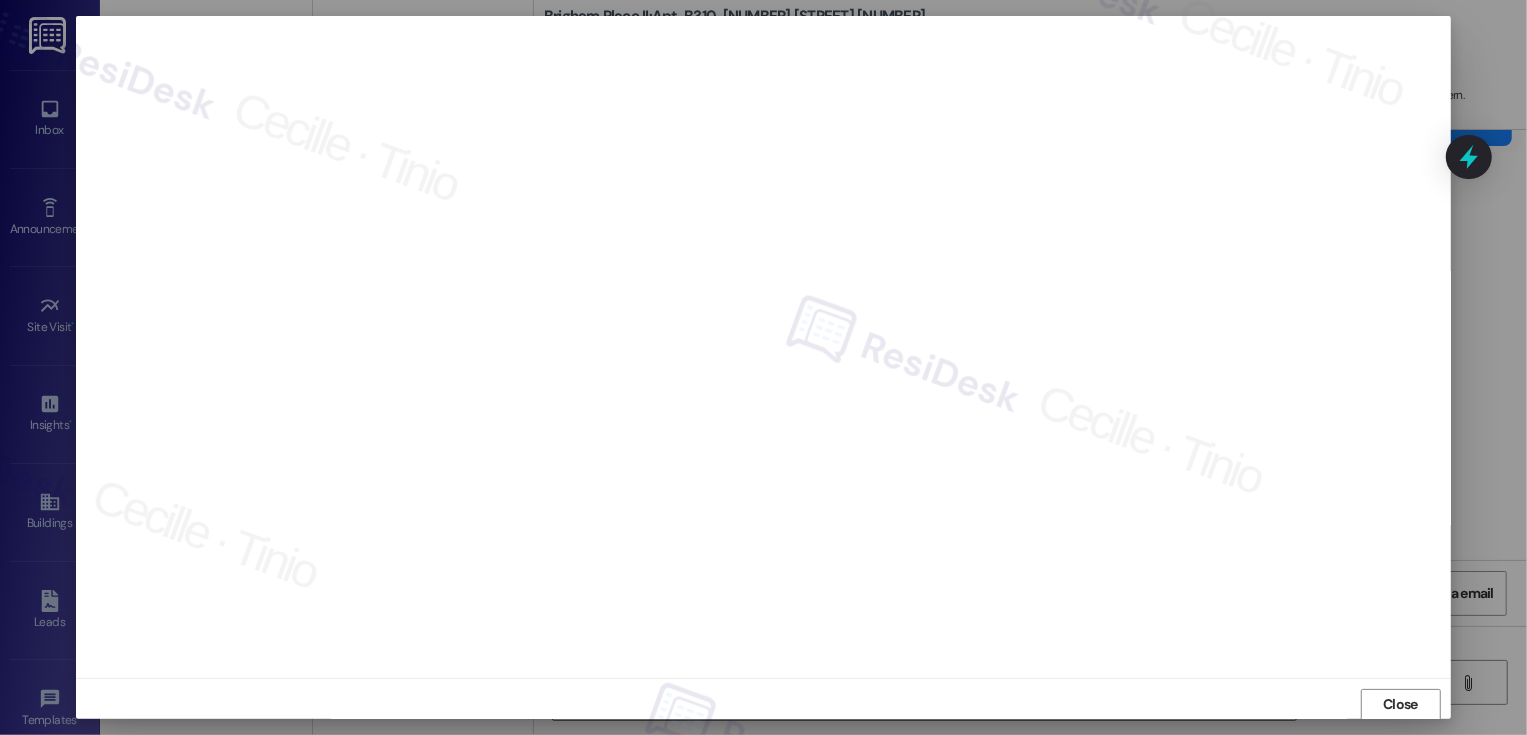 scroll, scrollTop: 1, scrollLeft: 0, axis: vertical 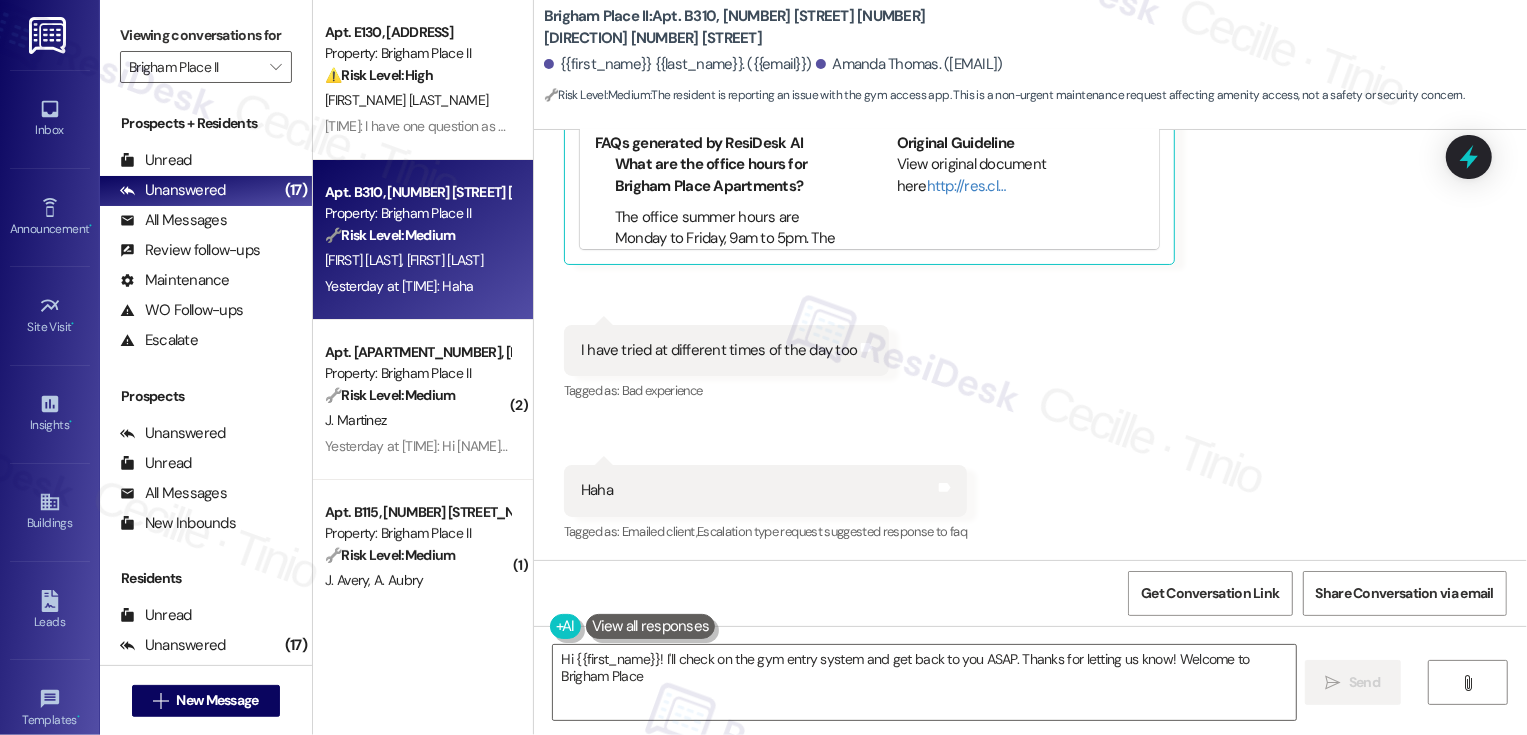 type on "Hi {{first_name}}! I'll check on the gym entry system and get back to you ASAP. Thanks for letting us know! Welcome to Brigham Place!" 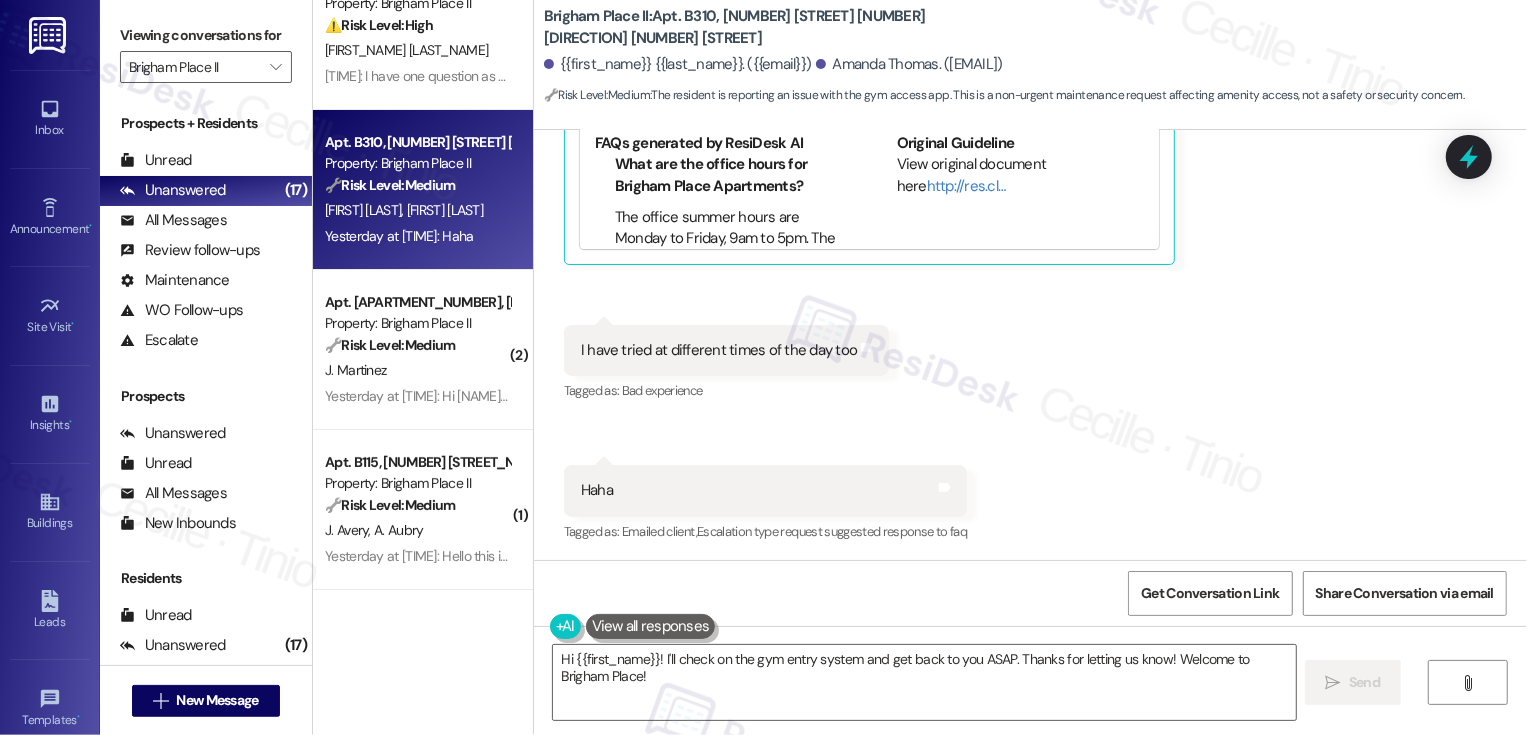 scroll, scrollTop: 72, scrollLeft: 0, axis: vertical 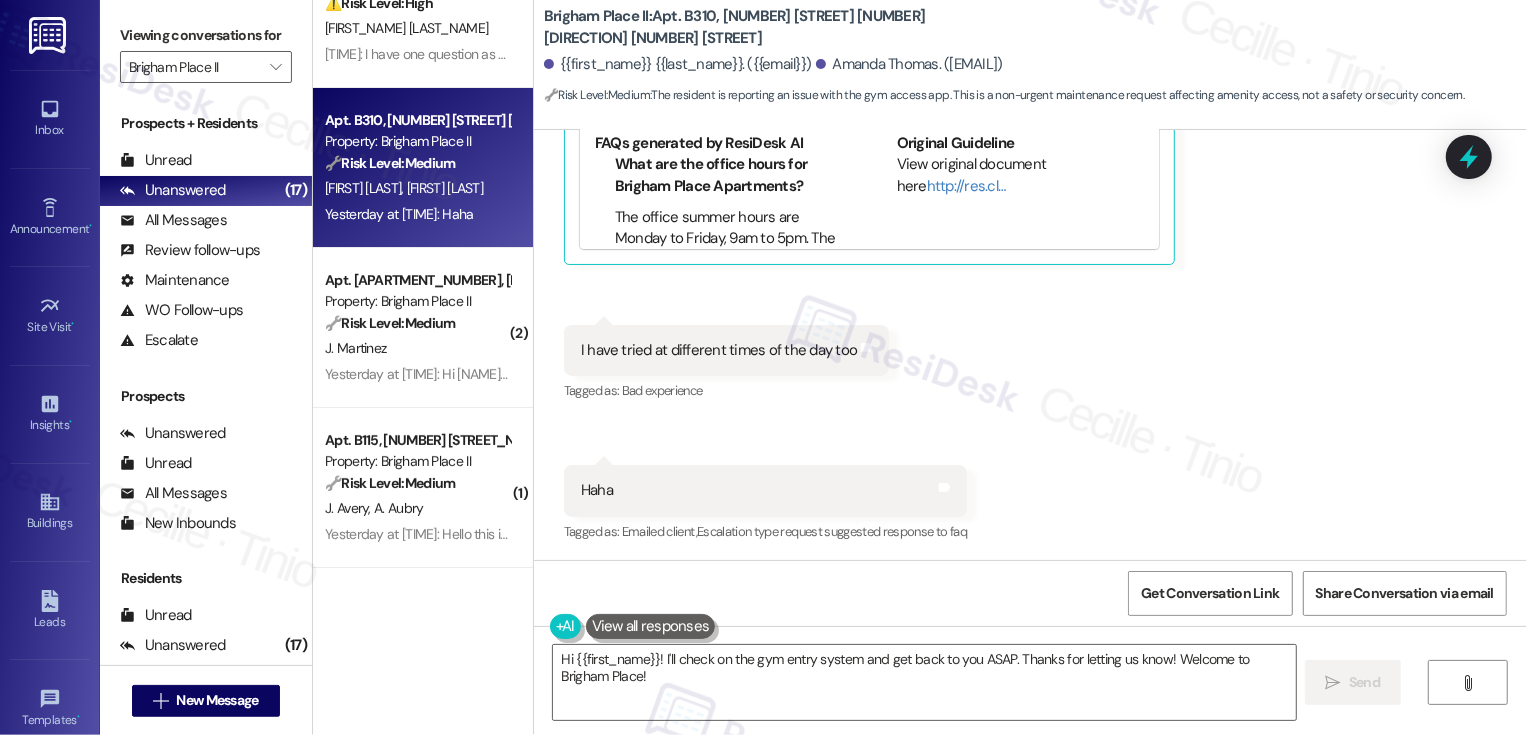 click on "🔧  Risk Level:  Medium" at bounding box center (390, 323) 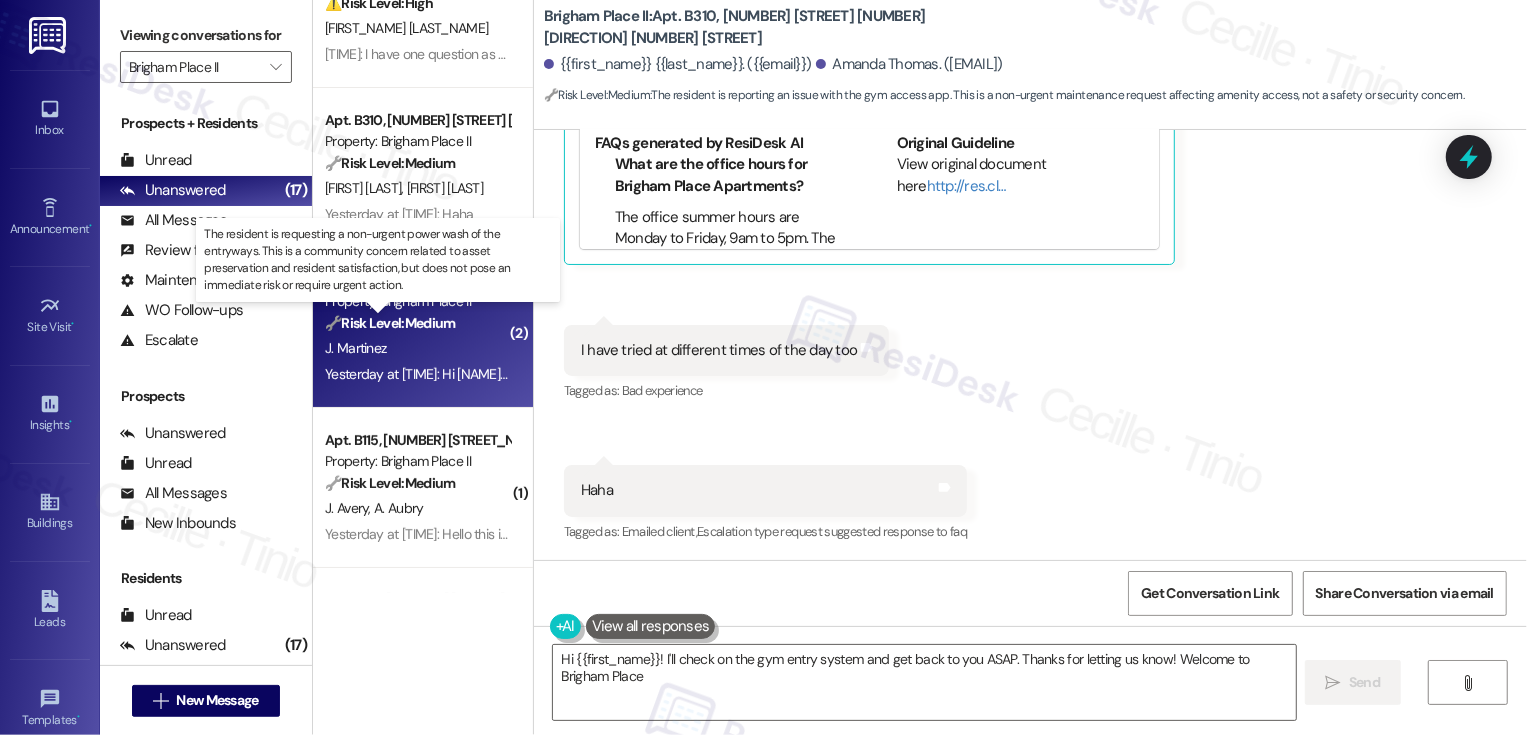 click on "🔧  Risk Level:  Medium" at bounding box center [390, 323] 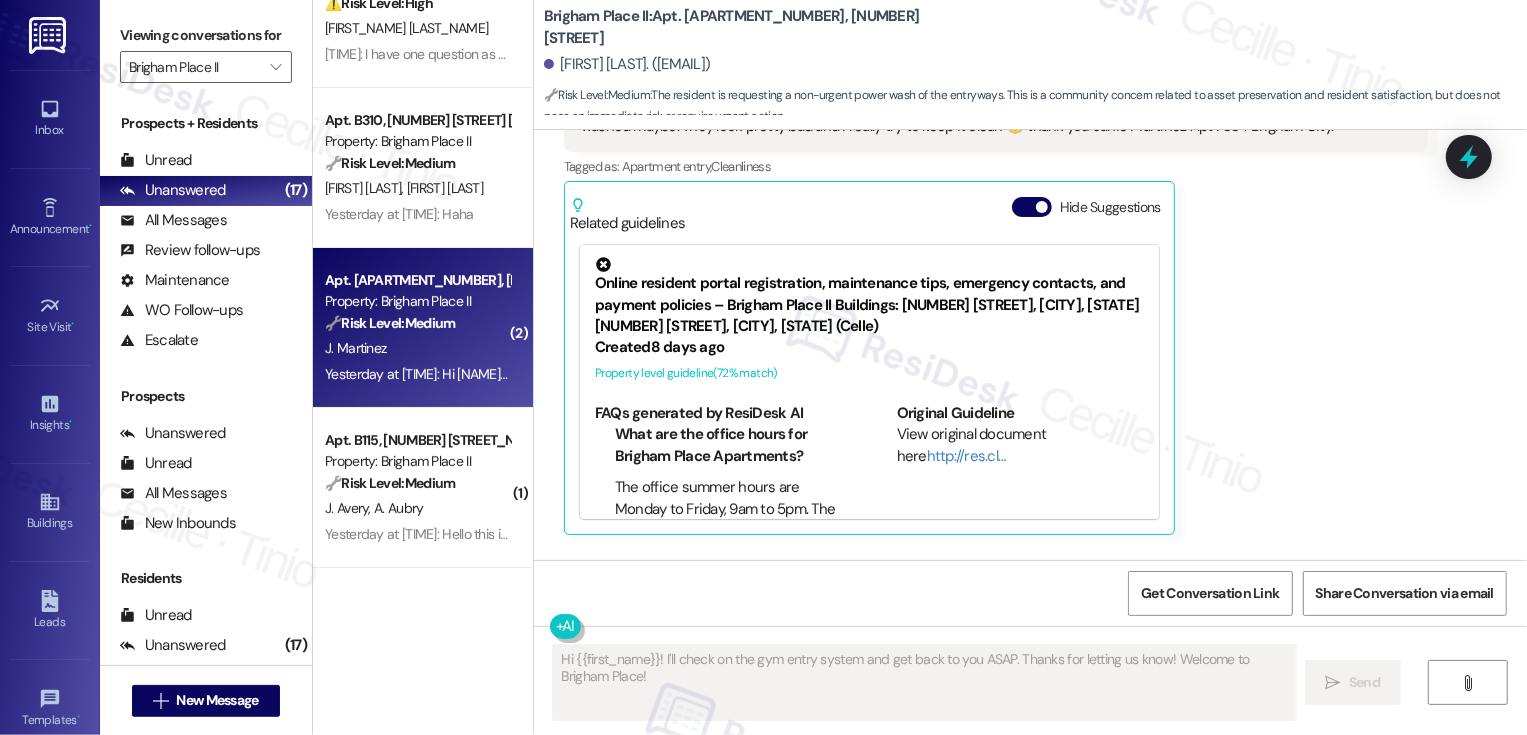 click on "J. Martinez" at bounding box center [417, 348] 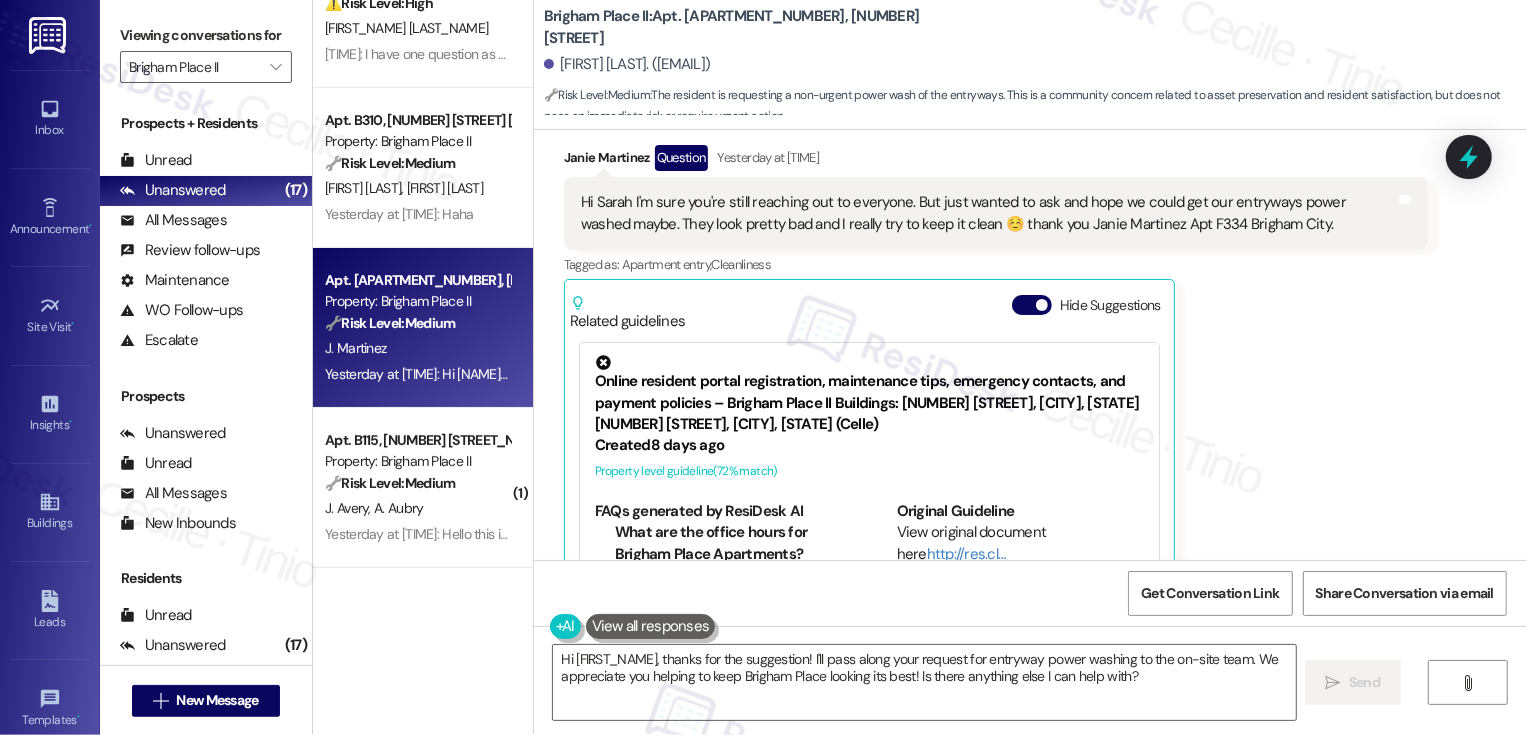 scroll, scrollTop: 547, scrollLeft: 0, axis: vertical 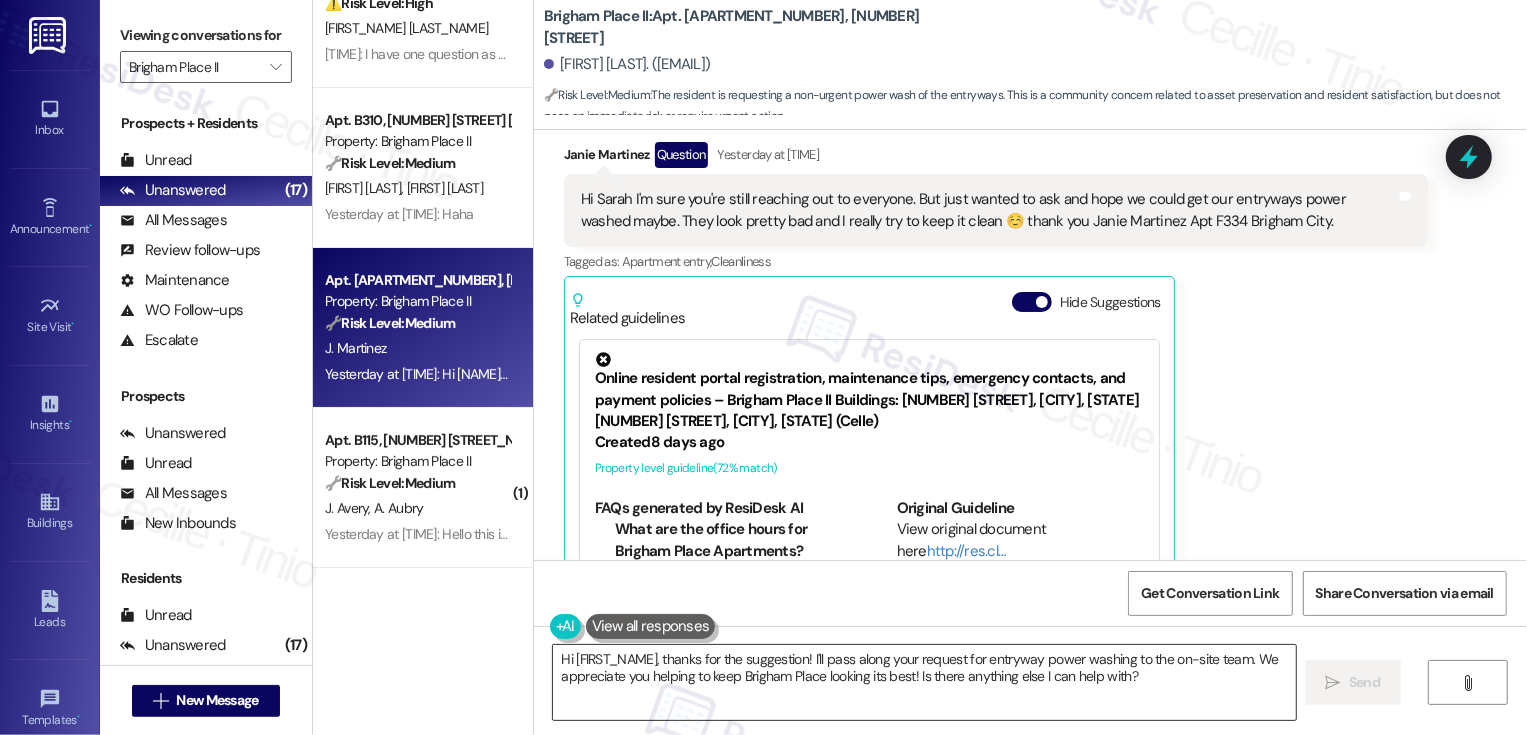 click on "Hi {{first_name}}, thanks for the suggestion! I'll pass along your request for entryway power washing to the on-site team. We appreciate you helping to keep Brigham Place looking its best! Is there anything else I can help with?" at bounding box center [924, 682] 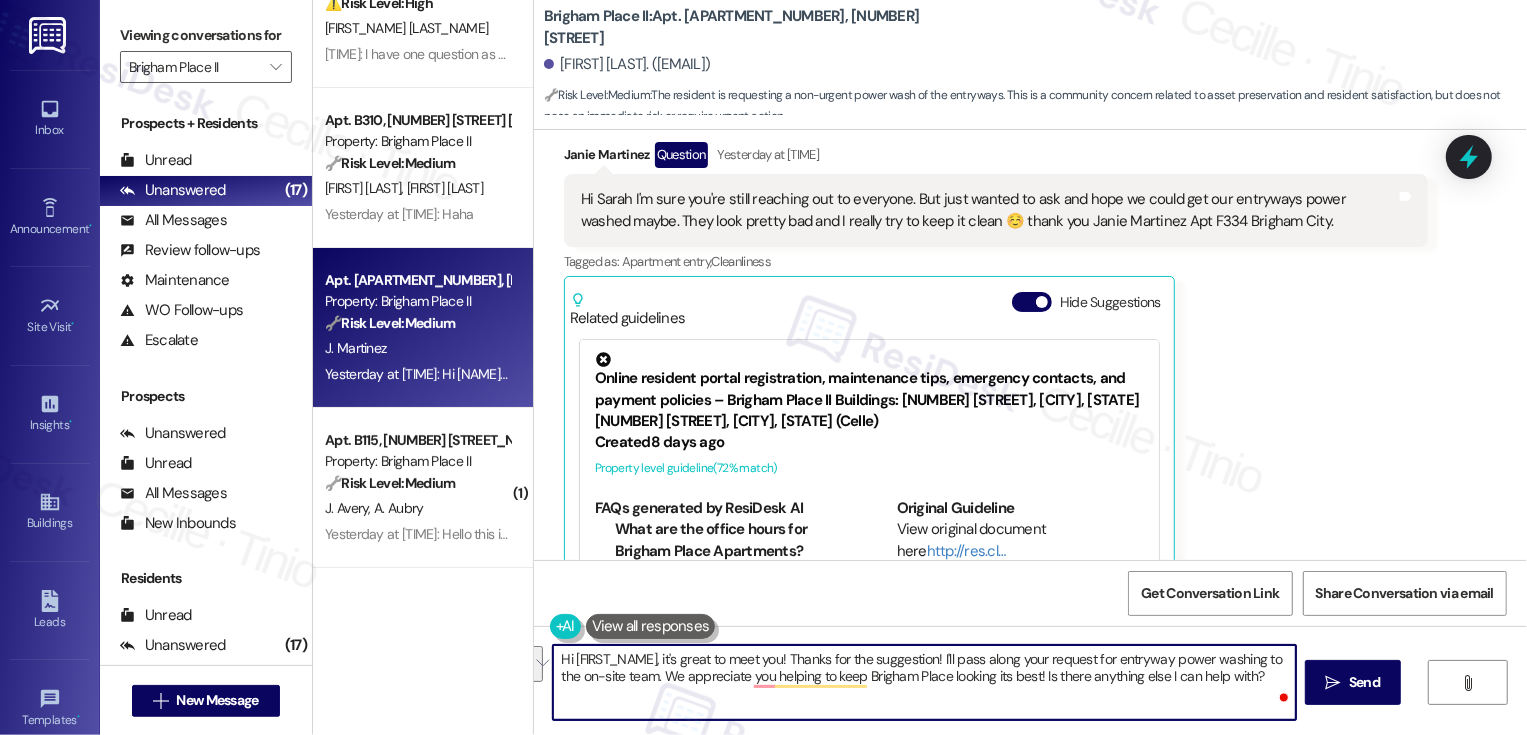 drag, startPoint x: 784, startPoint y: 657, endPoint x: 814, endPoint y: 695, distance: 48.414875 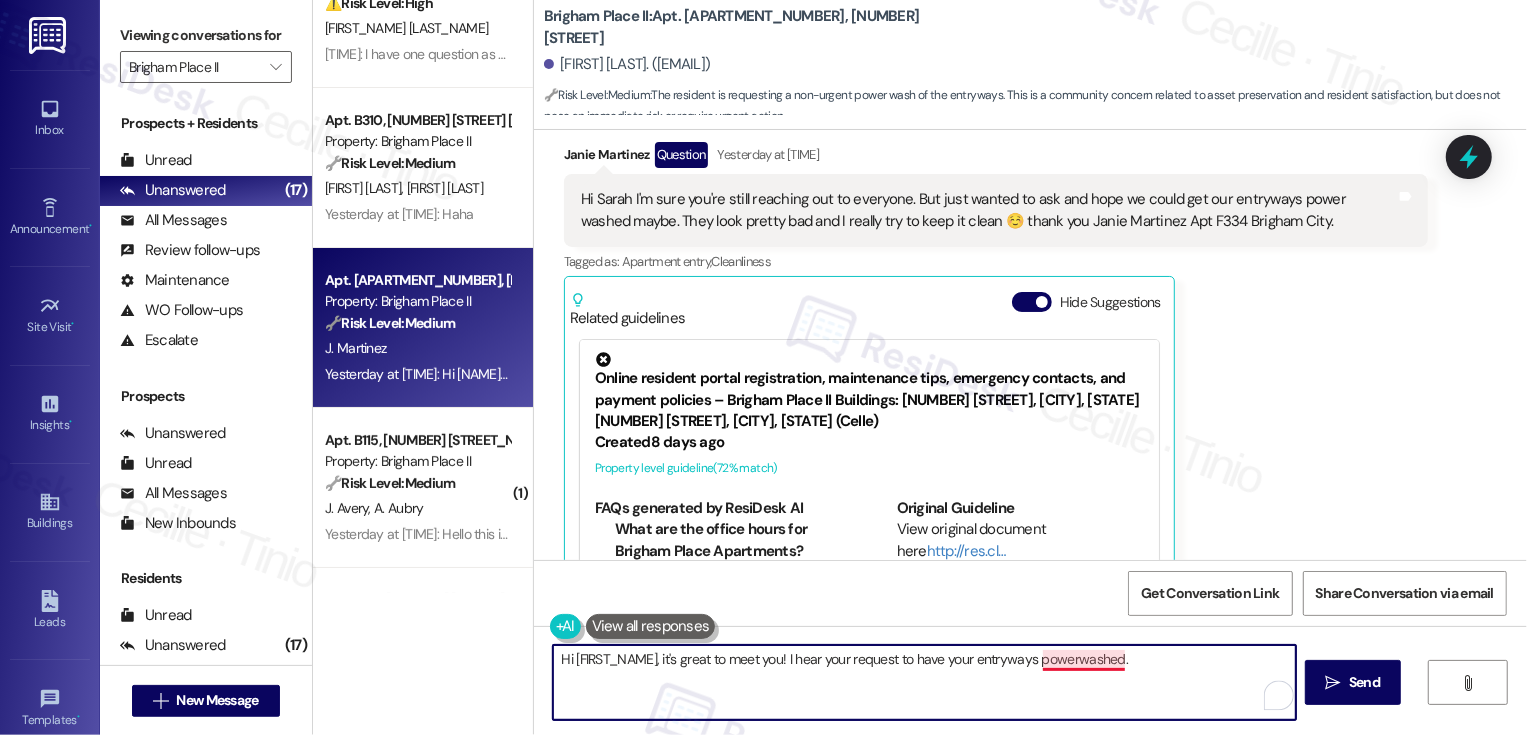click on "Hi {{first_name}}, it's great to meet you! I hear your request to have your entryways powerwashed." at bounding box center (924, 682) 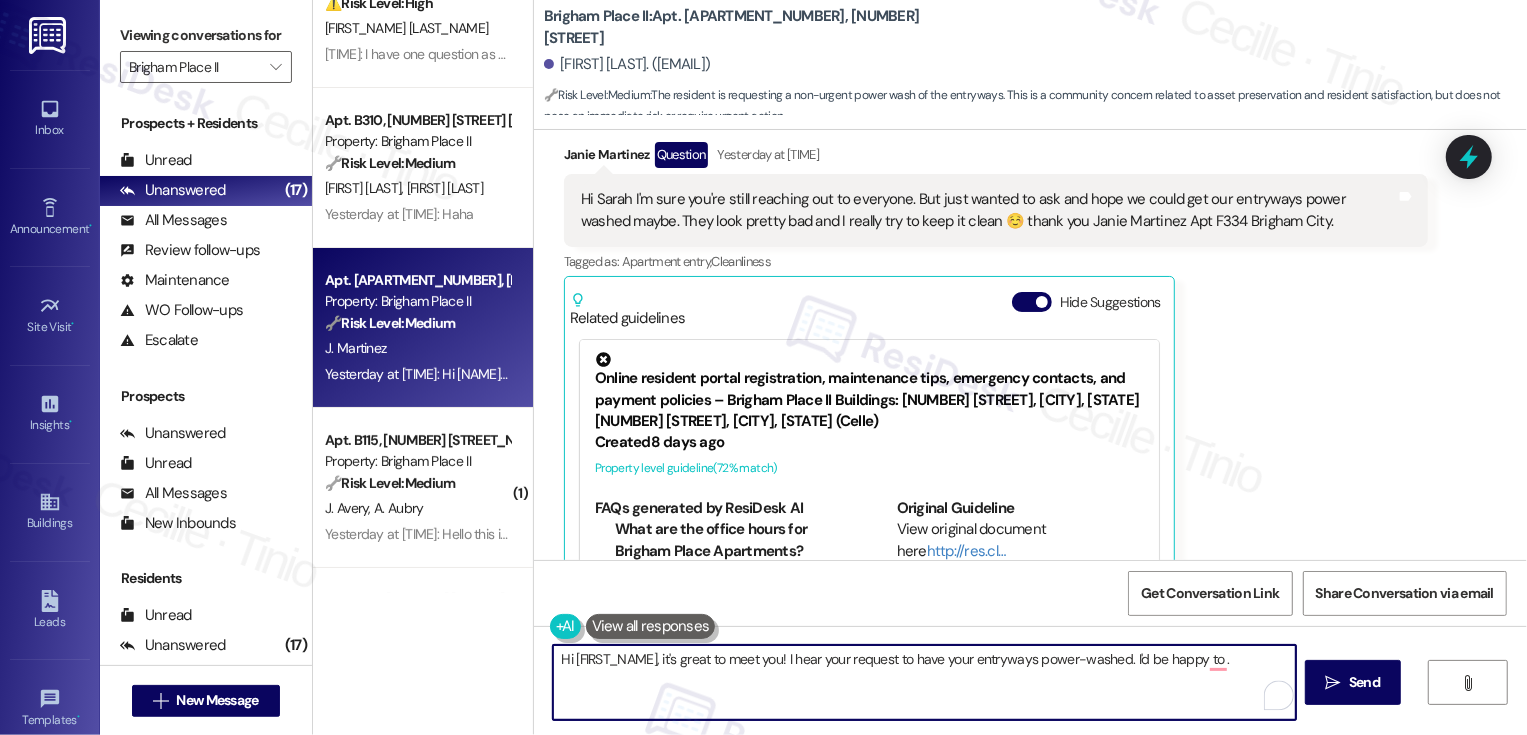 click on "Hi {{first_name}}, it's great to meet you! I hear your request to have your entryways power-washed. I'd be happy to ." at bounding box center [924, 682] 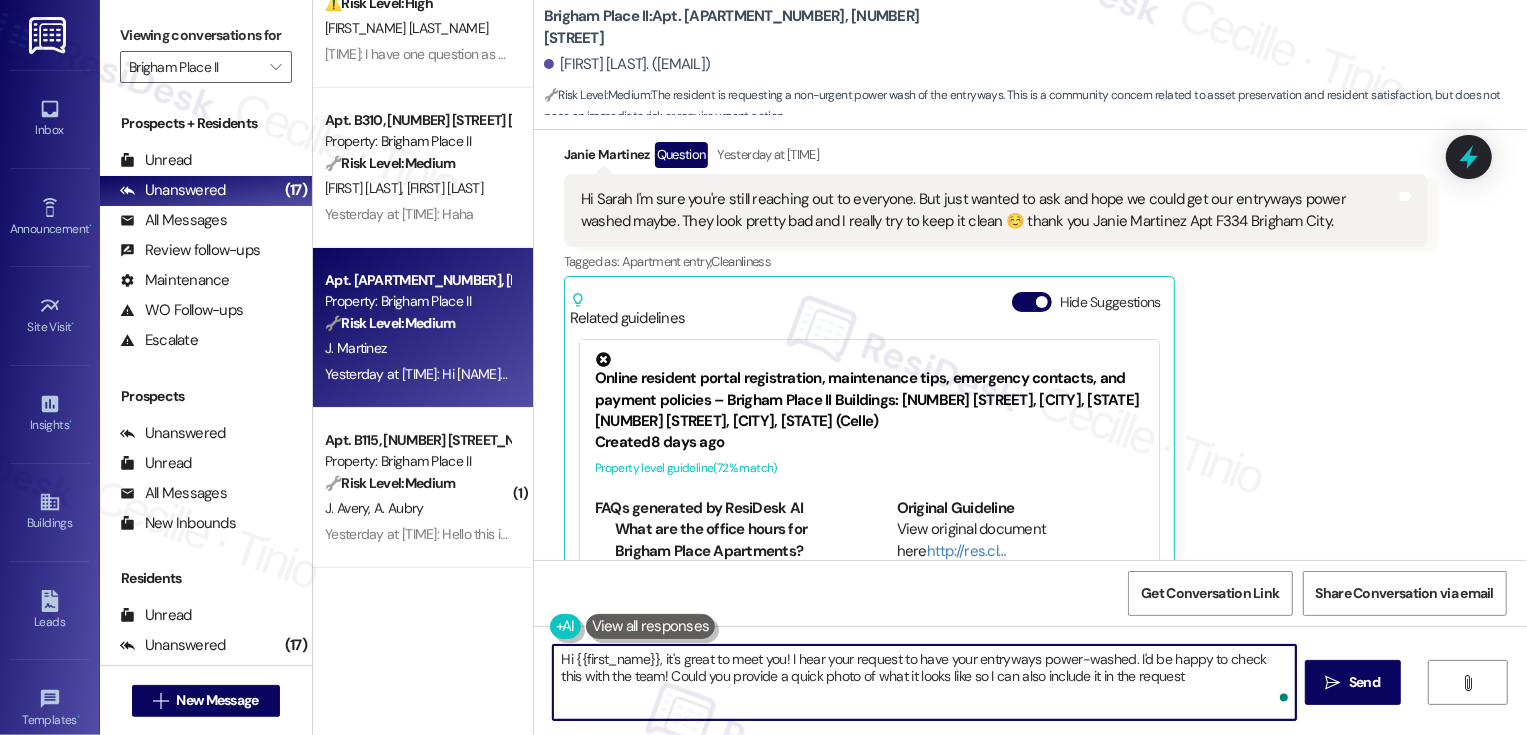 type on "Hi {{first_name}}, it's great to meet you! I hear your request to have your entryways power-washed. I'd be happy to check this with the team! Could you provide a quick photo of what it looks like so I can also include it in the request?" 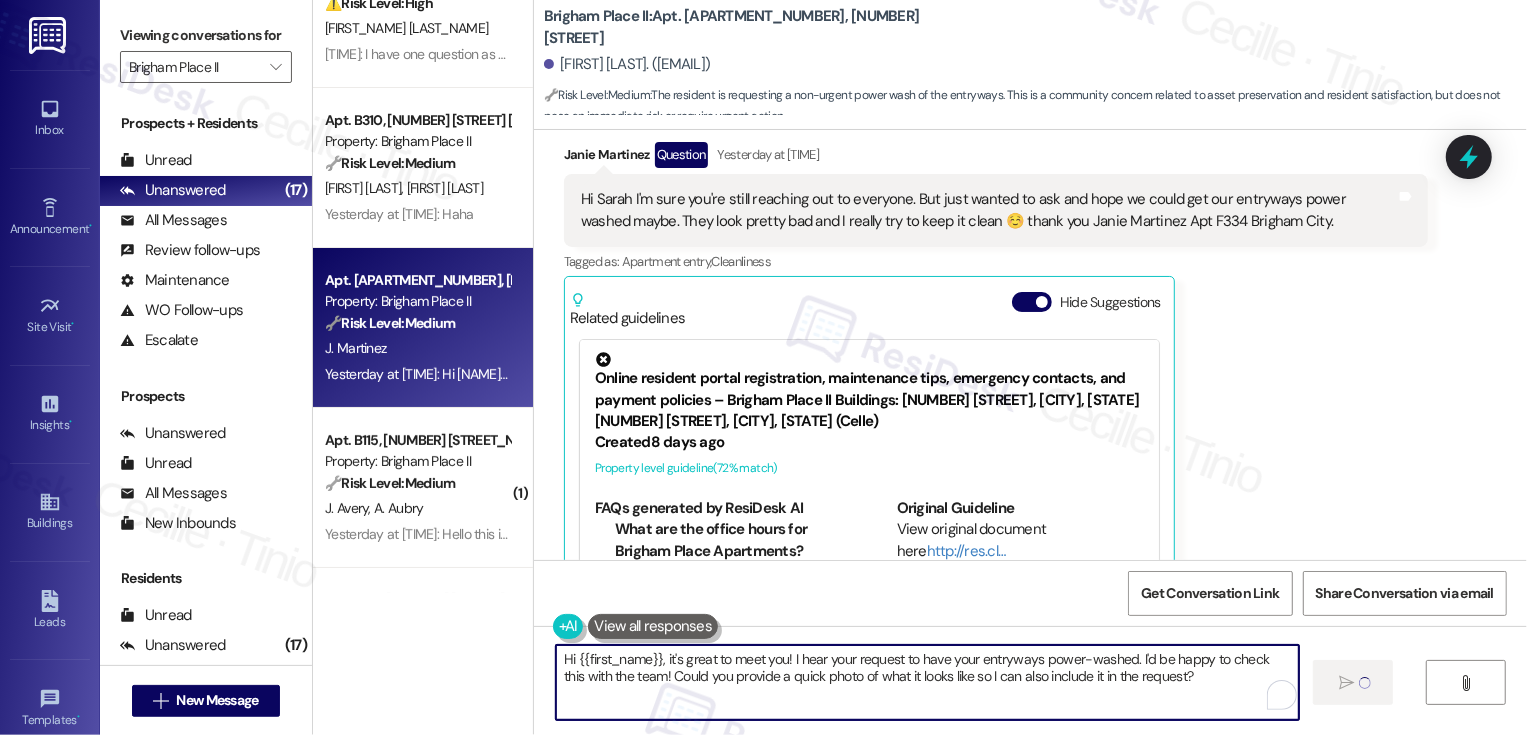 type 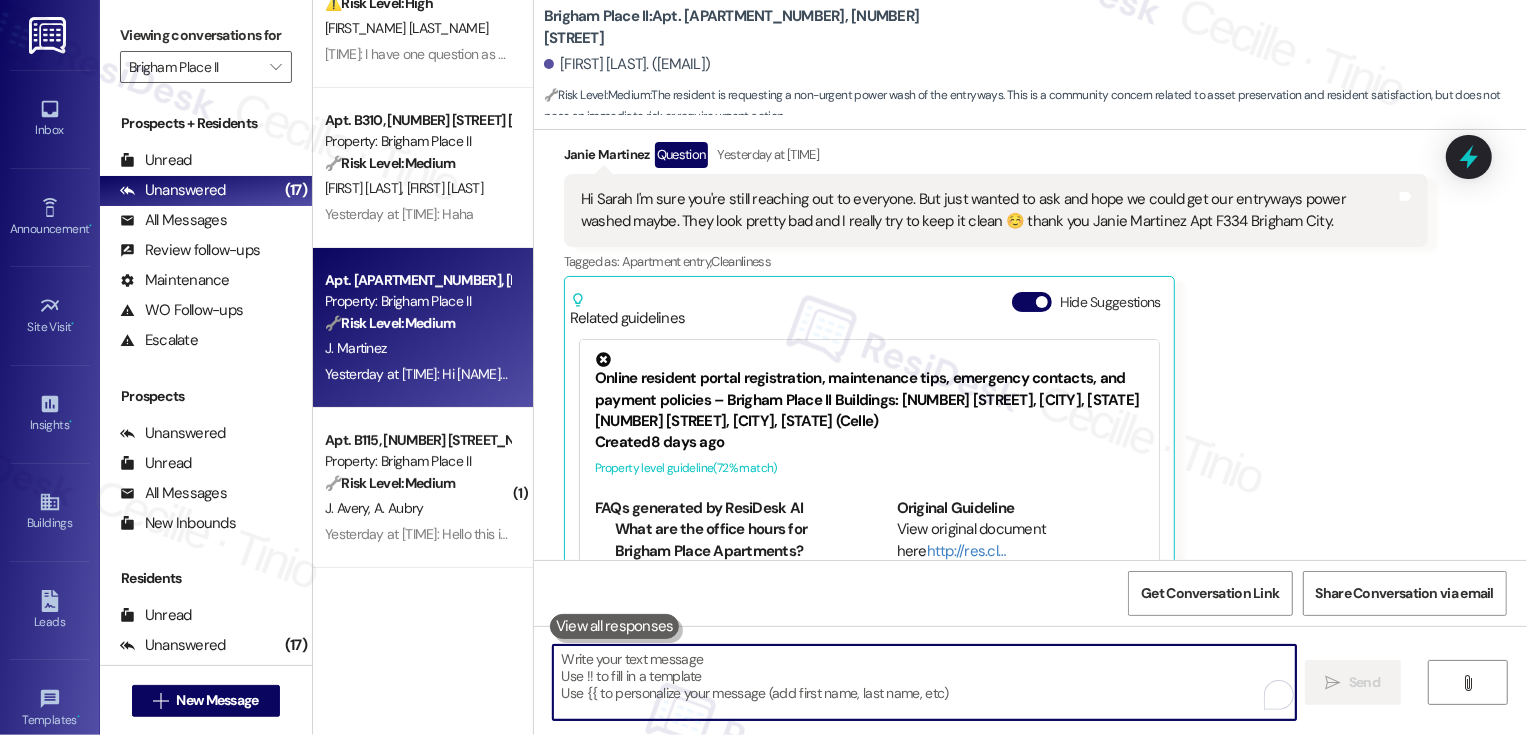 scroll, scrollTop: 631, scrollLeft: 0, axis: vertical 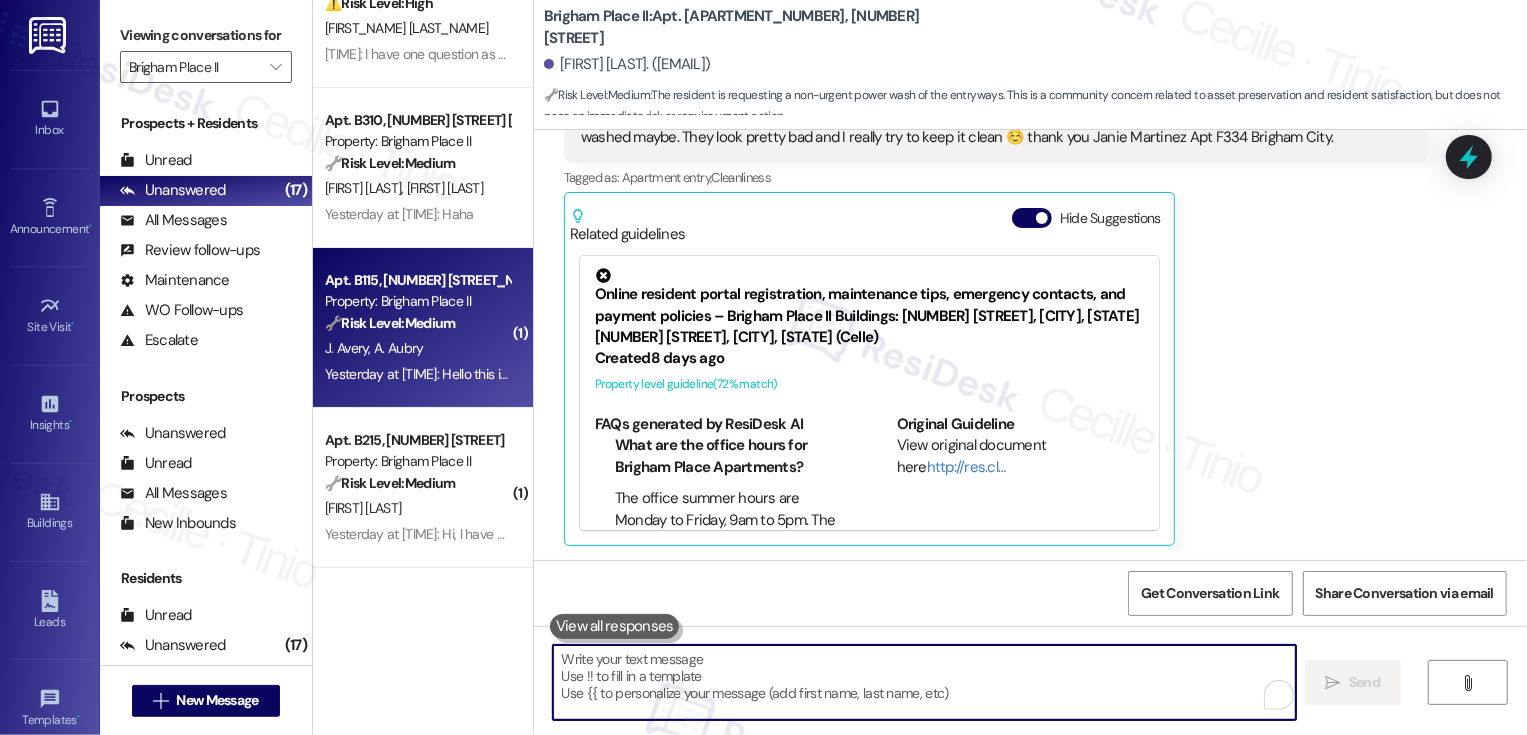 click on "Yesterday at 1:53 PM: Hello this is Alvin. I have noticed that a few of the  unmarked parking stop have cars  in them that have not moved in the 3 months we have been here. They have an up to date plates ,but are so dirty u can tell they have not moved. That  makes it hard for tenants friends that come visit to find a parking spot. Also have had a couple scooters taking up parking spots with not plates . Thanks Alvin and Jill. Yesterday at 1:53 PM: Hello this is Alvin. I have noticed that a few of the  unmarked parking stop have cars  in them that have not moved in the 3 months we have been here. They have an up to date plates ,but are so dirty u can tell they have not moved. That  makes it hard for tenants friends that come visit to find a parking spot. Also have had a couple scooters taking up parking spots with not plates . Thanks Alvin and Jill." at bounding box center [1537, 374] 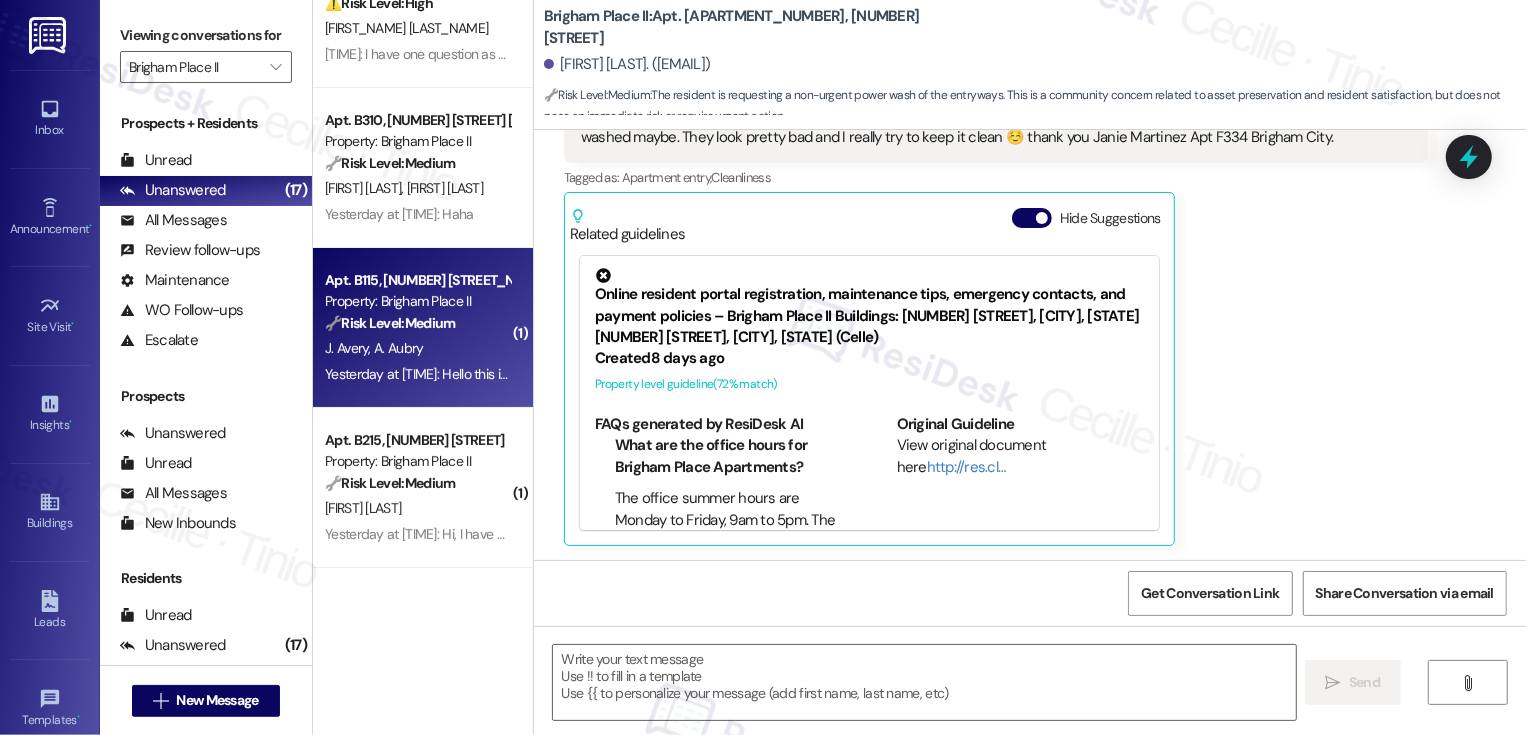 click on "Yesterday at 1:53 PM: Hello this is Alvin. I have noticed that a few of the  unmarked parking stop have cars  in them that have not moved in the 3 months we have been here. They have an up to date plates ,but are so dirty u can tell they have not moved. That  makes it hard for tenants friends that come visit to find a parking spot. Also have had a couple scooters taking up parking spots with not plates . Thanks Alvin and Jill. Yesterday at 1:53 PM: Hello this is Alvin. I have noticed that a few of the  unmarked parking stop have cars  in them that have not moved in the 3 months we have been here. They have an up to date plates ,but are so dirty u can tell they have not moved. That  makes it hard for tenants friends that come visit to find a parking spot. Also have had a couple scooters taking up parking spots with not plates . Thanks Alvin and Jill." at bounding box center (1537, 374) 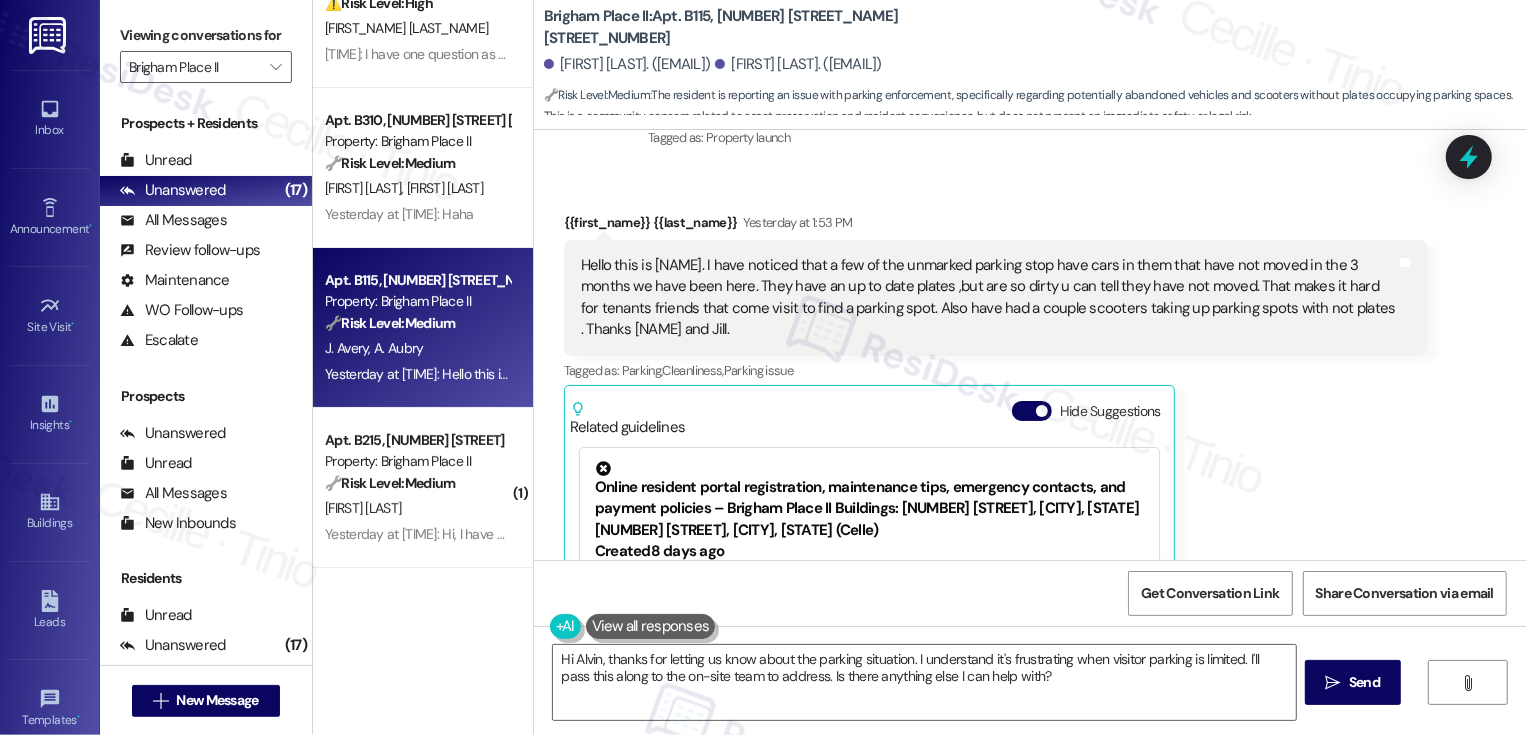 scroll, scrollTop: 311, scrollLeft: 0, axis: vertical 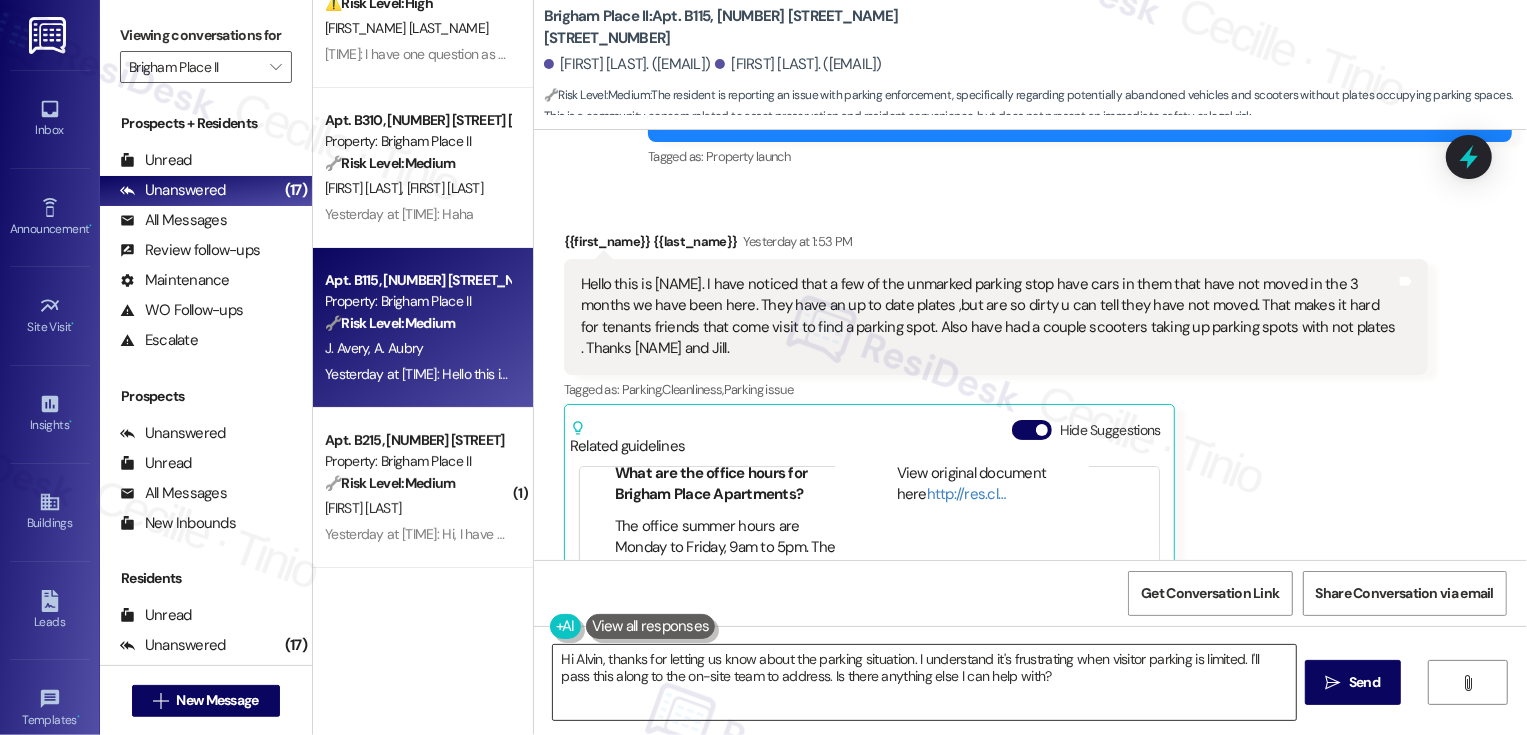click on "Hi Alvin, thanks for letting us know about the parking situation. I understand it's frustrating when visitor parking is limited. I'll pass this along to the on-site team to address. Is there anything else I can help with?" at bounding box center [924, 682] 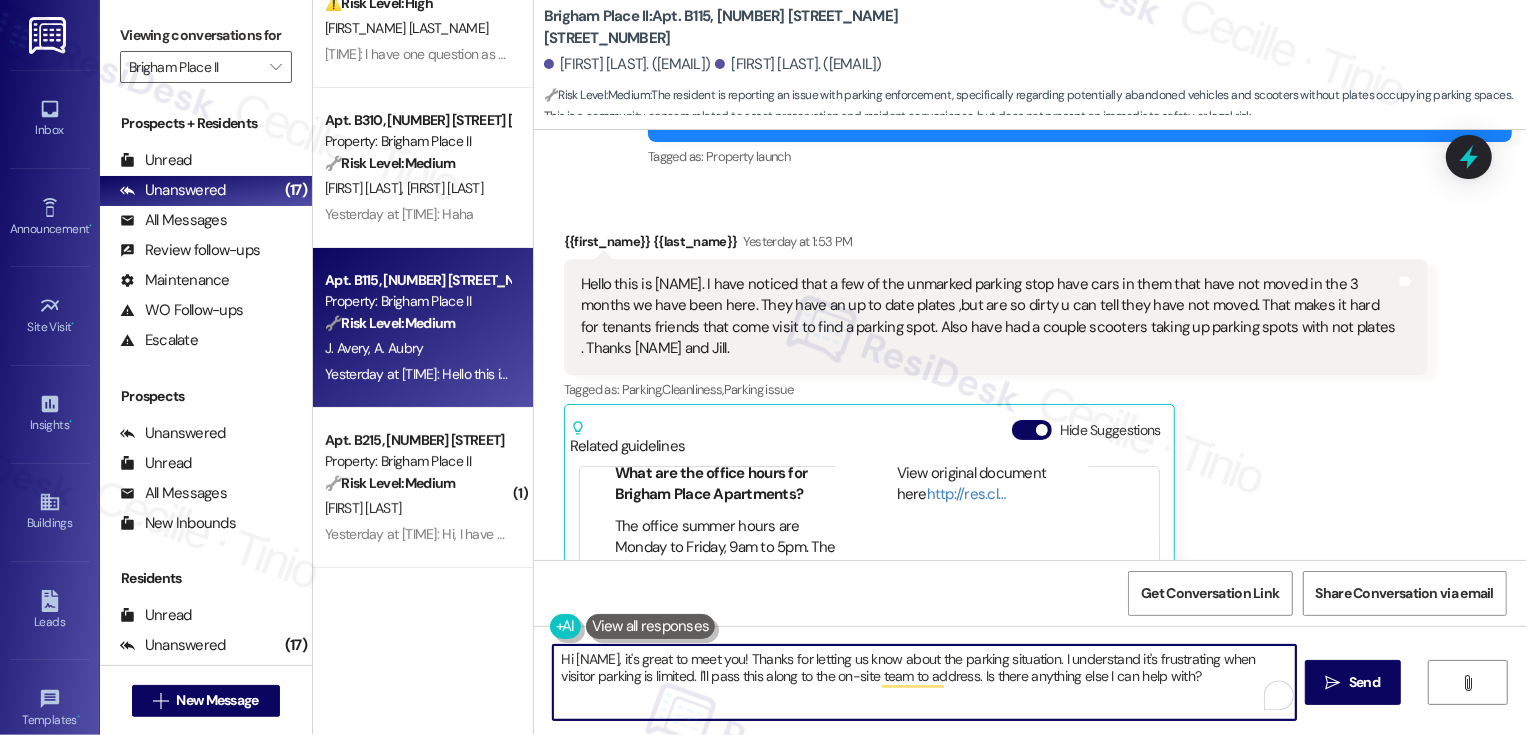 click on "Hi Alvin, it's great to meet you! Thanks for letting us know about the parking situation. I understand it's frustrating when visitor parking is limited. I'll pass this along to the on-site team to address. Is there anything else I can help with?" at bounding box center [924, 682] 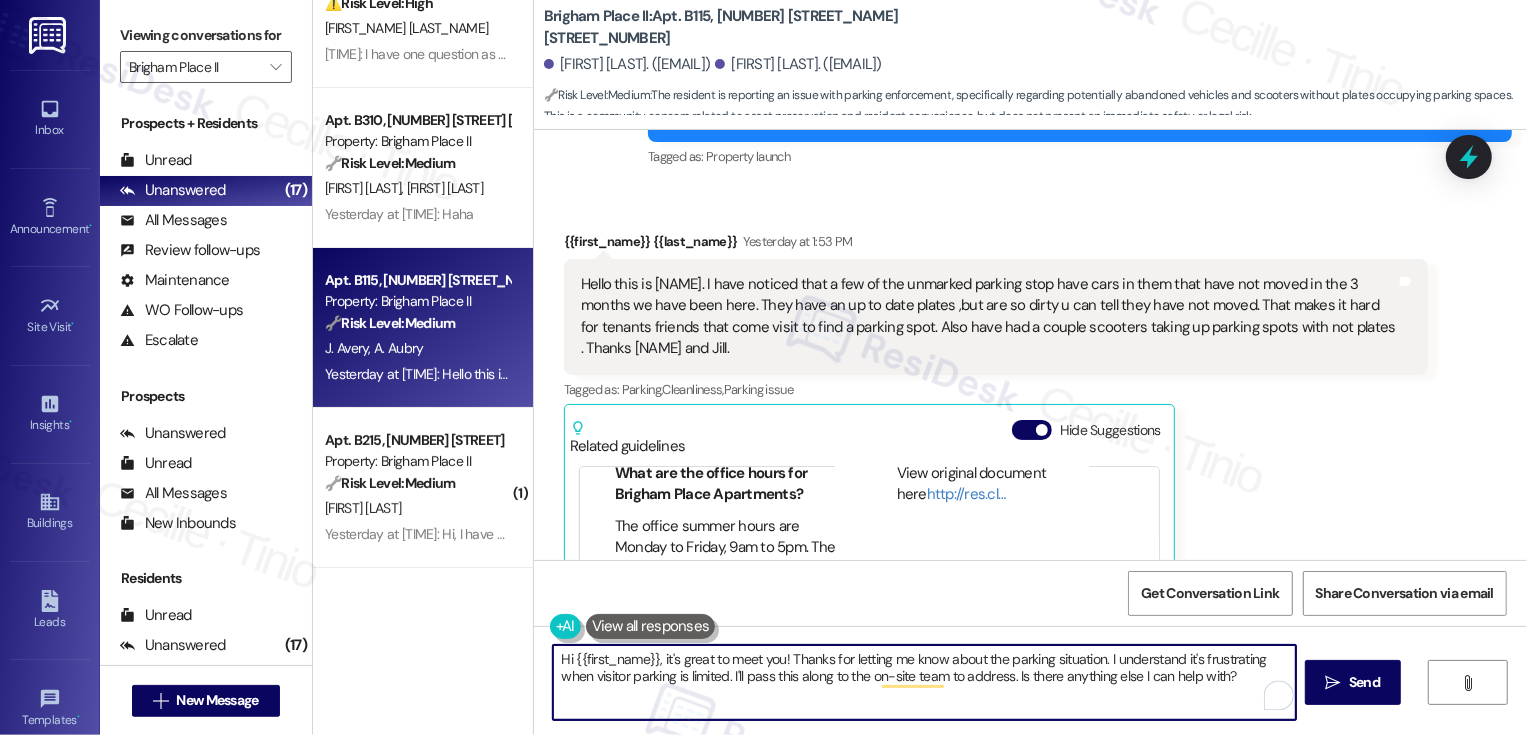 click on "Hi Alvin, it's great to meet you! Thanks for letting me know about the parking situation. I understand it's frustrating when visitor parking is limited. I'll pass this along to the on-site team to address. Is there anything else I can help with?" at bounding box center (924, 682) 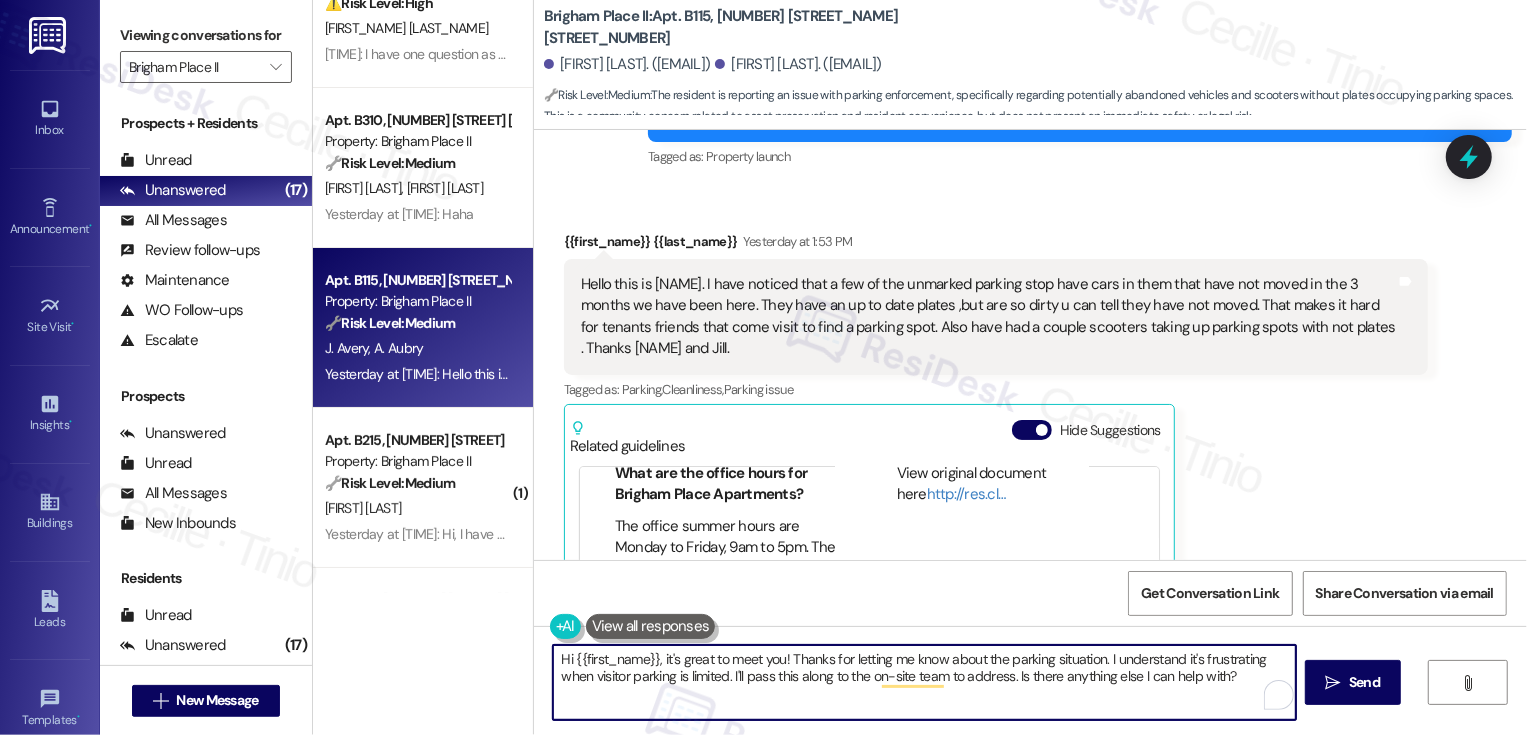 click on "Hi Alvin, it's great to meet you! Thanks for letting me know about the parking situation. I understand it's frustrating when visitor parking is limited. I'll pass this along to the on-site team to address. Is there anything else I can help with?" at bounding box center (924, 682) 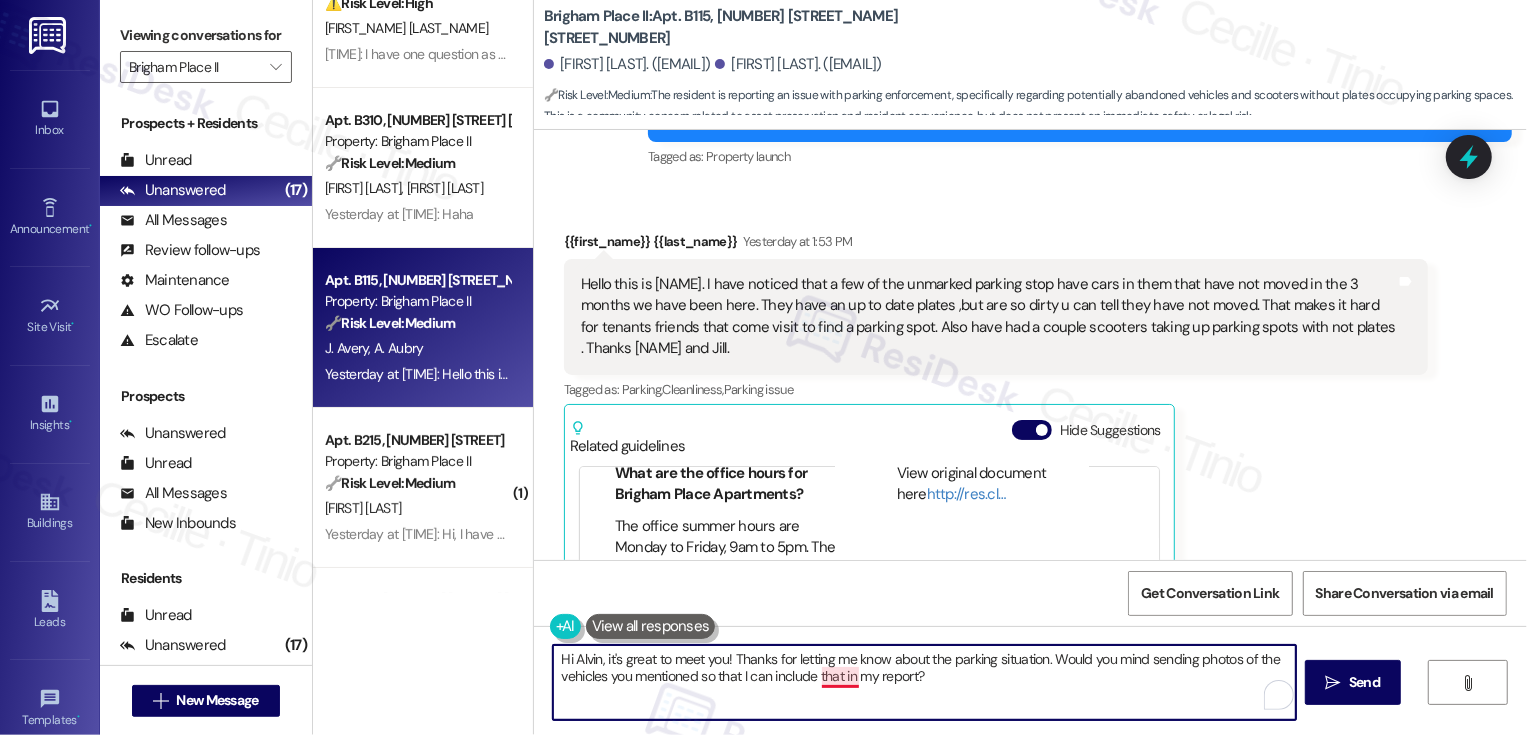 click on "Hi Alvin, it's great to meet you! Thanks for letting me know about the parking situation. Would you mind sending photos of the vehicles you mentioned so that I can include that in my report?" at bounding box center [924, 682] 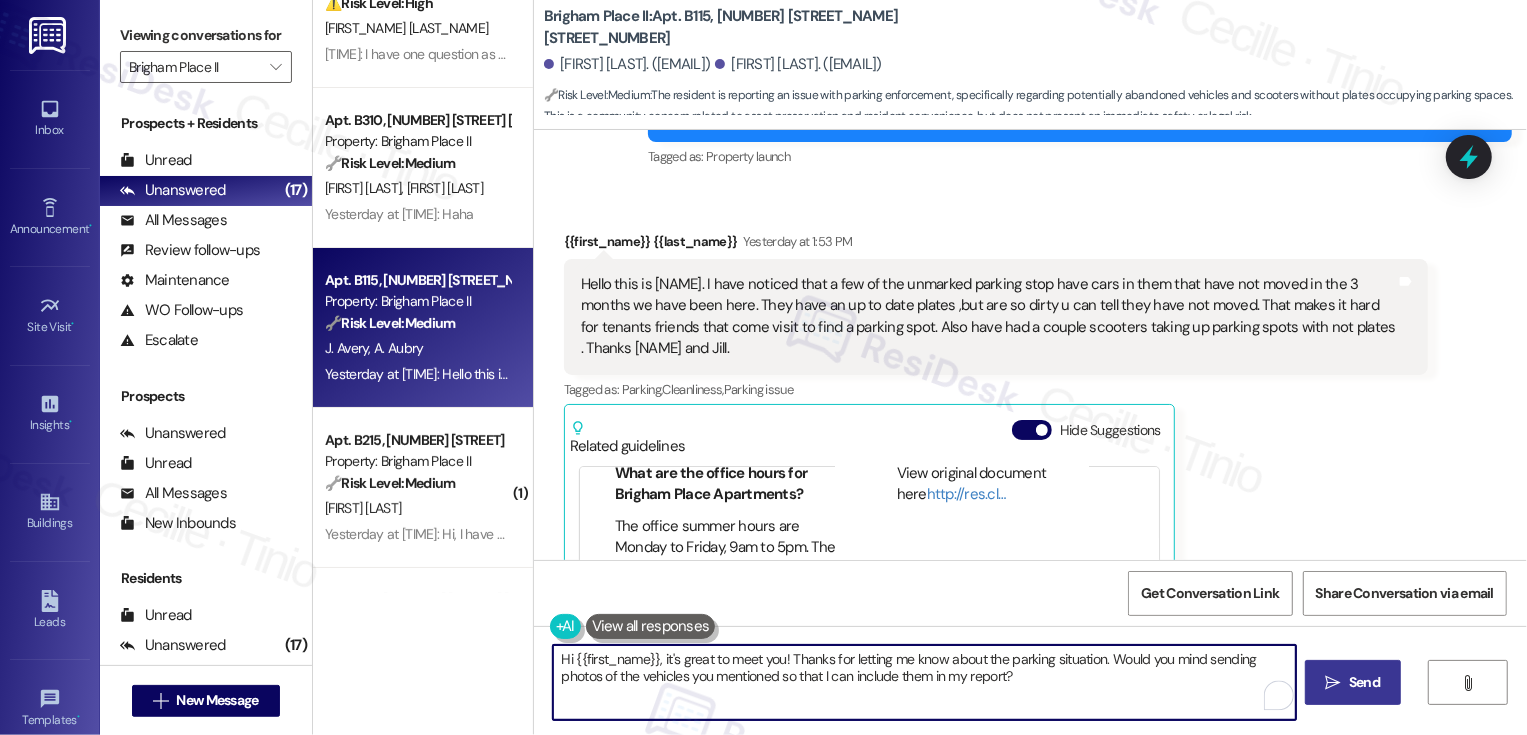 type on "Hi Alvin, it's great to meet you! Thanks for letting me know about the parking situation. Would you mind sending photos of the vehicles you mentioned so that I can include them in my report?" 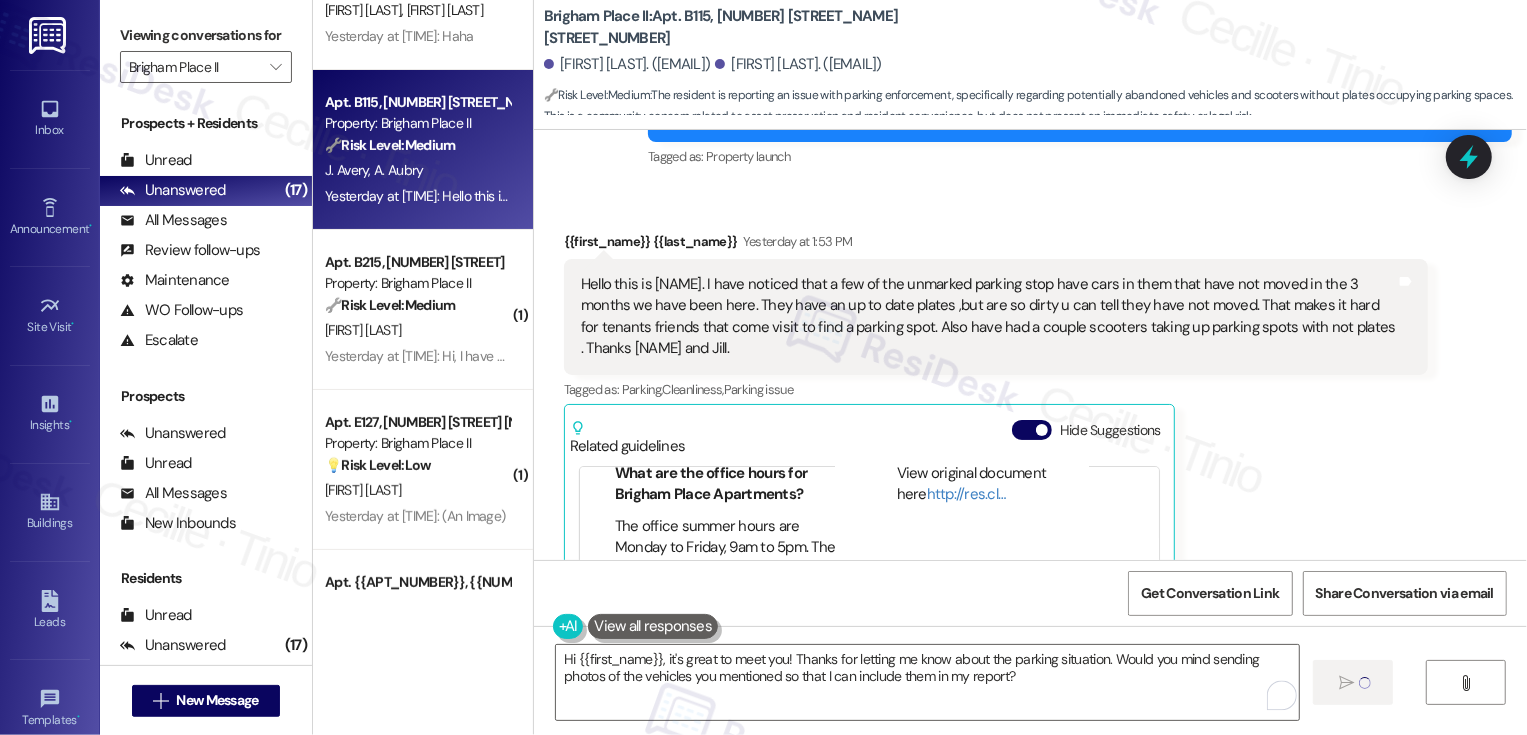 scroll, scrollTop: 260, scrollLeft: 0, axis: vertical 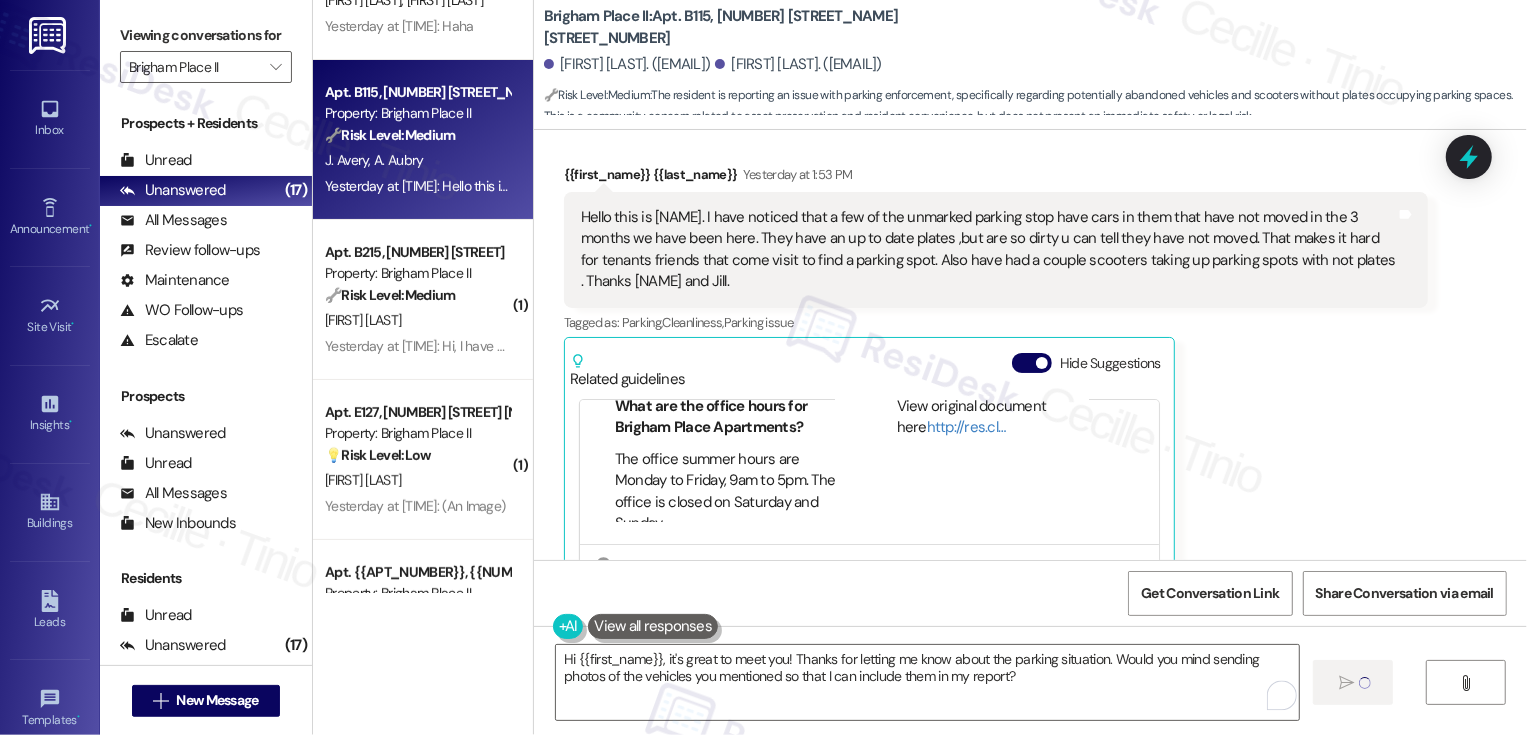 type 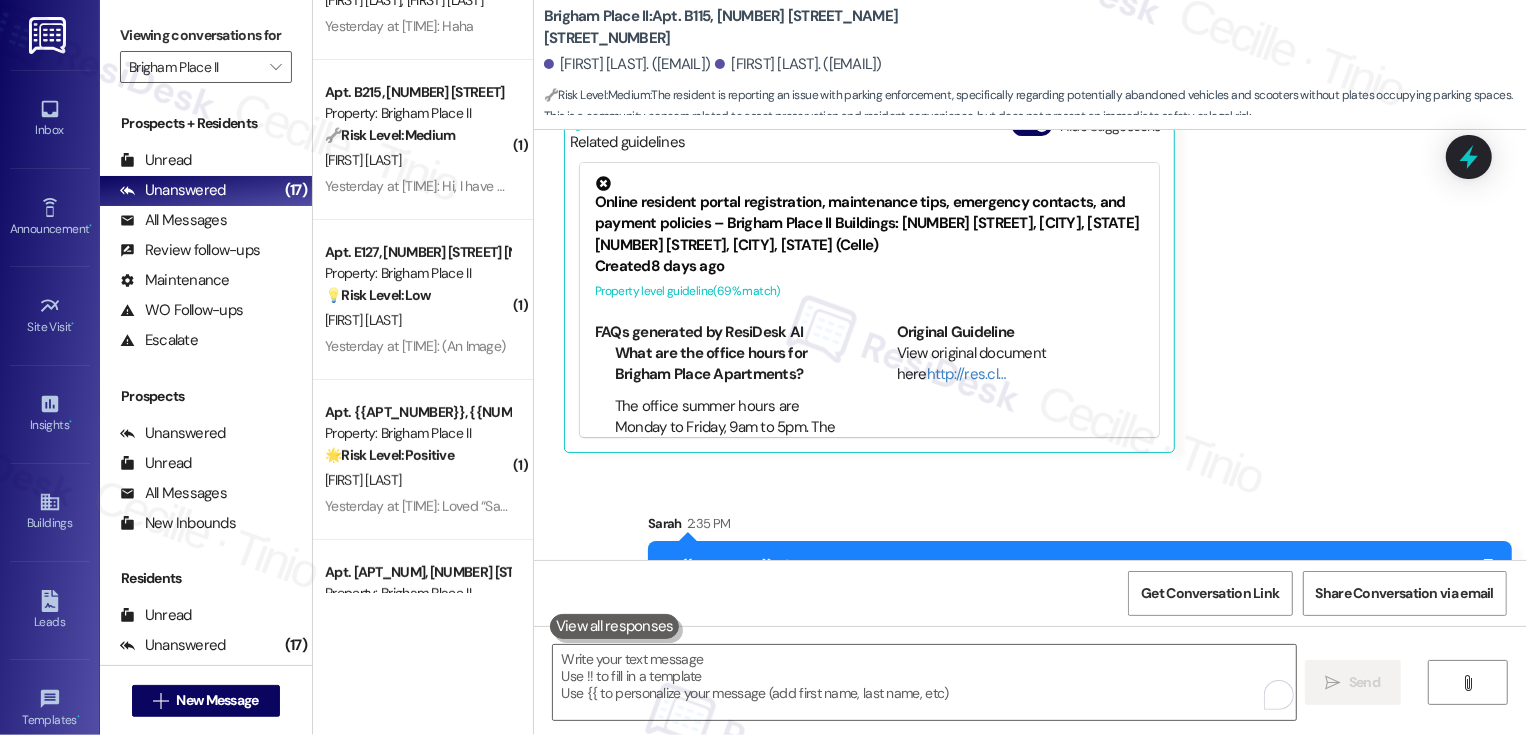 scroll, scrollTop: 663, scrollLeft: 0, axis: vertical 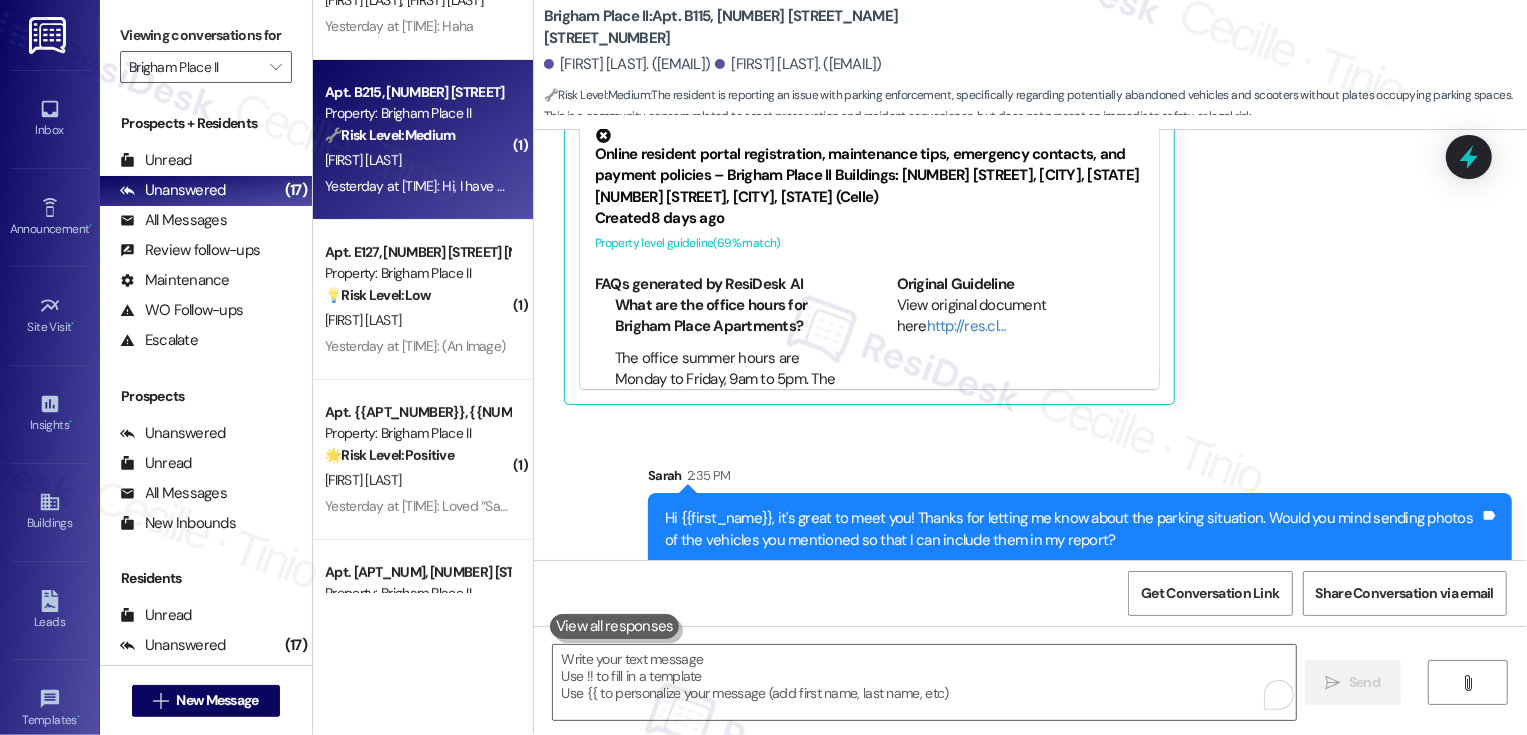 click on "S. Benson" at bounding box center (417, 160) 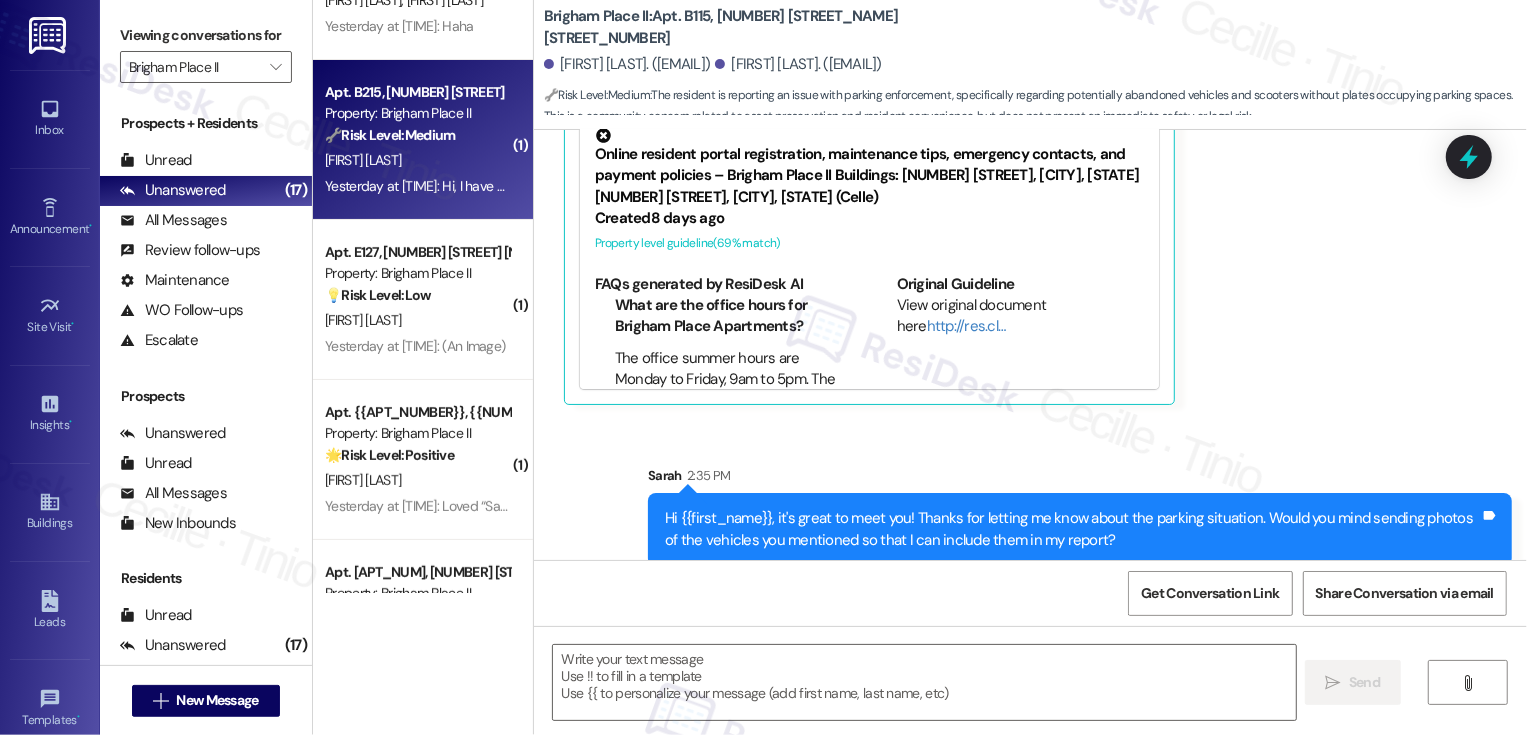 click on "S. Benson" at bounding box center (417, 160) 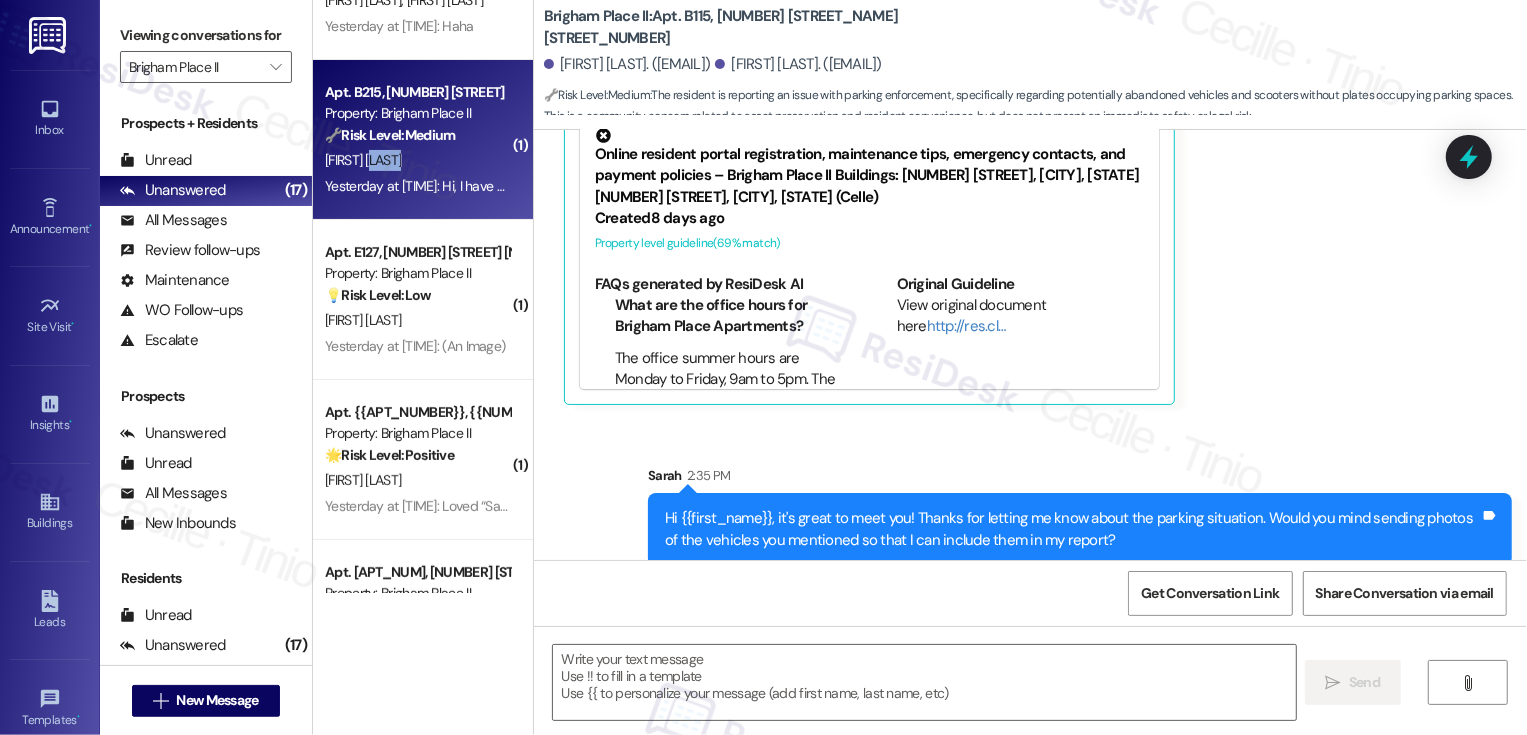 type on "Fetching suggested responses. Please feel free to read through the conversation in the meantime." 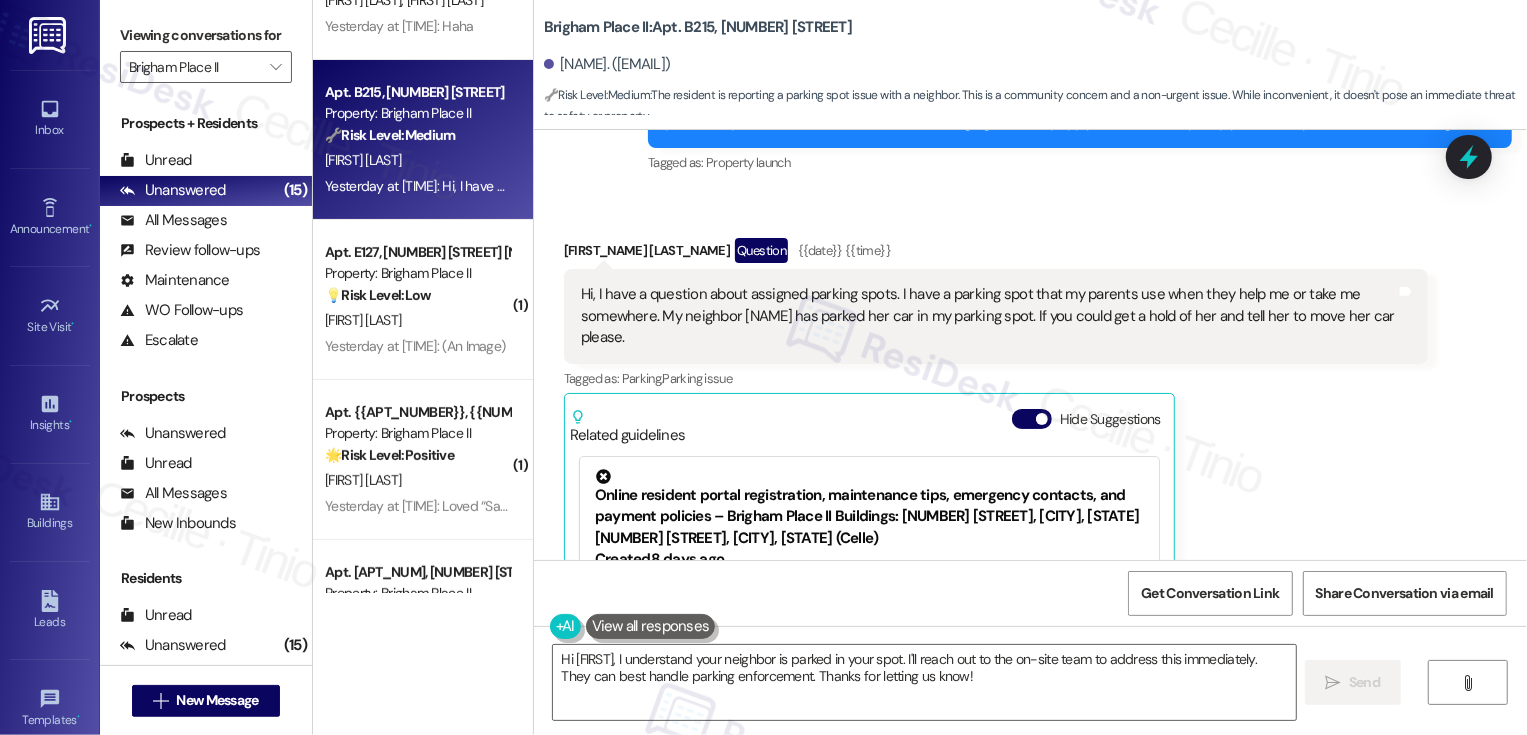scroll, scrollTop: 240, scrollLeft: 0, axis: vertical 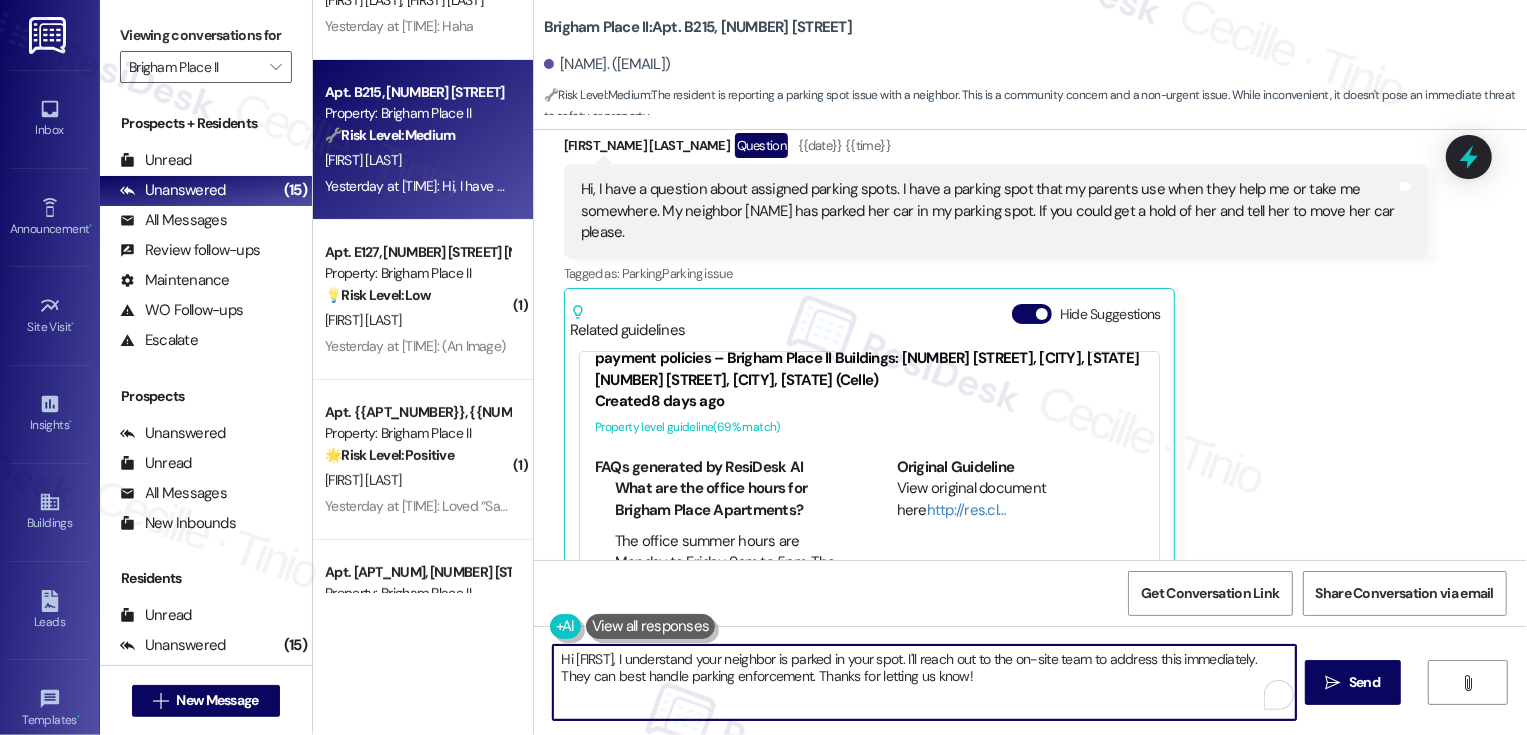 drag, startPoint x: 941, startPoint y: 658, endPoint x: 1095, endPoint y: 690, distance: 157.28954 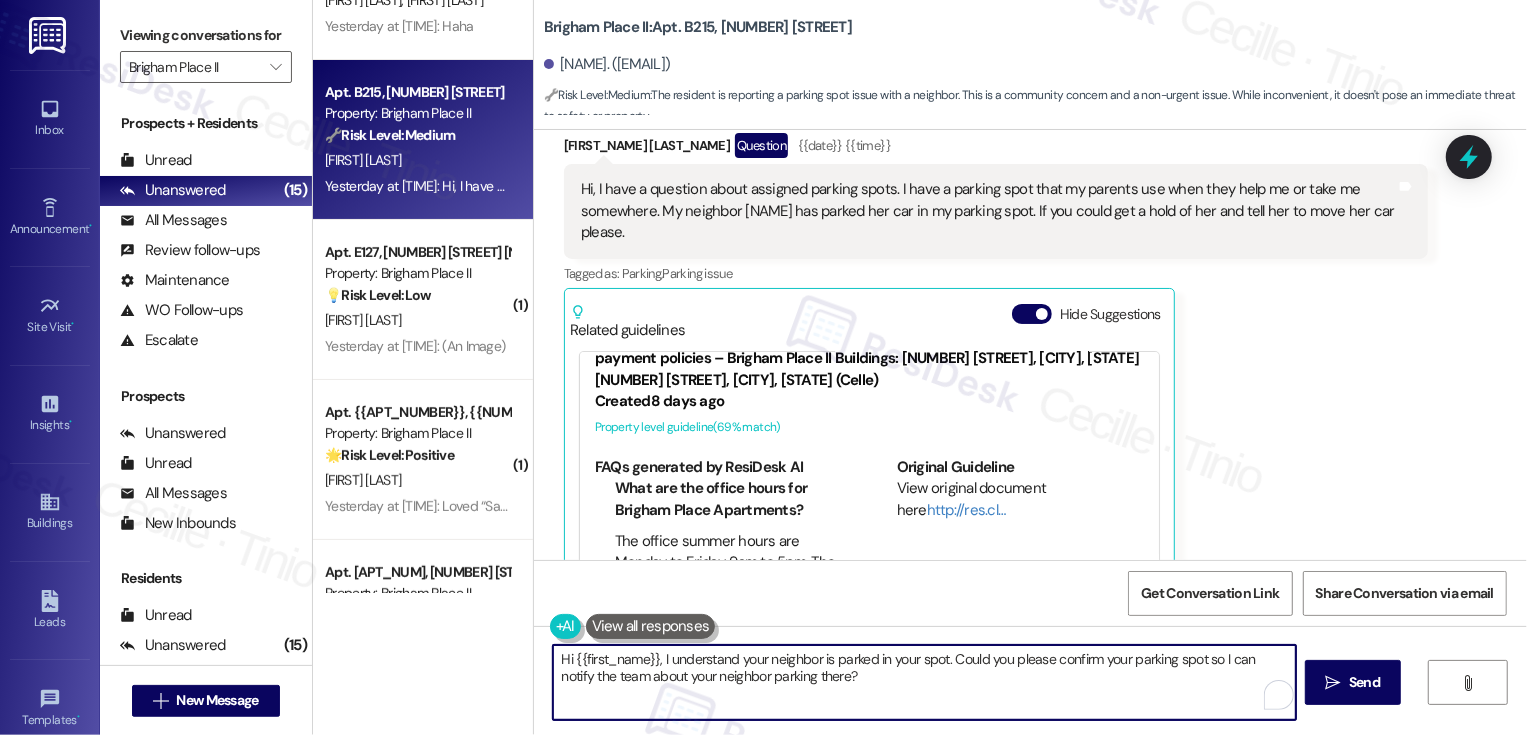 click on "Hi {{first_name}}, I understand your neighbor is parked in your spot. Could you please confirm your parking spot so I can notify the team about your neighbor parking there?" at bounding box center (924, 682) 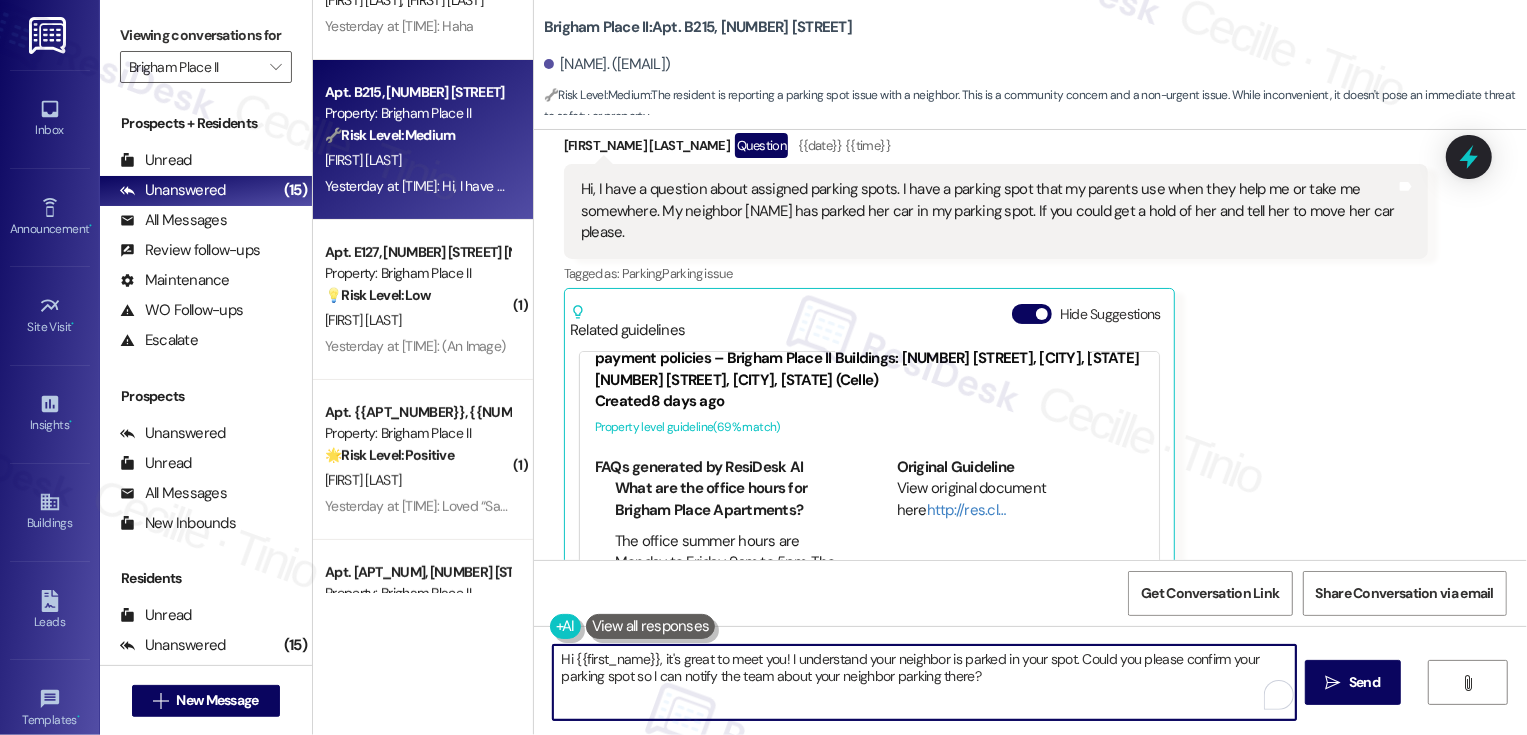 click on "Hi {{first_name}}, it's great to meet you! I understand your neighbor is parked in your spot. Could you please confirm your parking spot so I can notify the team about your neighbor parking there?" at bounding box center [924, 682] 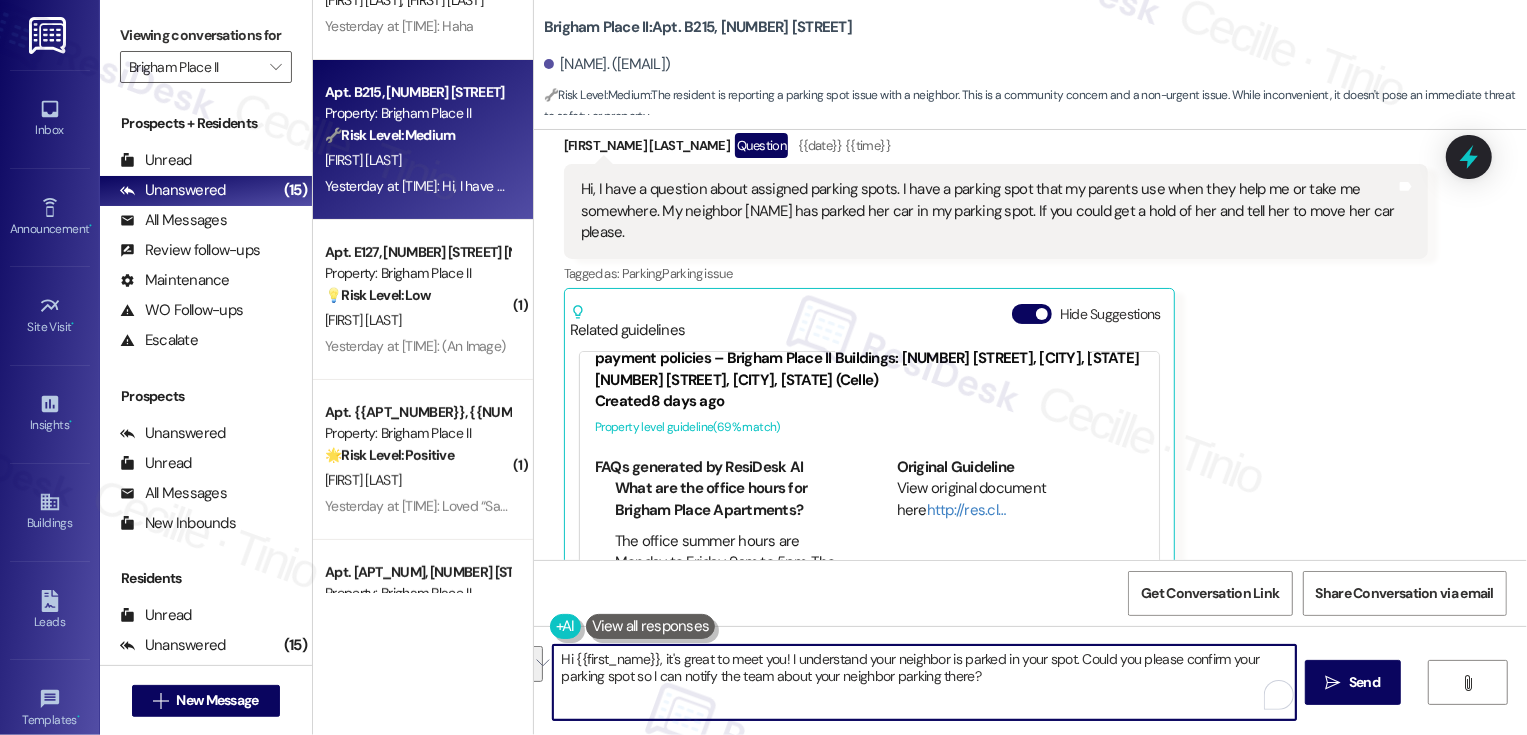 type on "Hi {{first_name}}, it's great to meet you! I understand your neighbor is parked in your spot. Could you please confirm your parking spot so I can notify the team about your neighbor parking there?" 